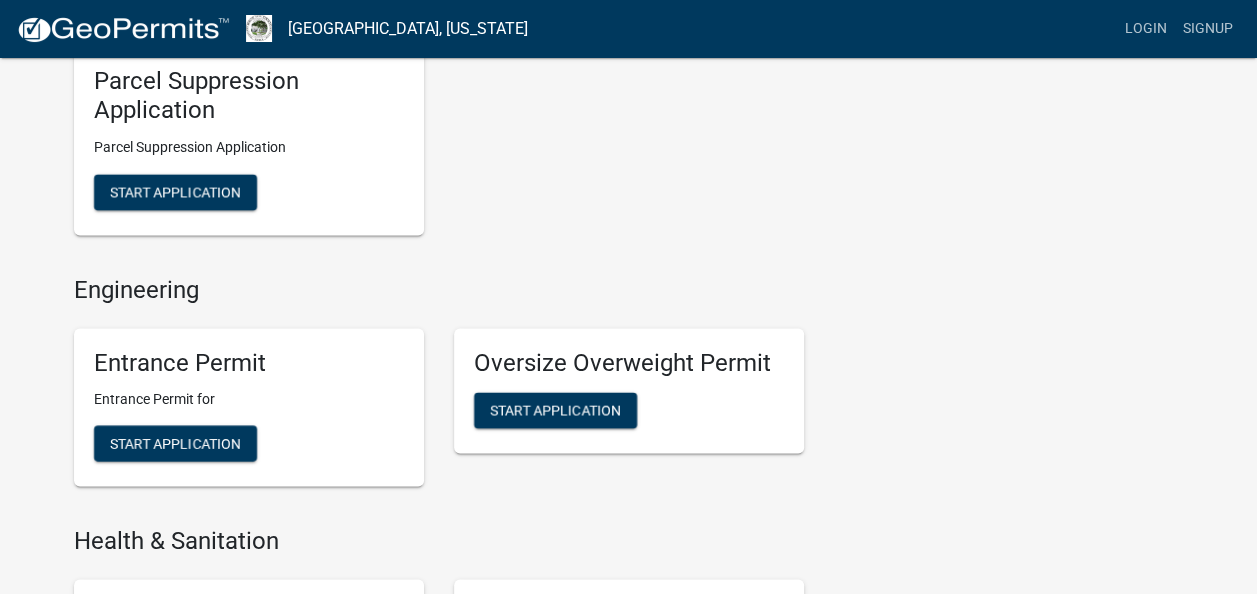 scroll, scrollTop: 1612, scrollLeft: 0, axis: vertical 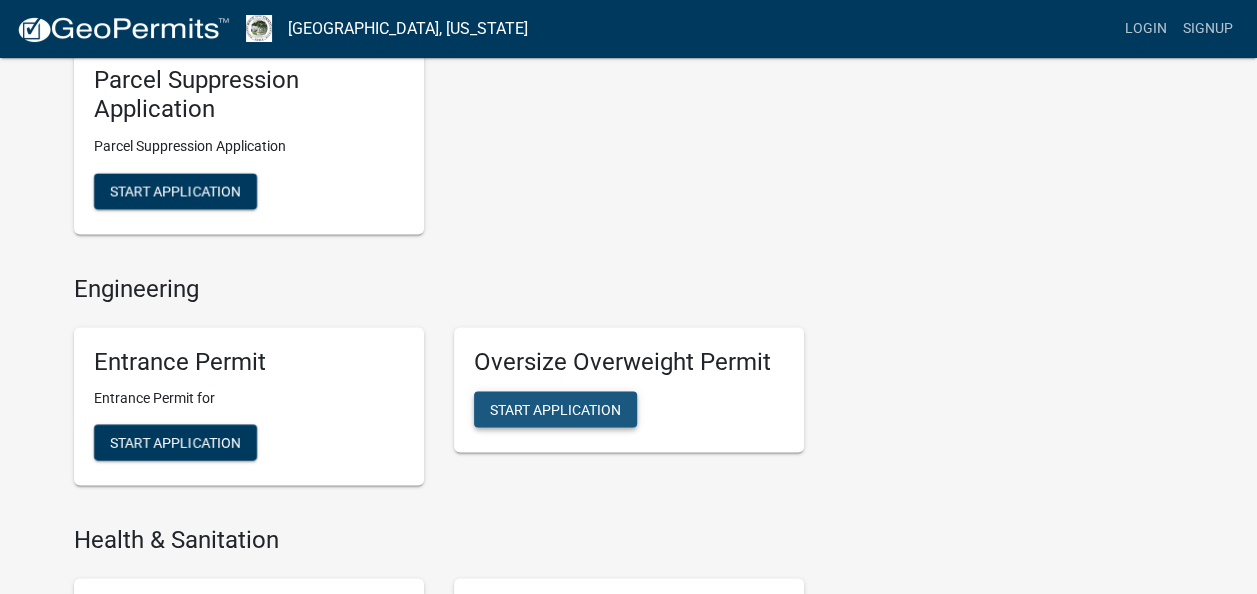 click on "Start Application" at bounding box center (555, 409) 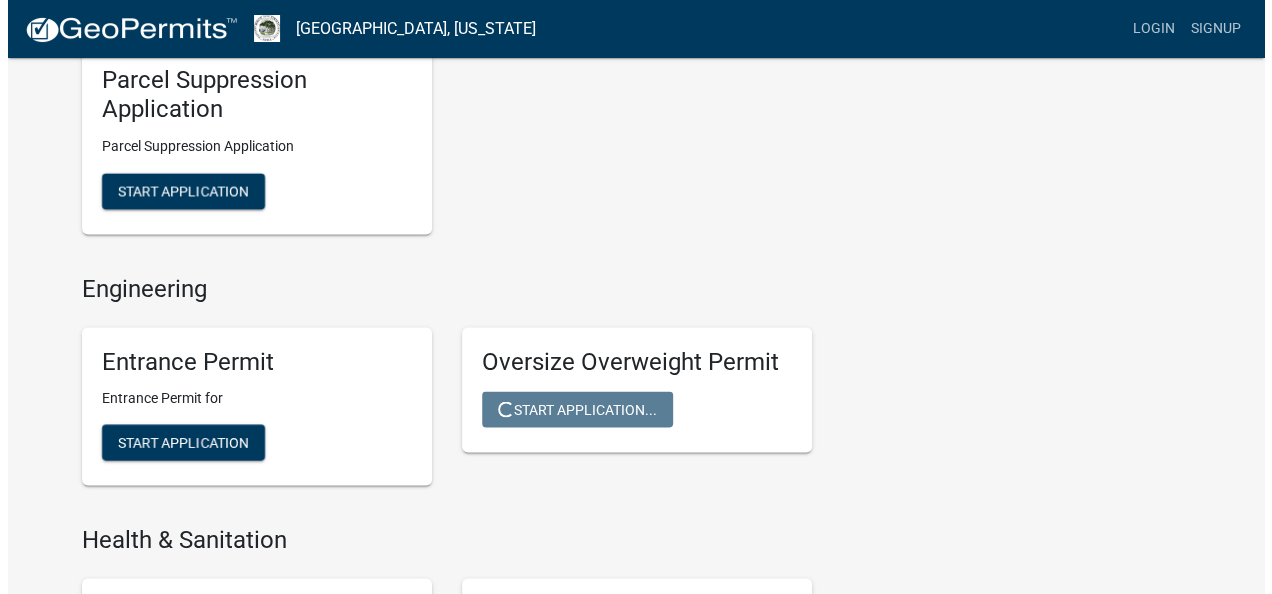 scroll, scrollTop: 0, scrollLeft: 0, axis: both 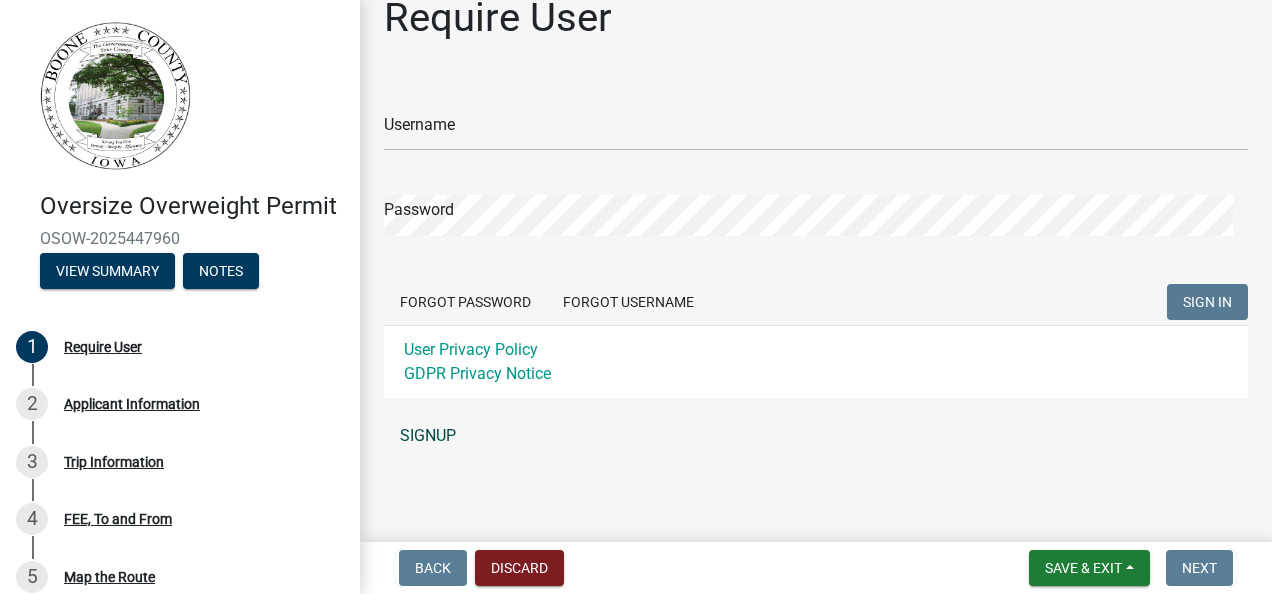 click on "SIGNUP" 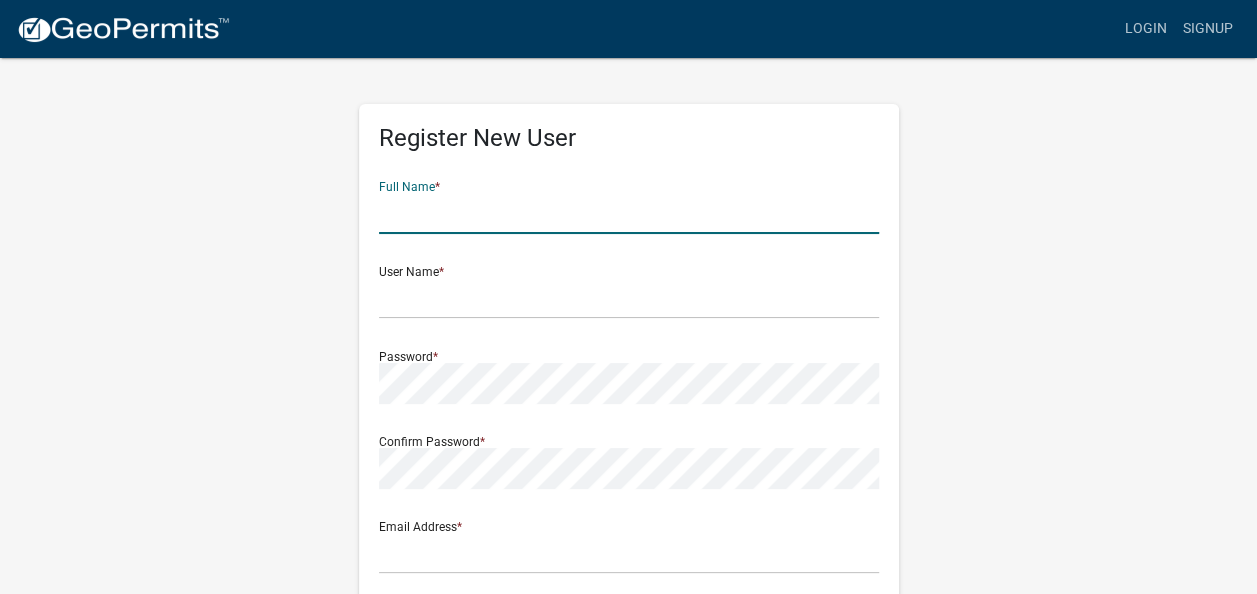 click 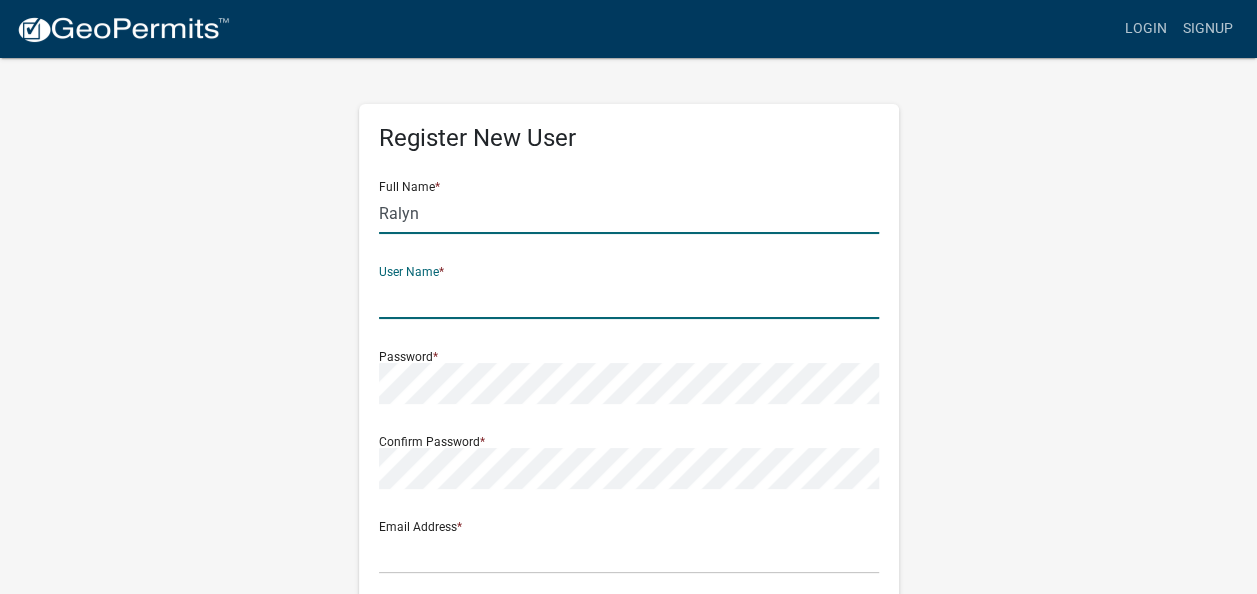 click on "Ralyn" 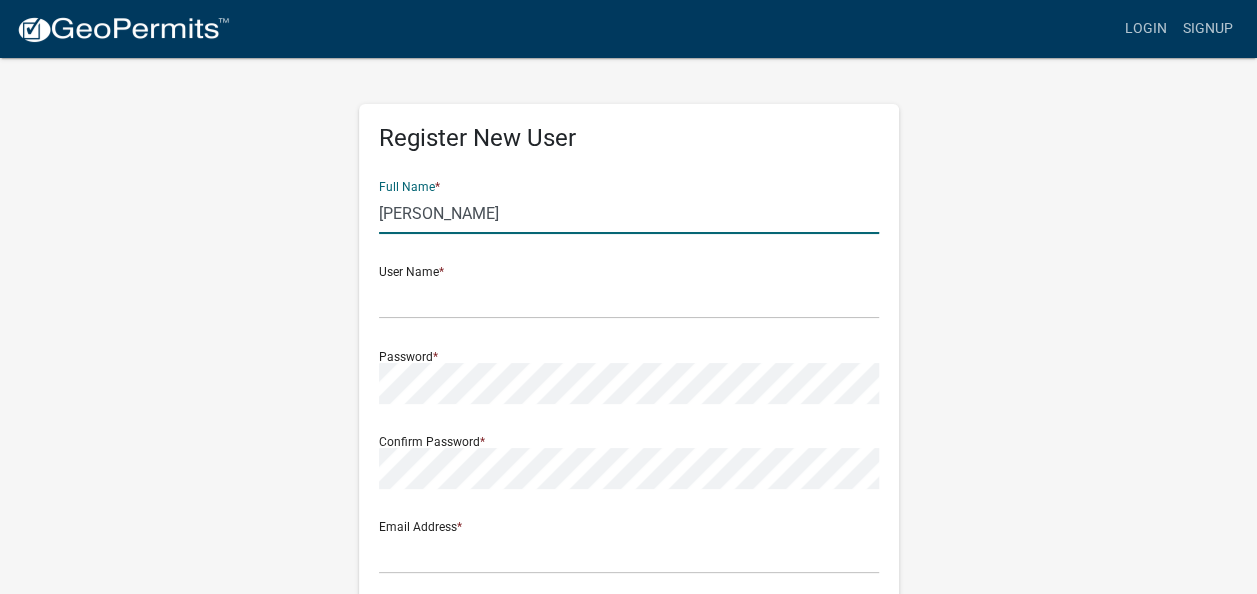 type on "[PERSON_NAME]" 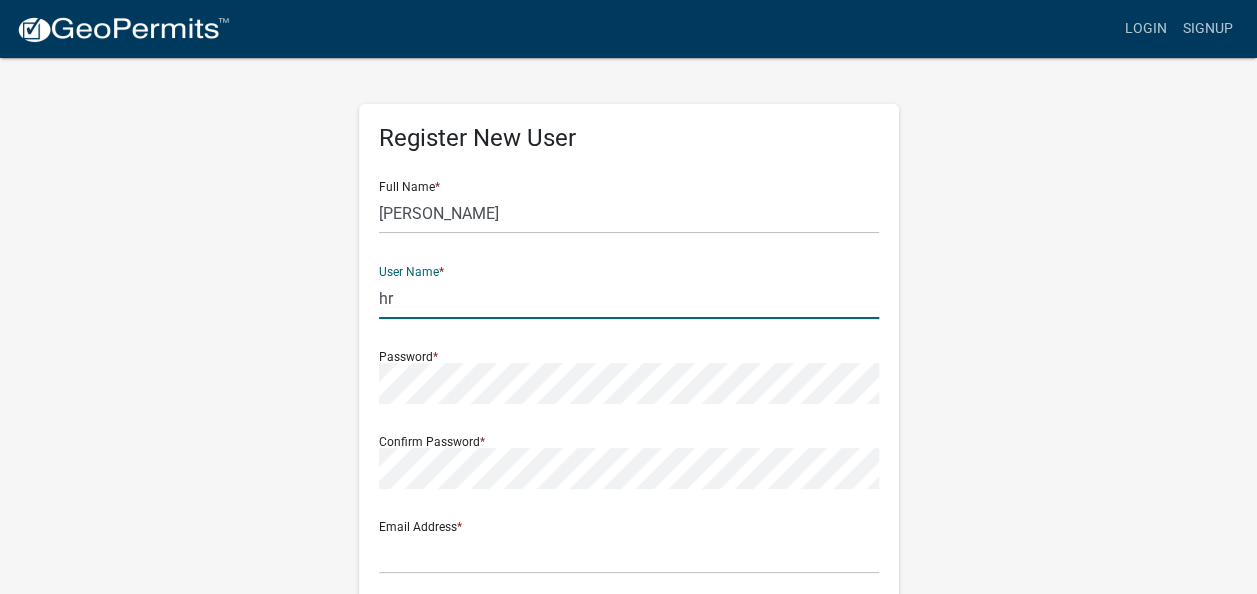 type on "h" 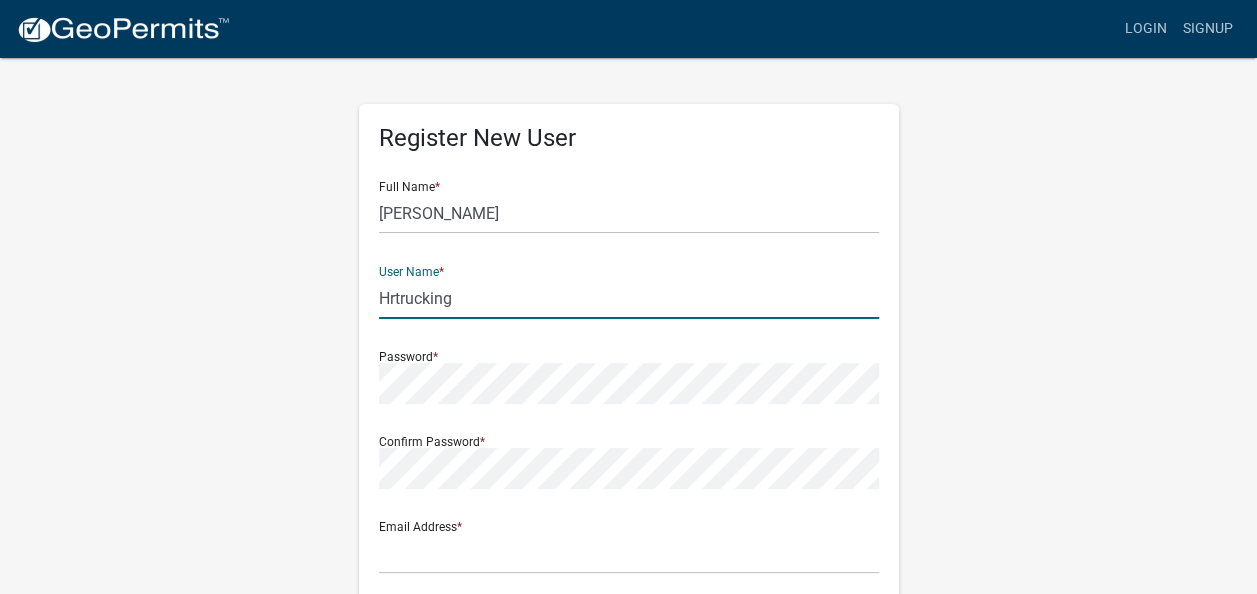 type on "Hrtrucking" 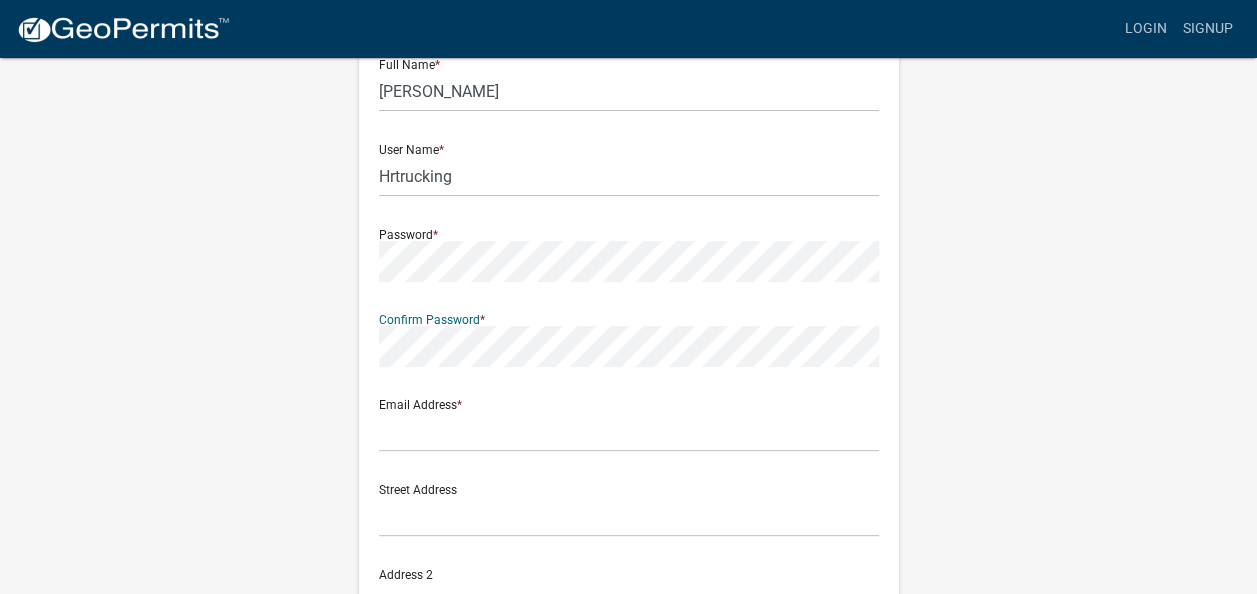 scroll, scrollTop: 124, scrollLeft: 0, axis: vertical 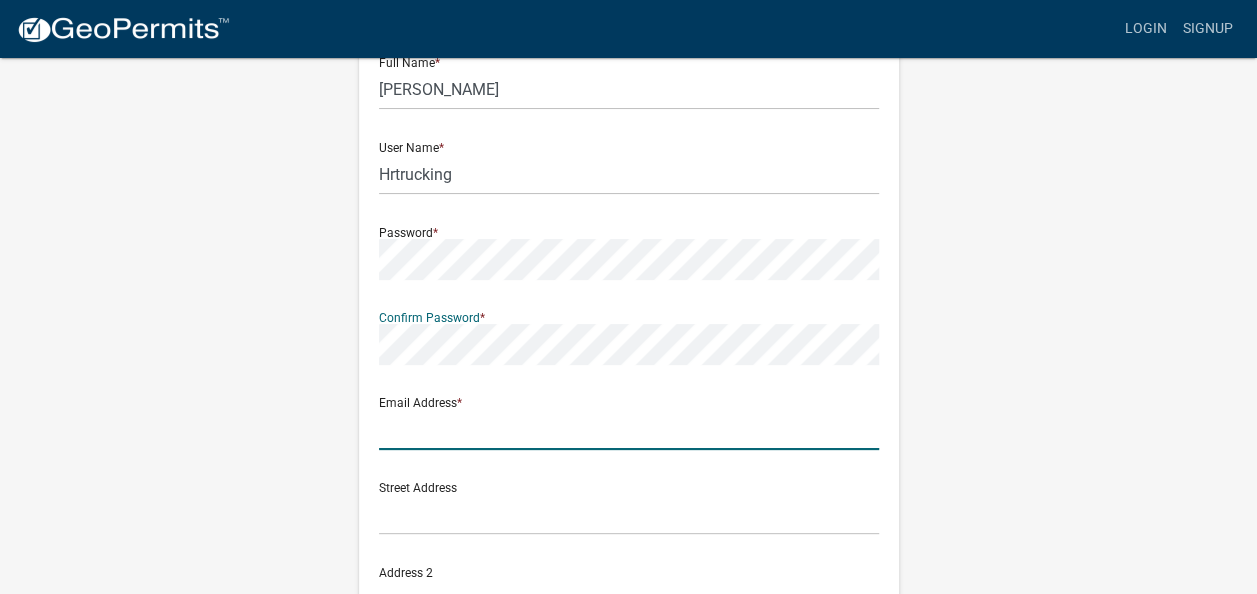 click 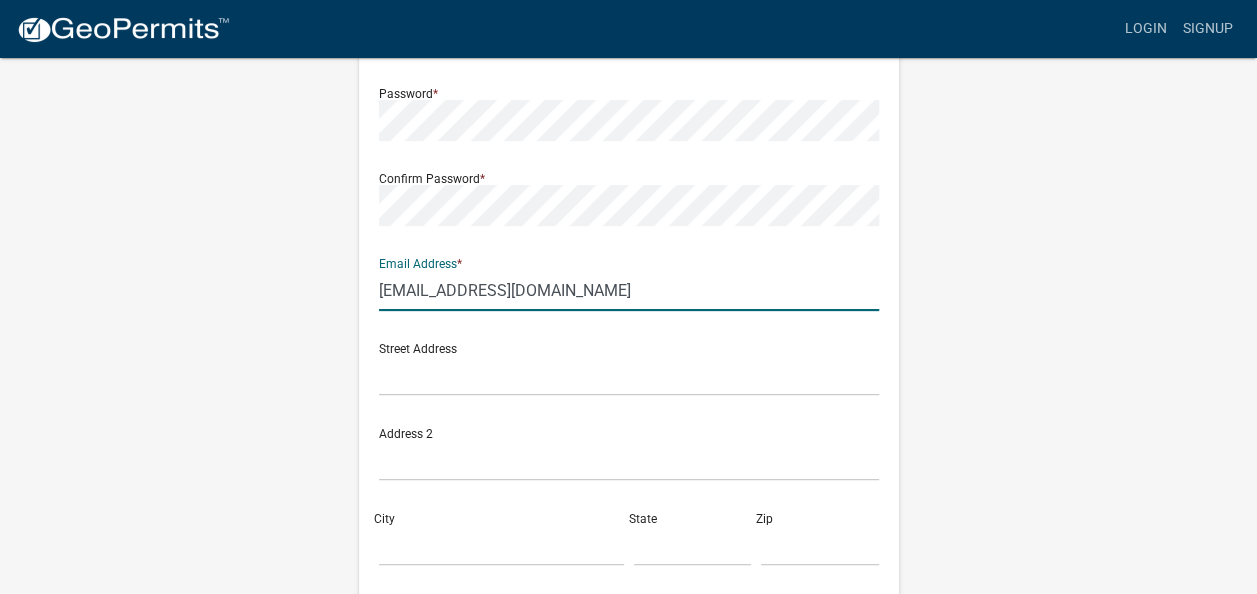 scroll, scrollTop: 273, scrollLeft: 0, axis: vertical 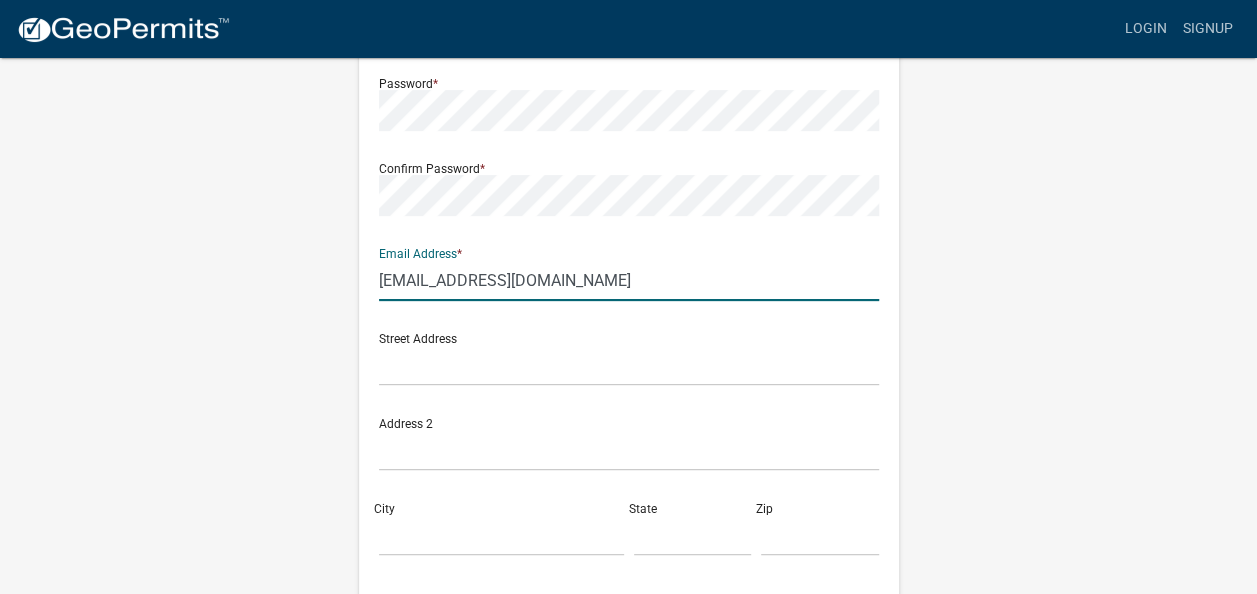 type on "[EMAIL_ADDRESS][DOMAIN_NAME]" 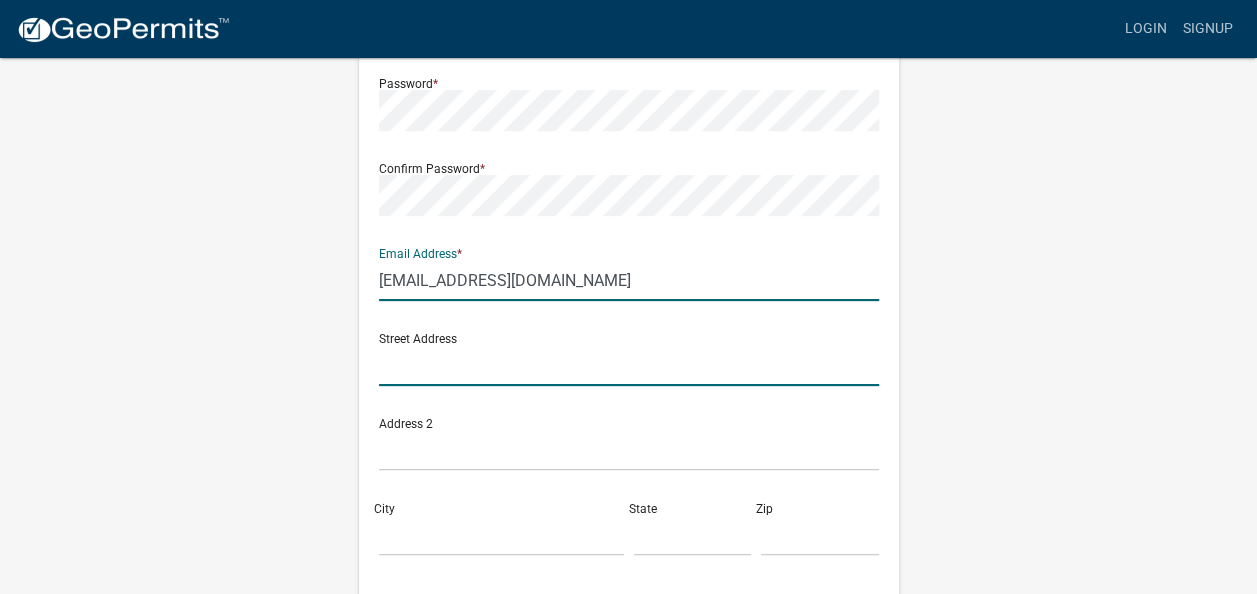 click 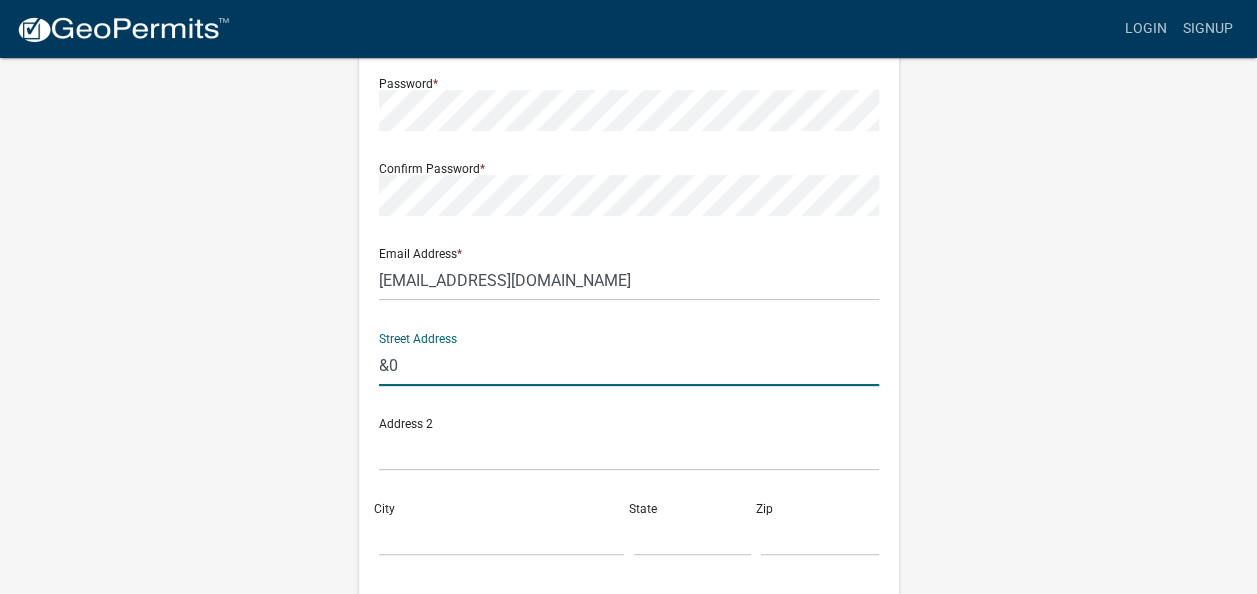 type on "&" 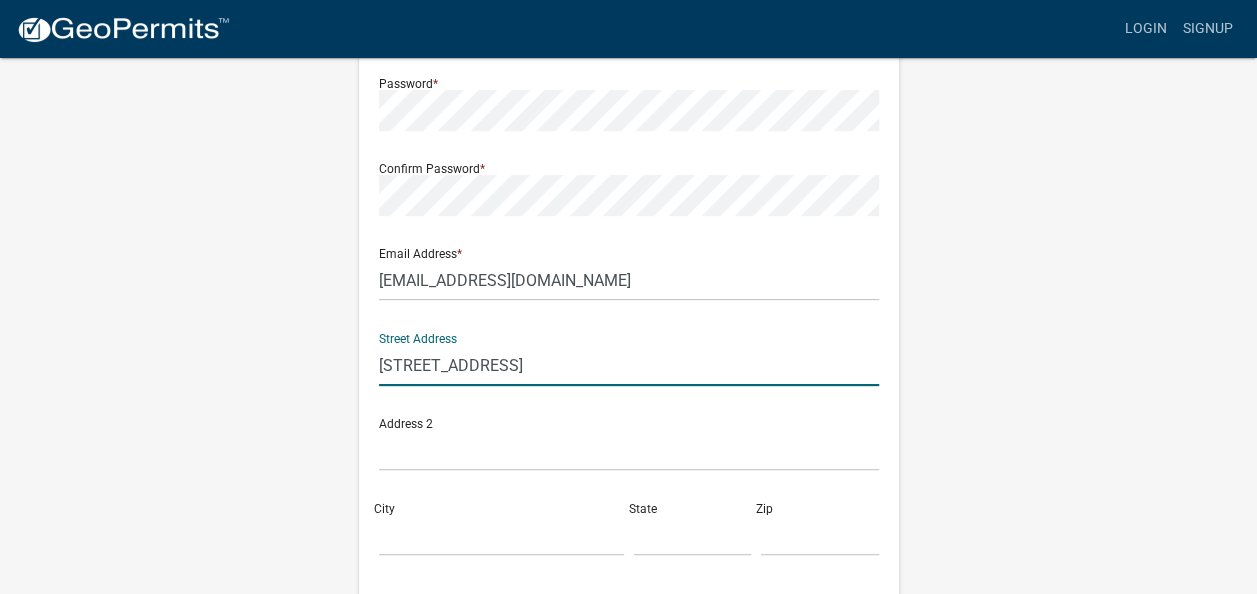 type on "[STREET_ADDRESS]" 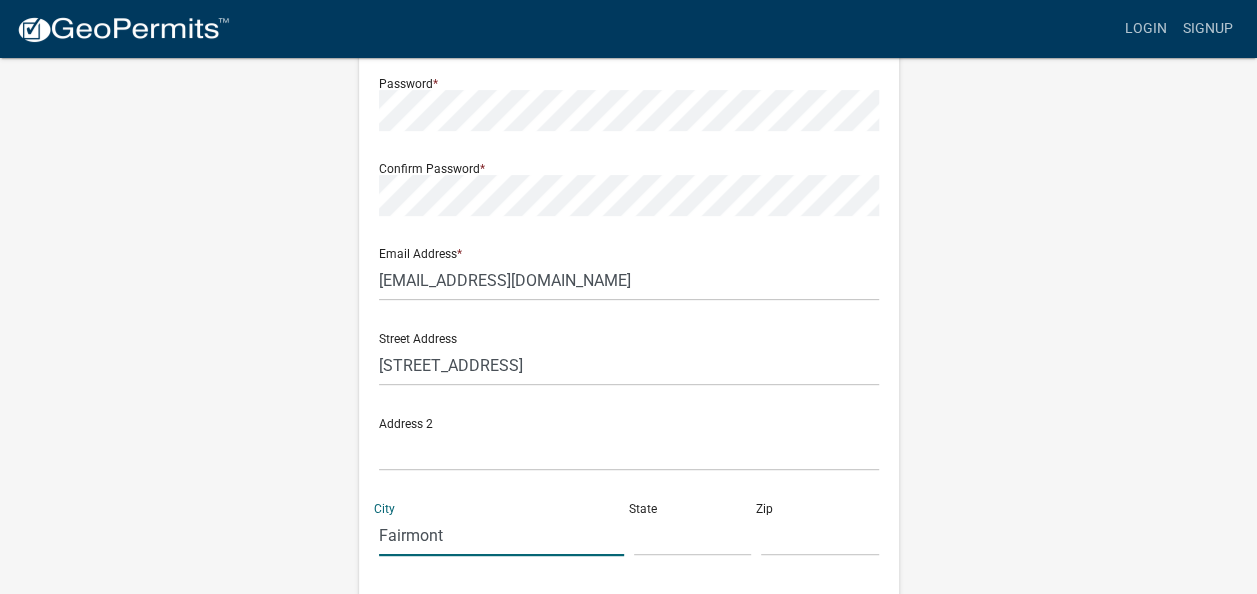 type on "Fairmont" 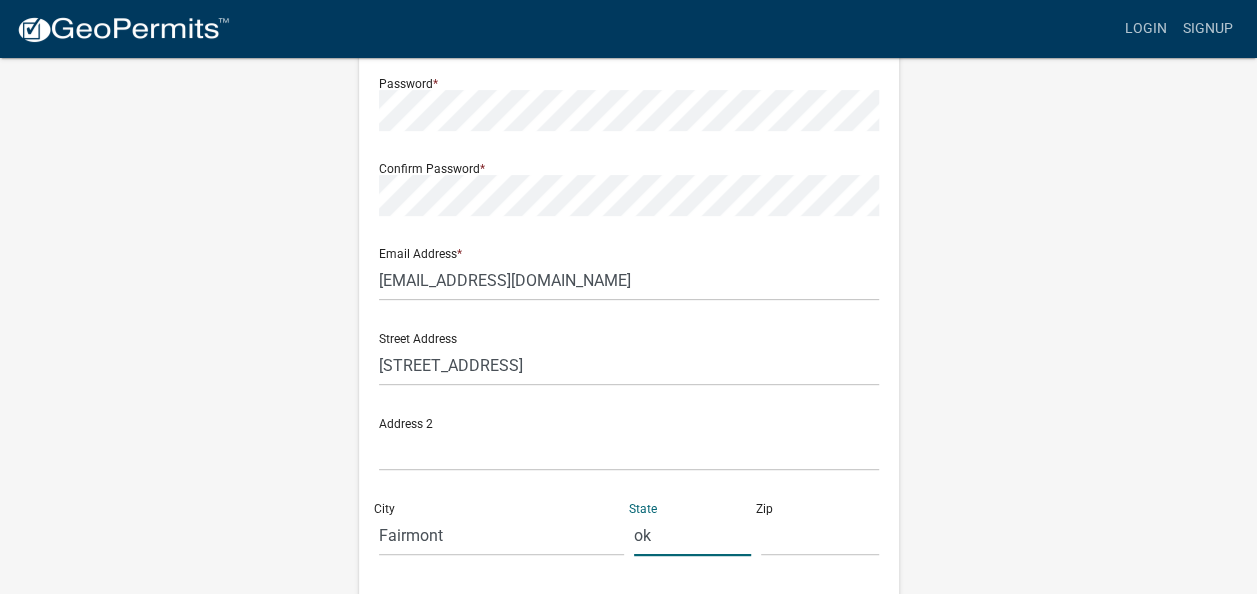 type on "ok" 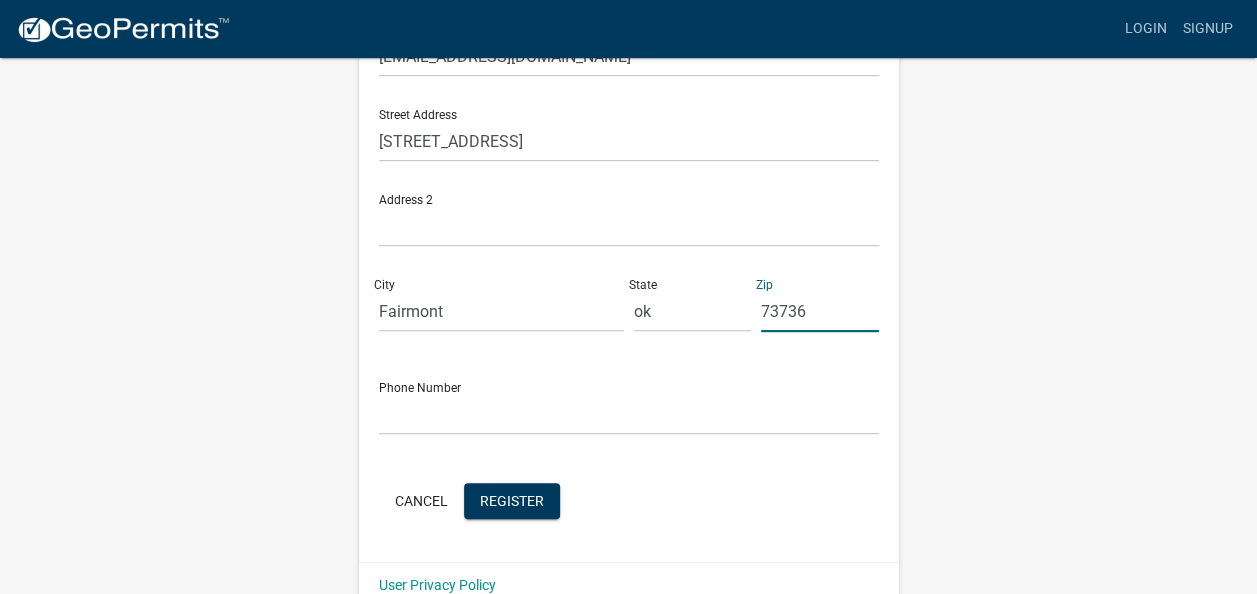 scroll, scrollTop: 531, scrollLeft: 0, axis: vertical 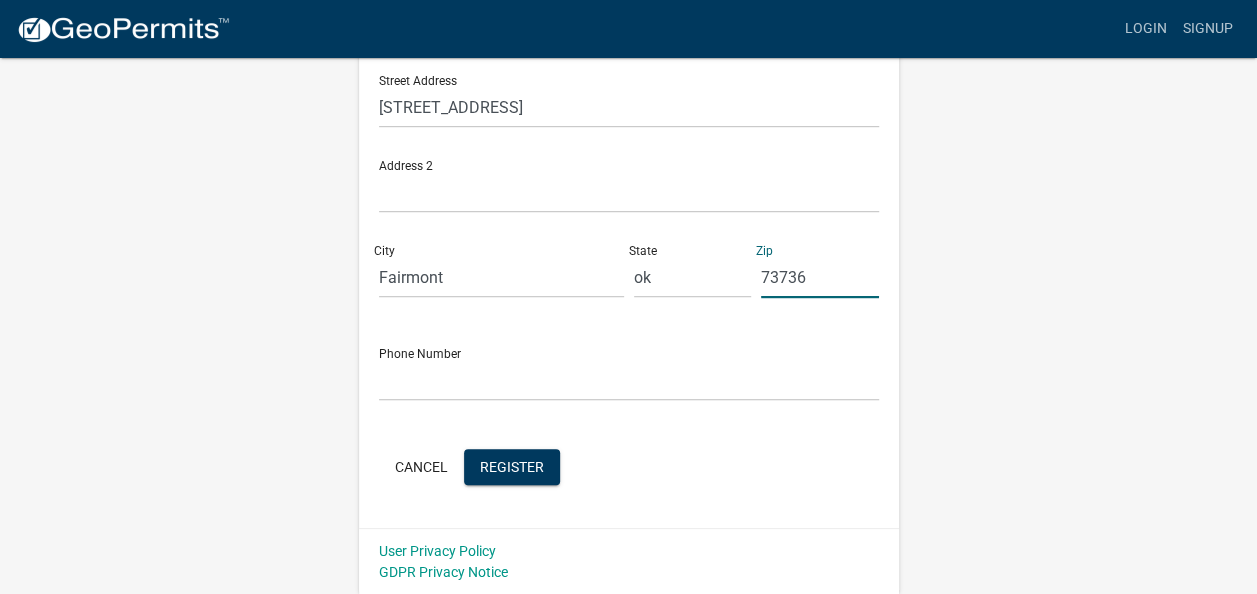 type on "73736" 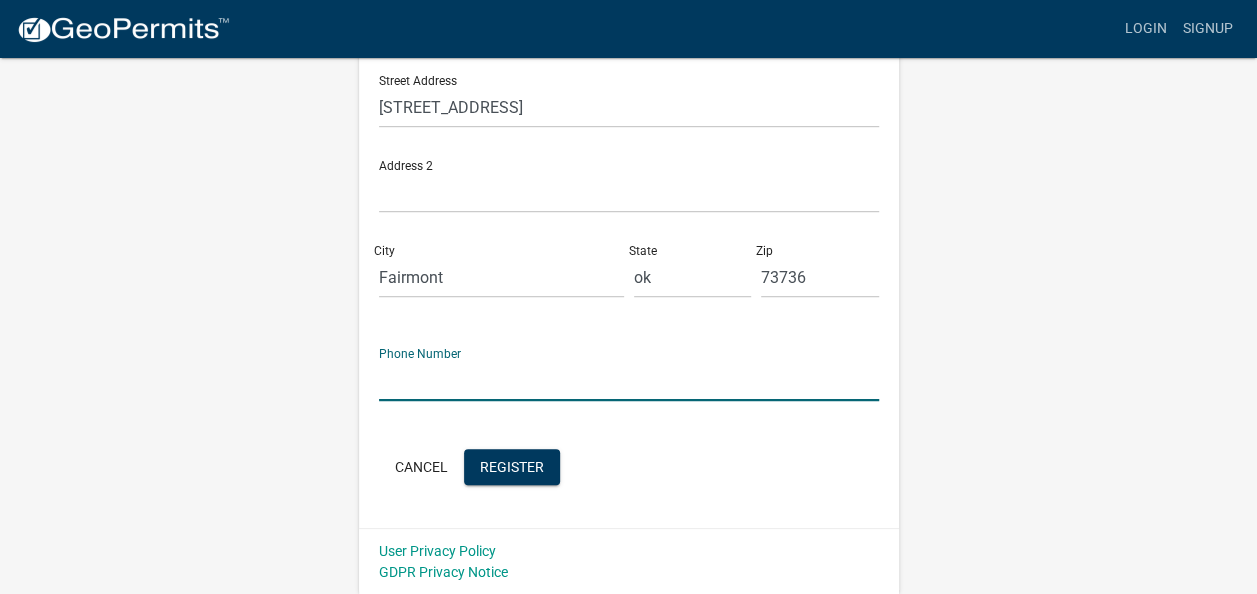 click 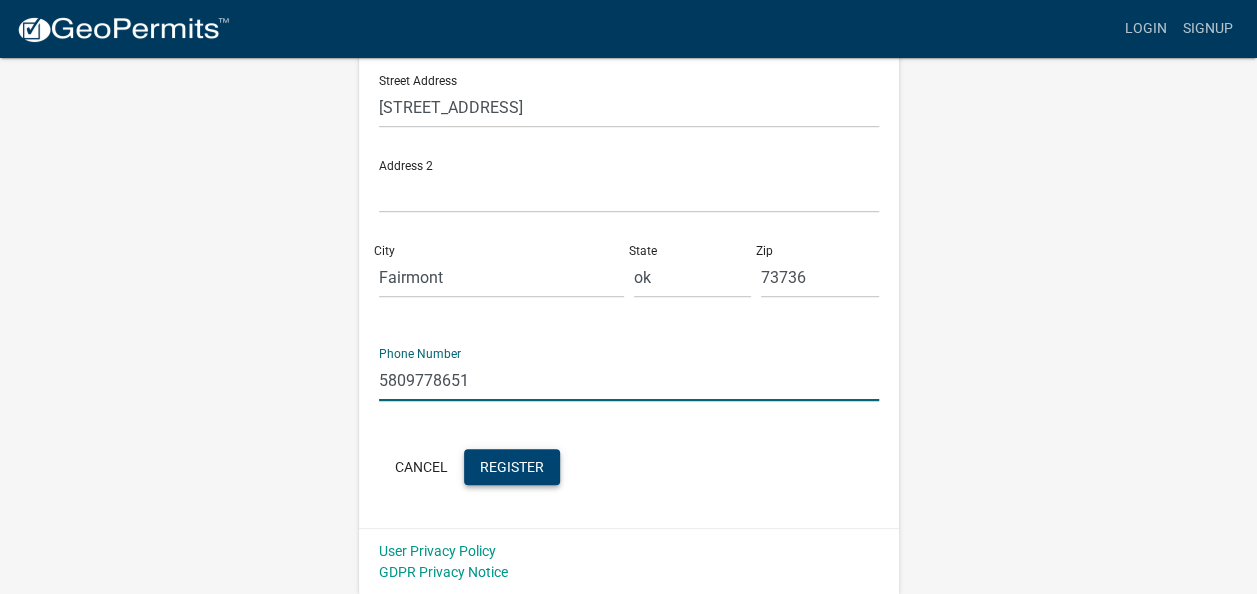 type on "5809778651" 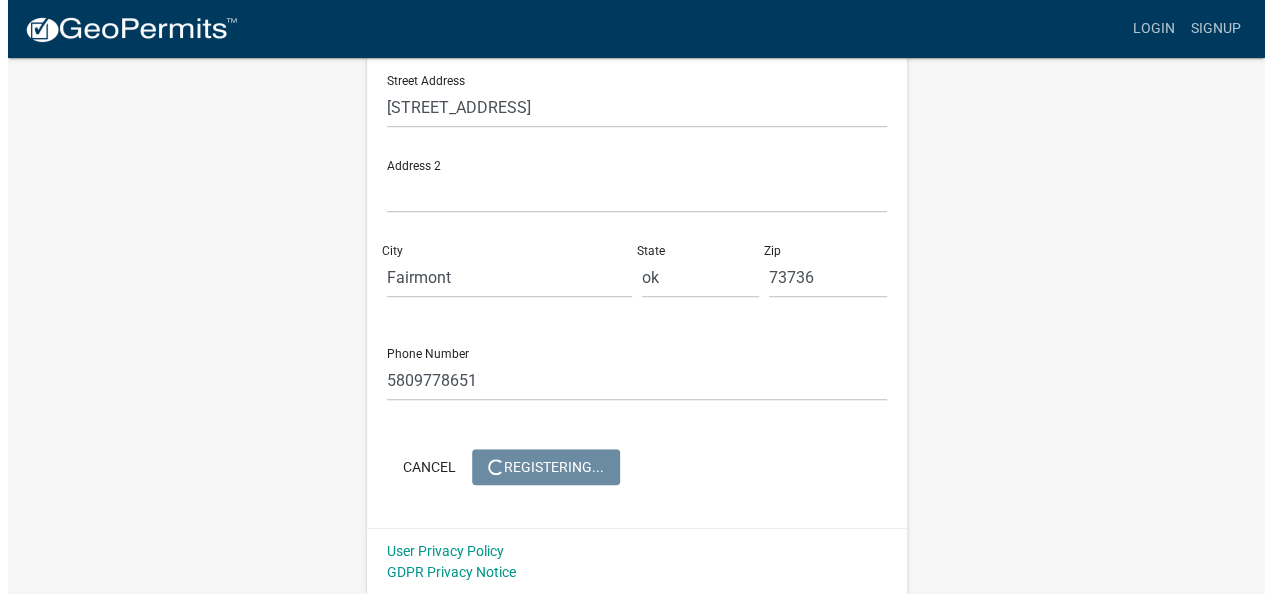 scroll, scrollTop: 0, scrollLeft: 0, axis: both 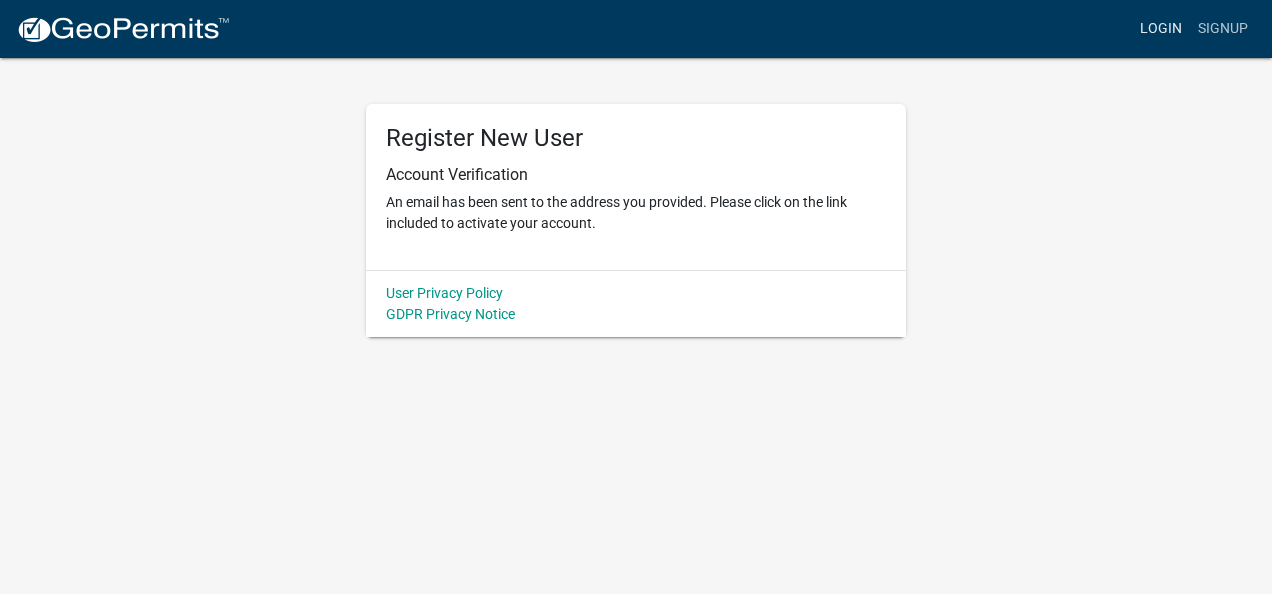click on "Login" at bounding box center (1161, 29) 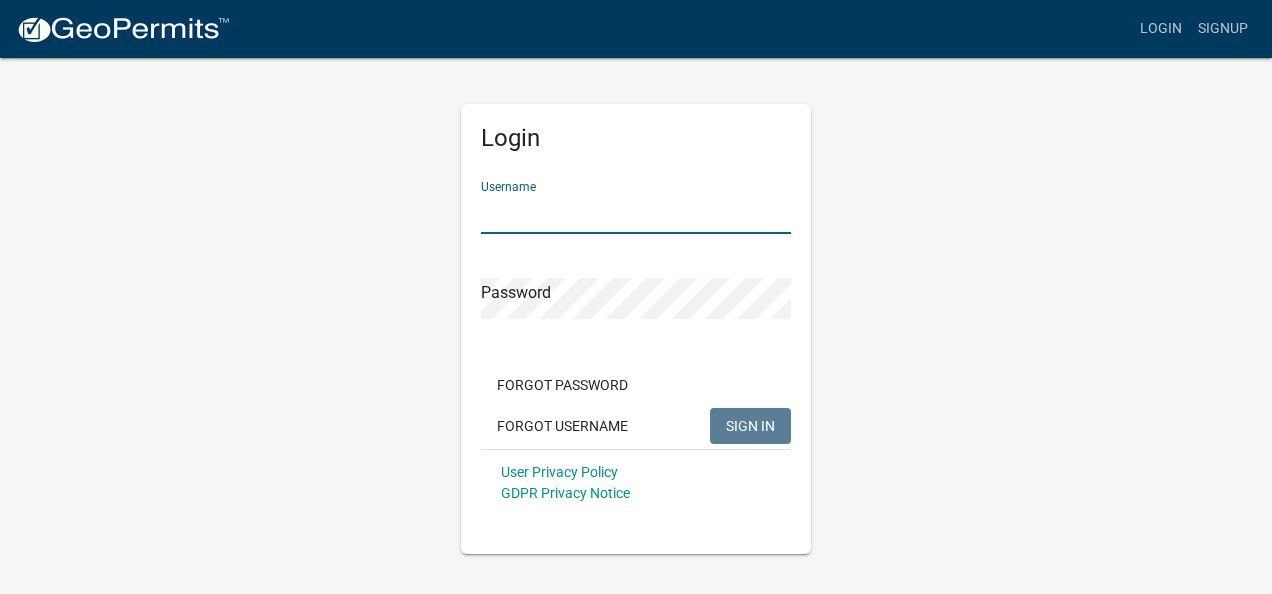 click on "Username" at bounding box center [636, 213] 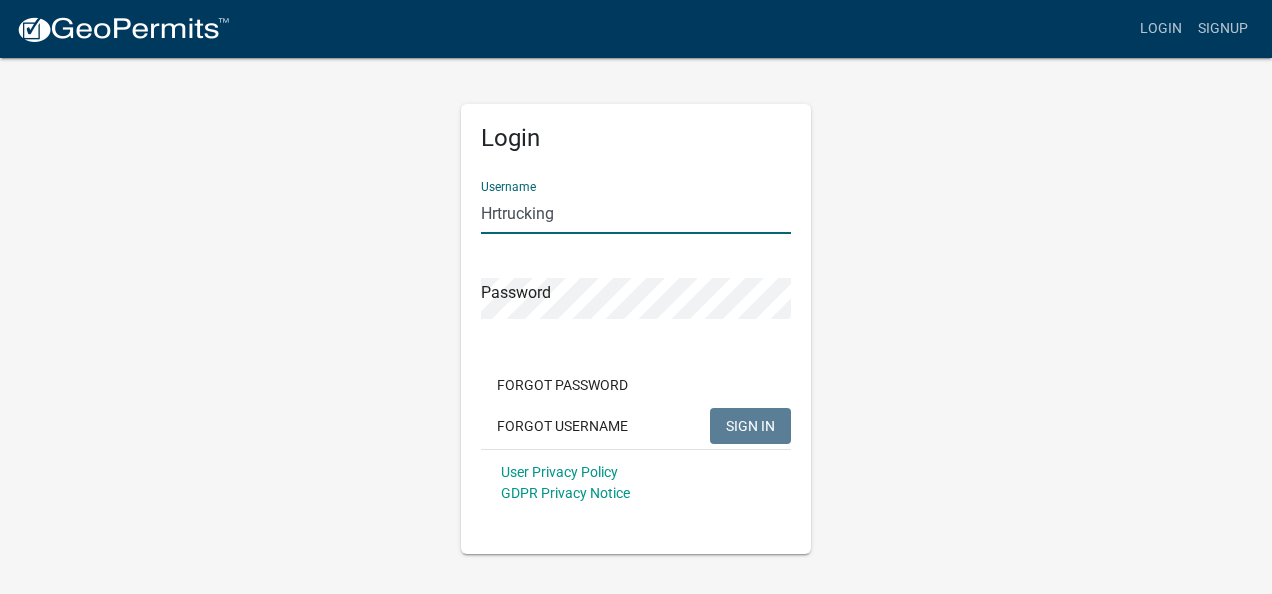 type on "Hrtrucking" 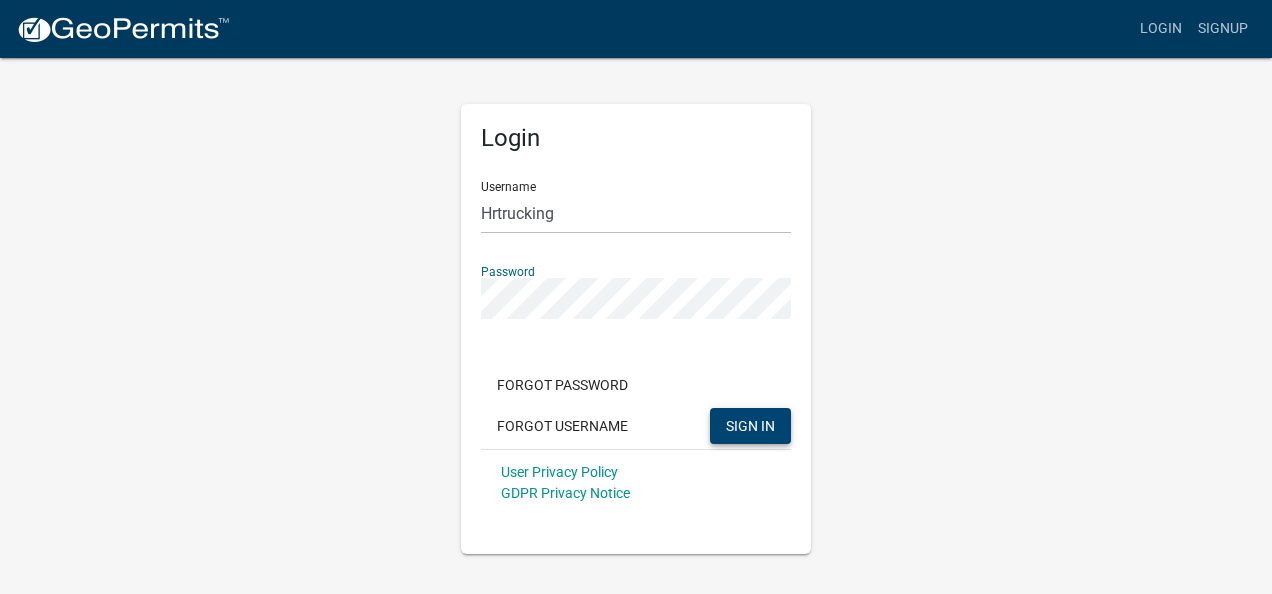 click on "SIGN IN" 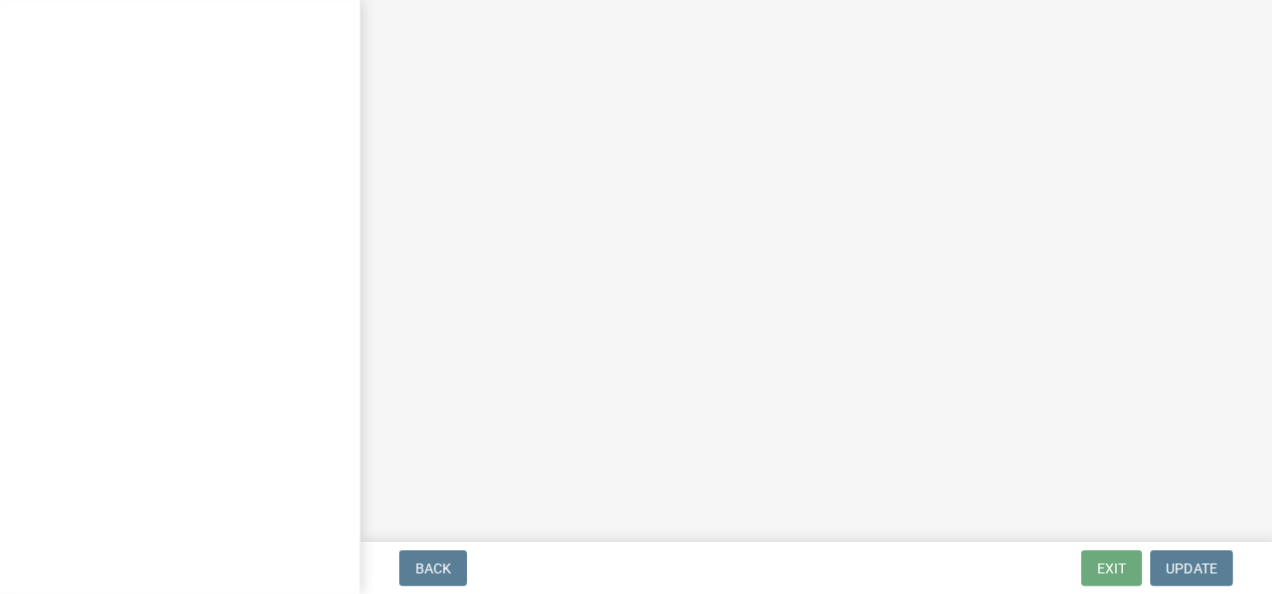 scroll, scrollTop: 0, scrollLeft: 0, axis: both 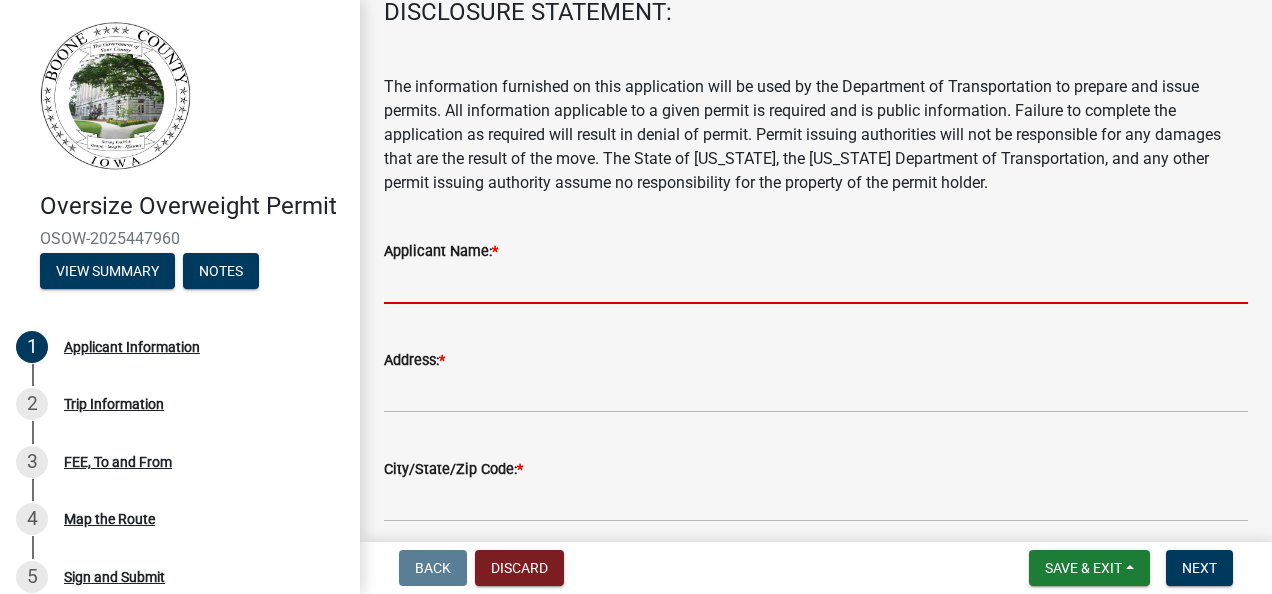 click on "Applicant Name:  *" at bounding box center [816, 283] 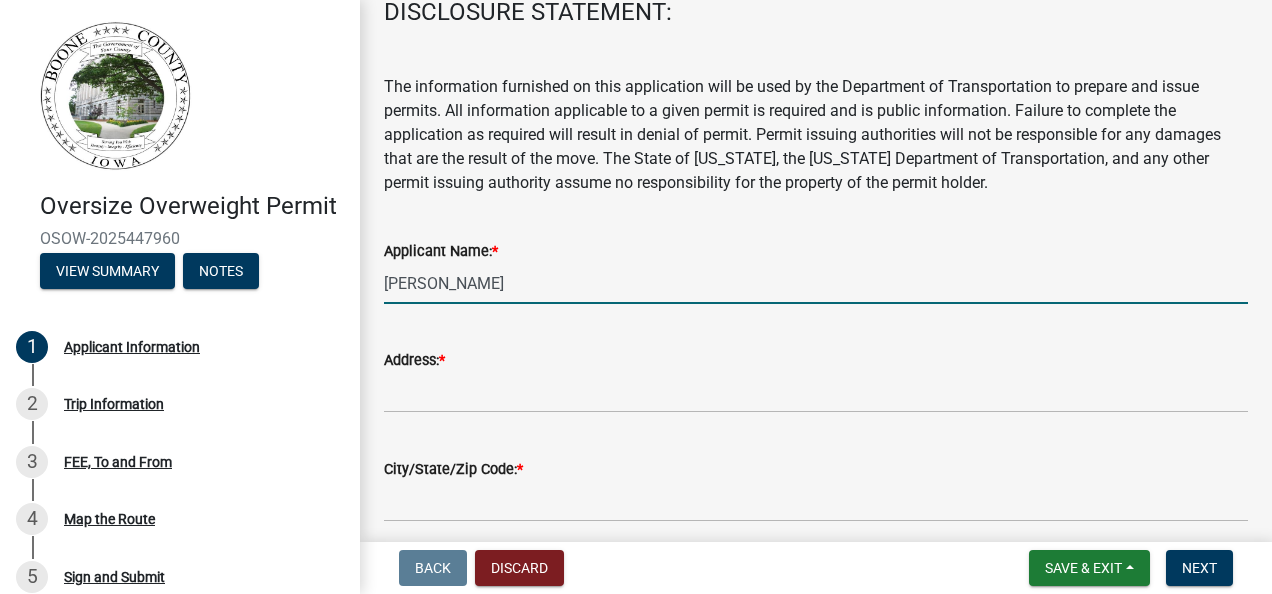 type on "[PERSON_NAME]" 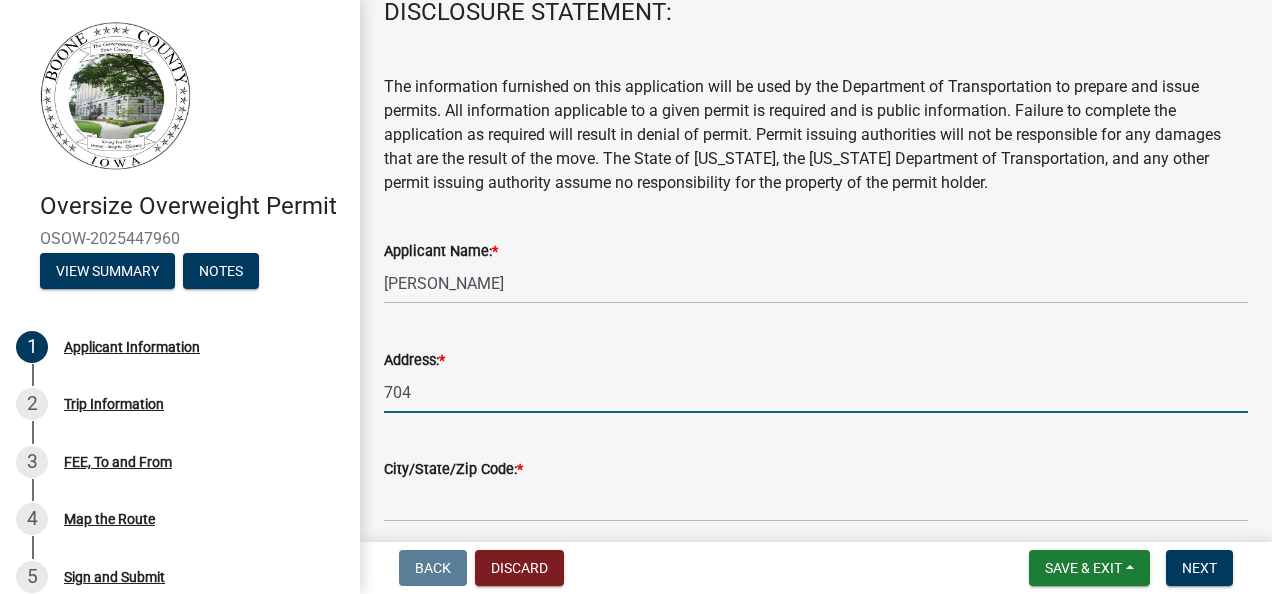 type on "[STREET_ADDRESS]" 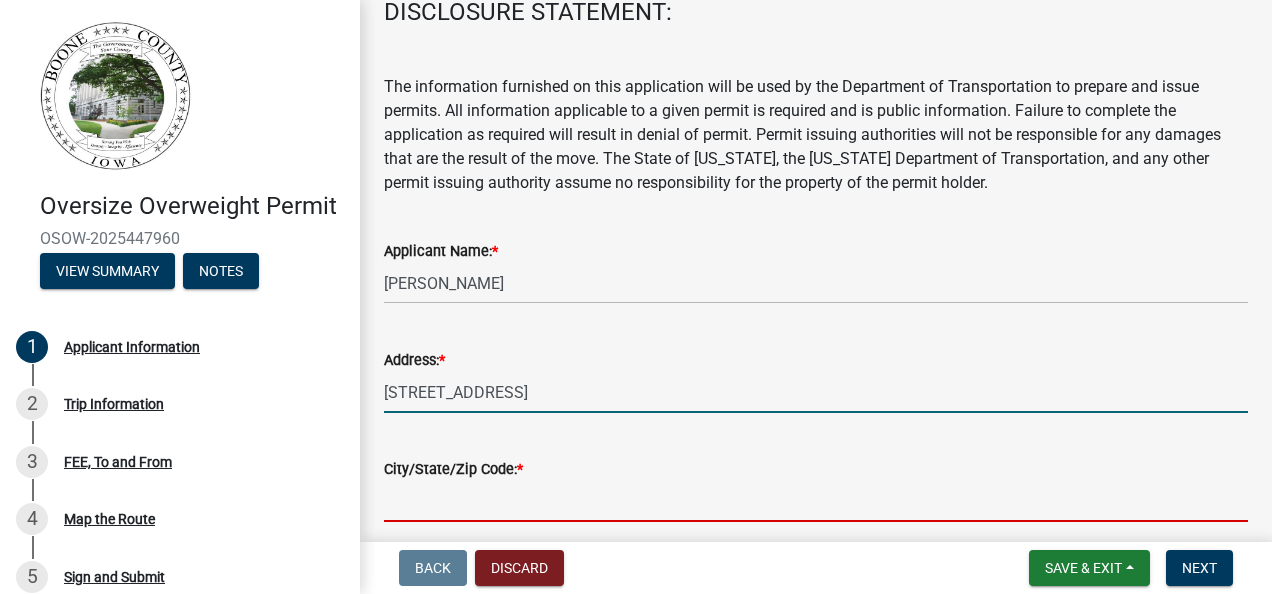 type on "Fairmont" 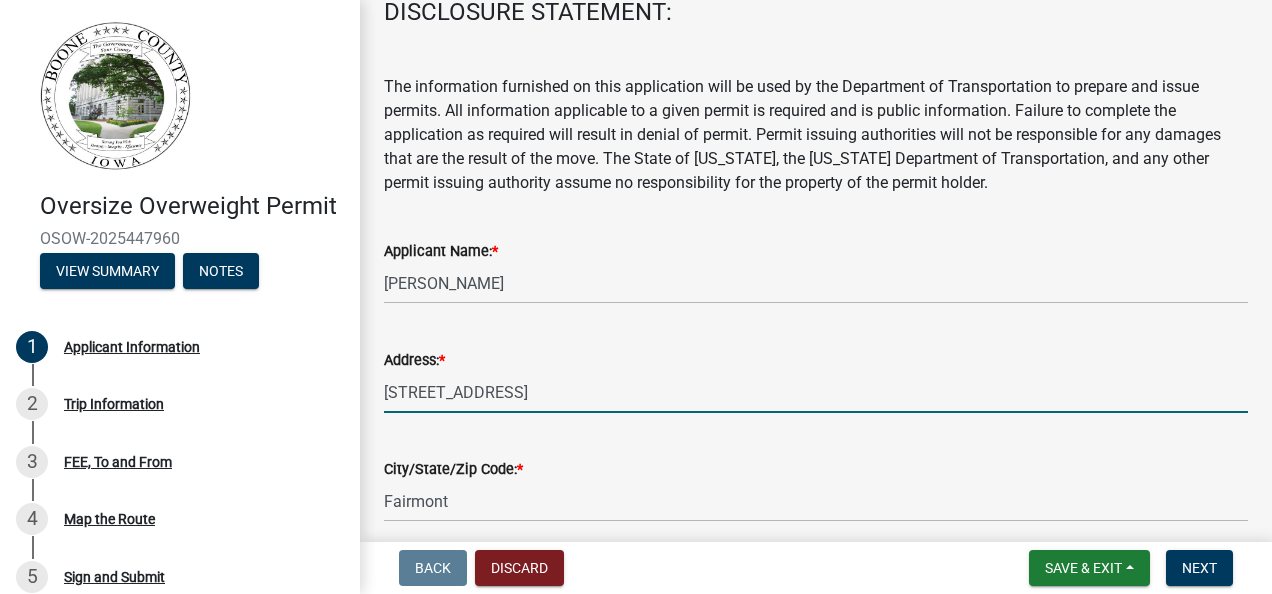 type on "5809778651" 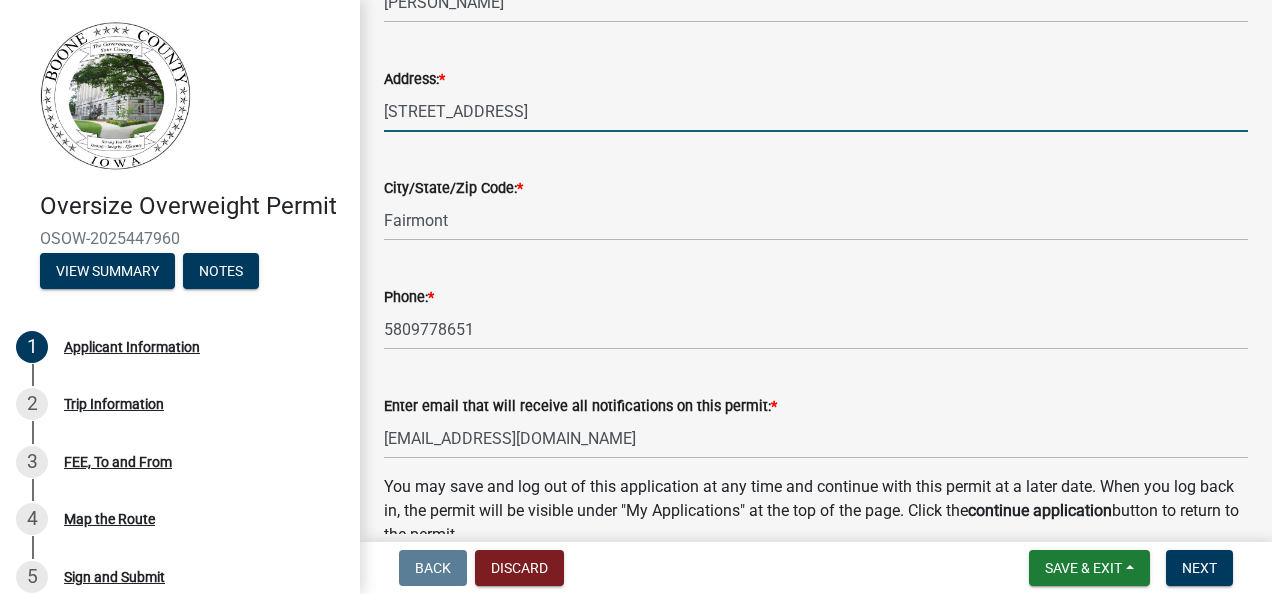 scroll, scrollTop: 588, scrollLeft: 0, axis: vertical 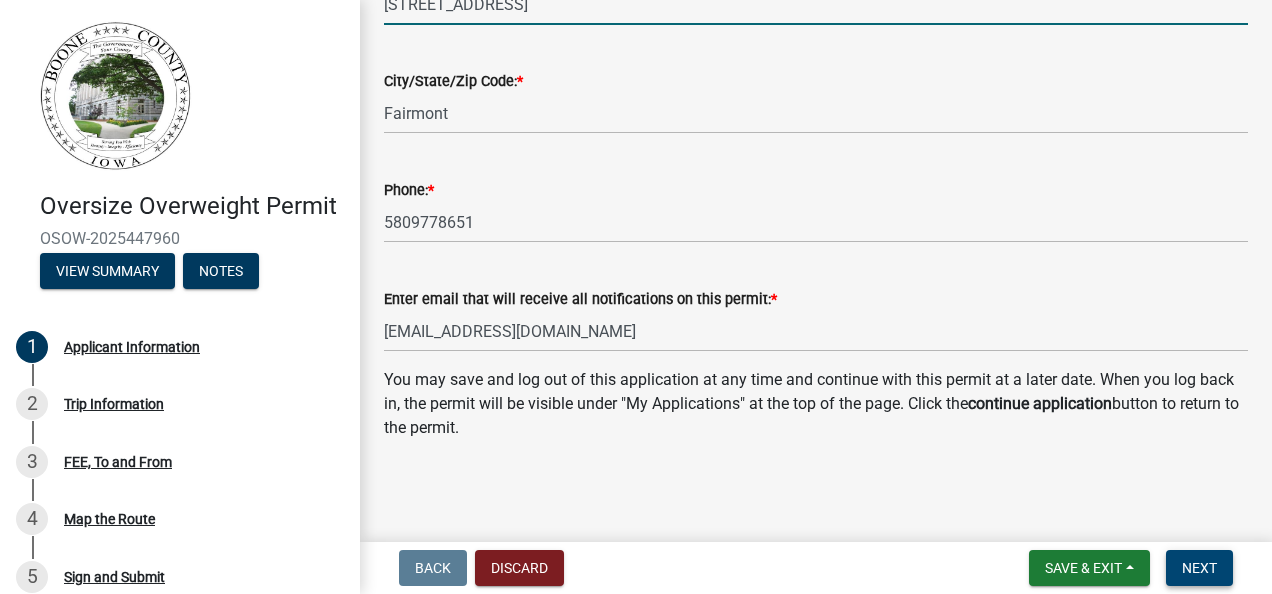 click on "Next" at bounding box center (1199, 568) 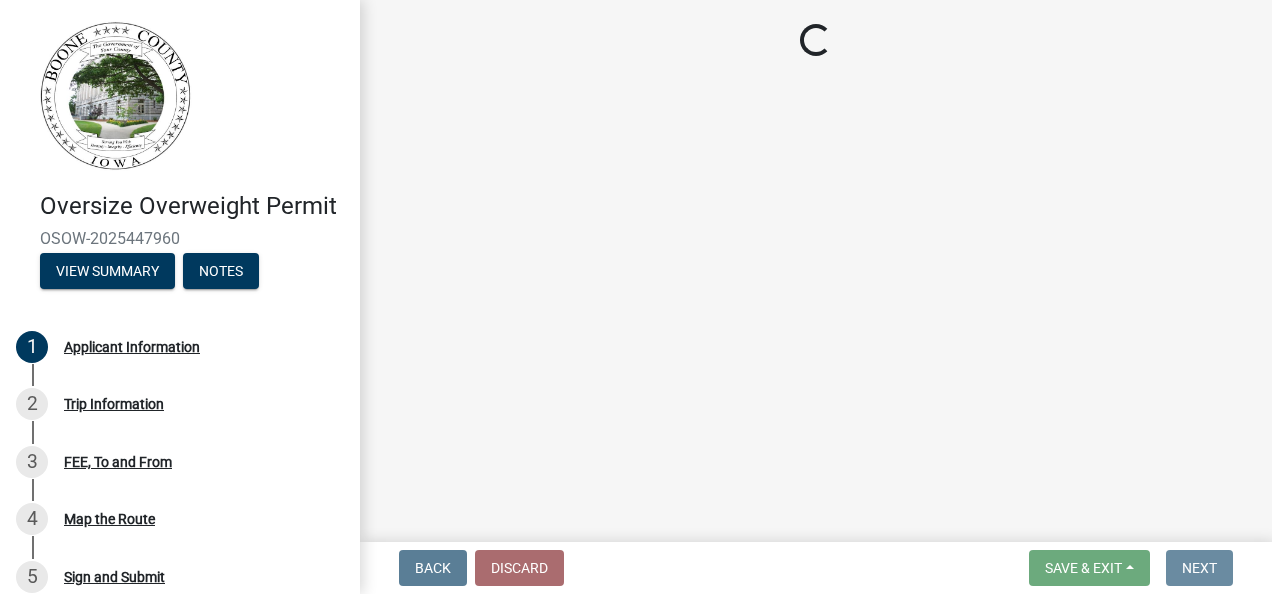 scroll, scrollTop: 0, scrollLeft: 0, axis: both 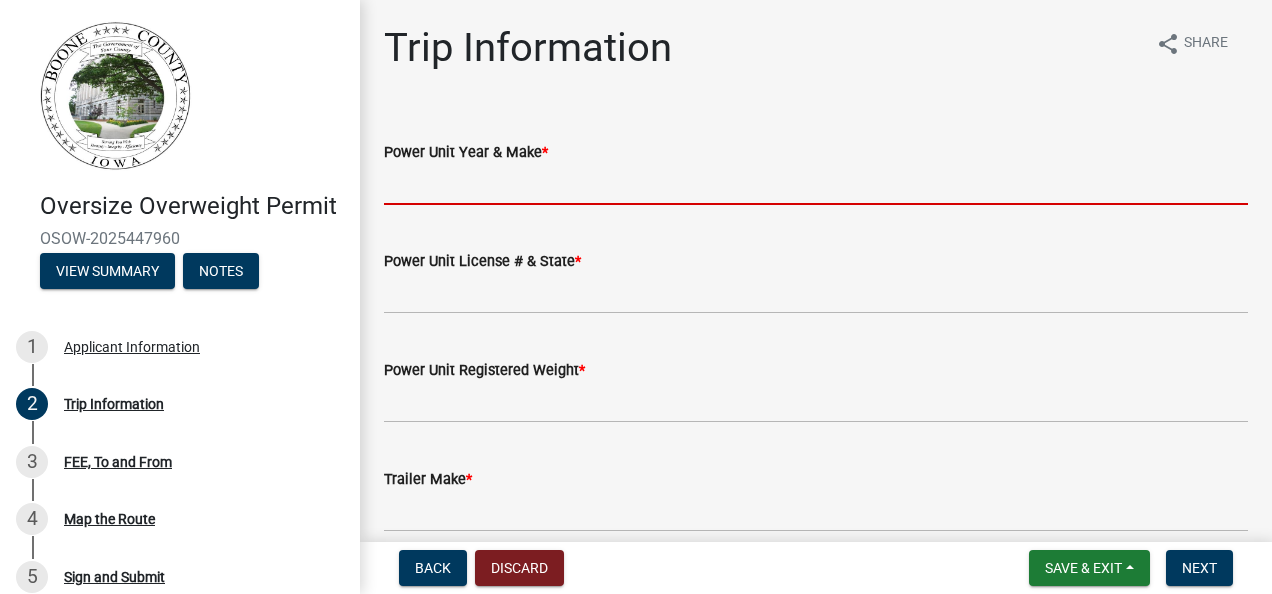 click on "Power Unit Year & Make  *" at bounding box center (816, 184) 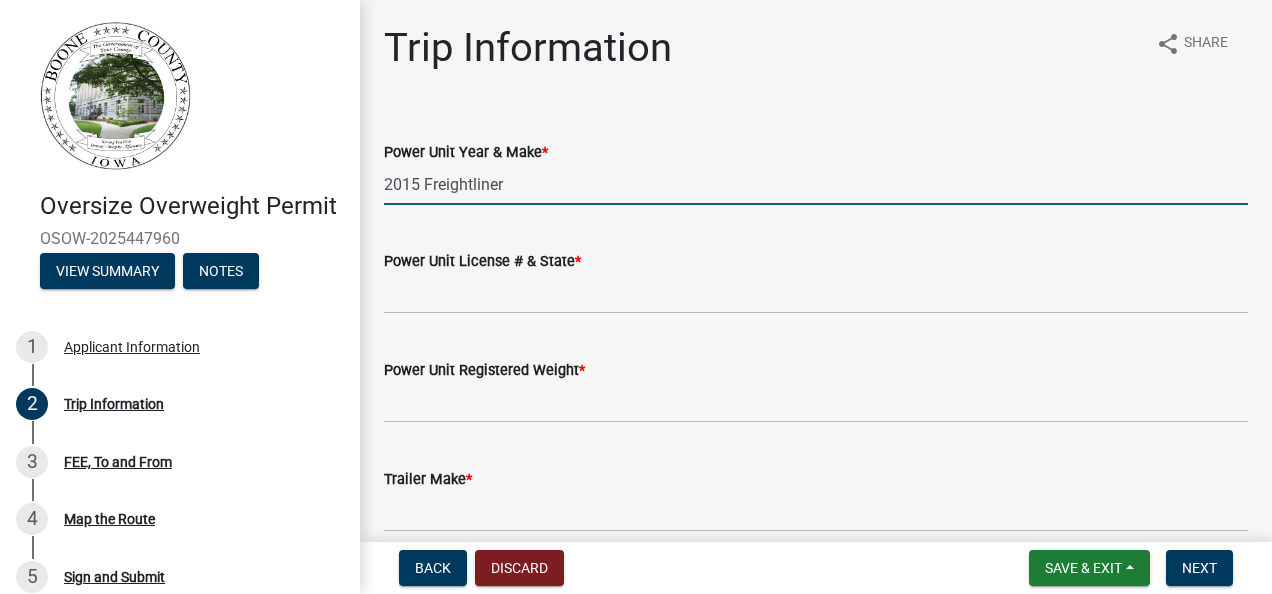 type on "2015 Freightliner" 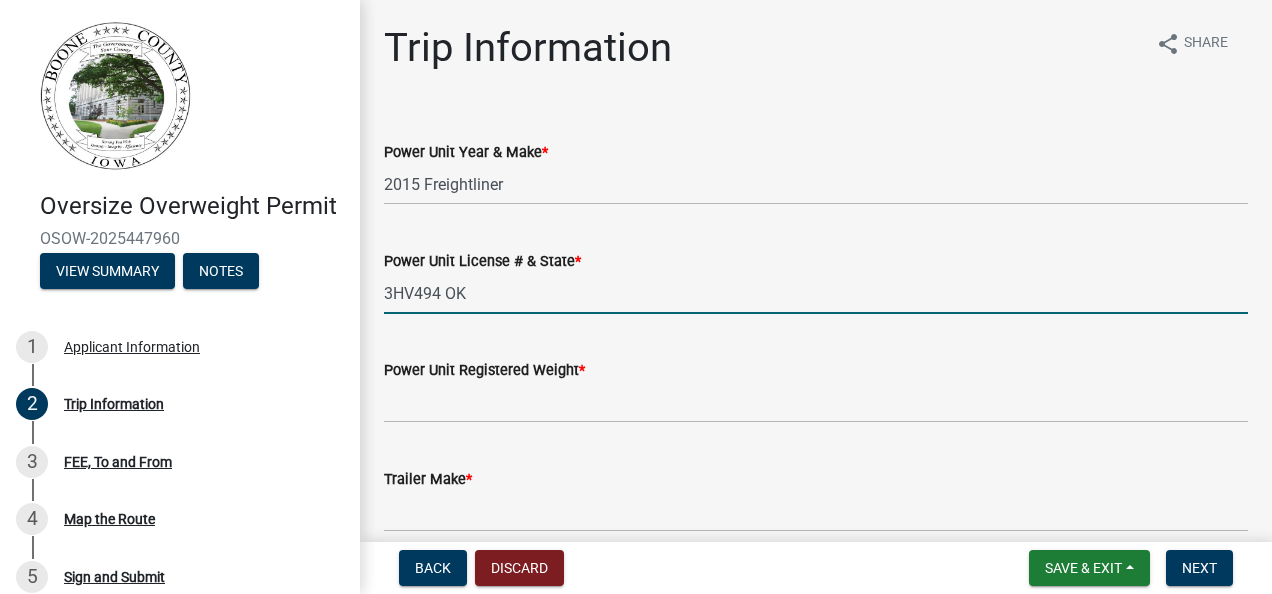 type on "3HV494 OK" 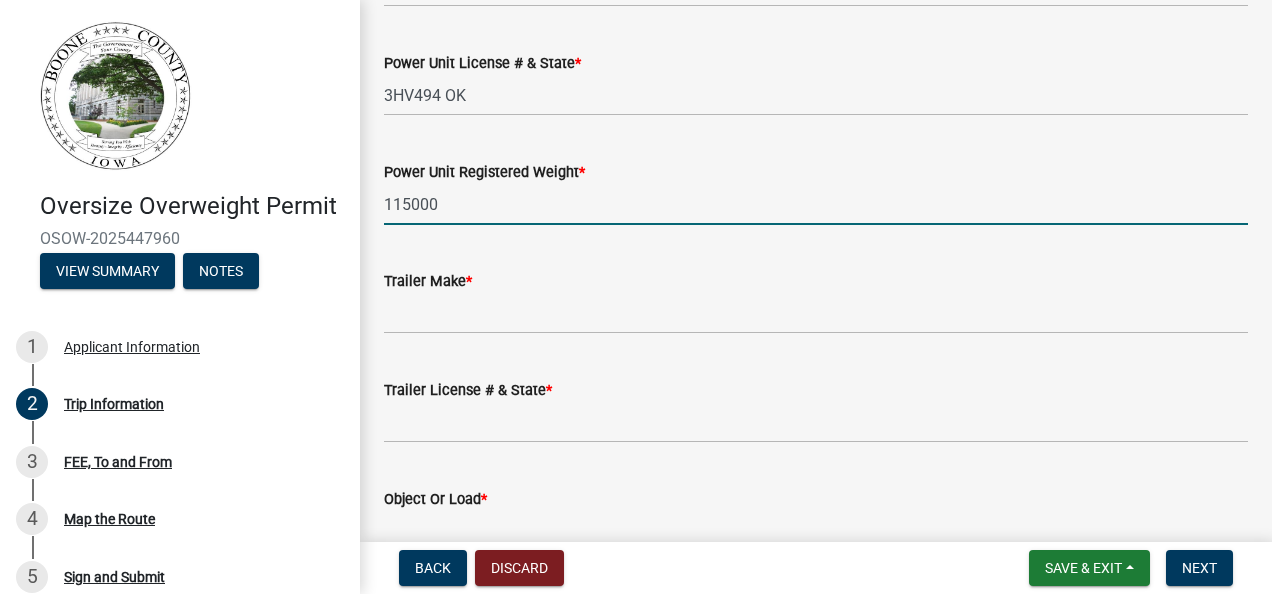 scroll, scrollTop: 200, scrollLeft: 0, axis: vertical 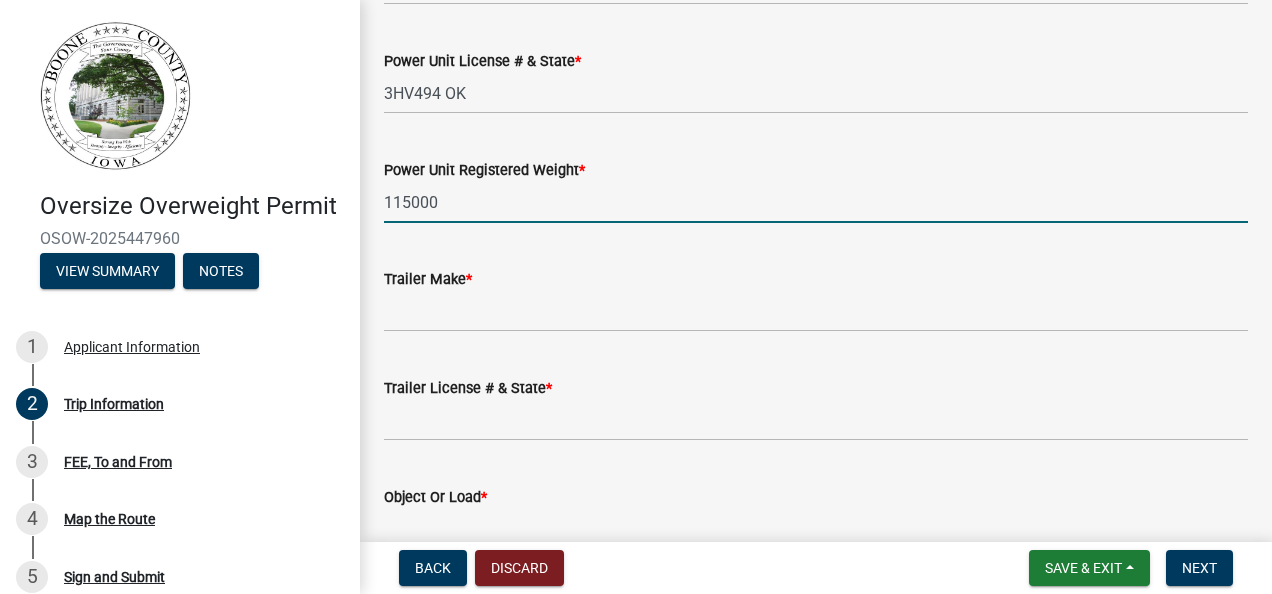type on "115000" 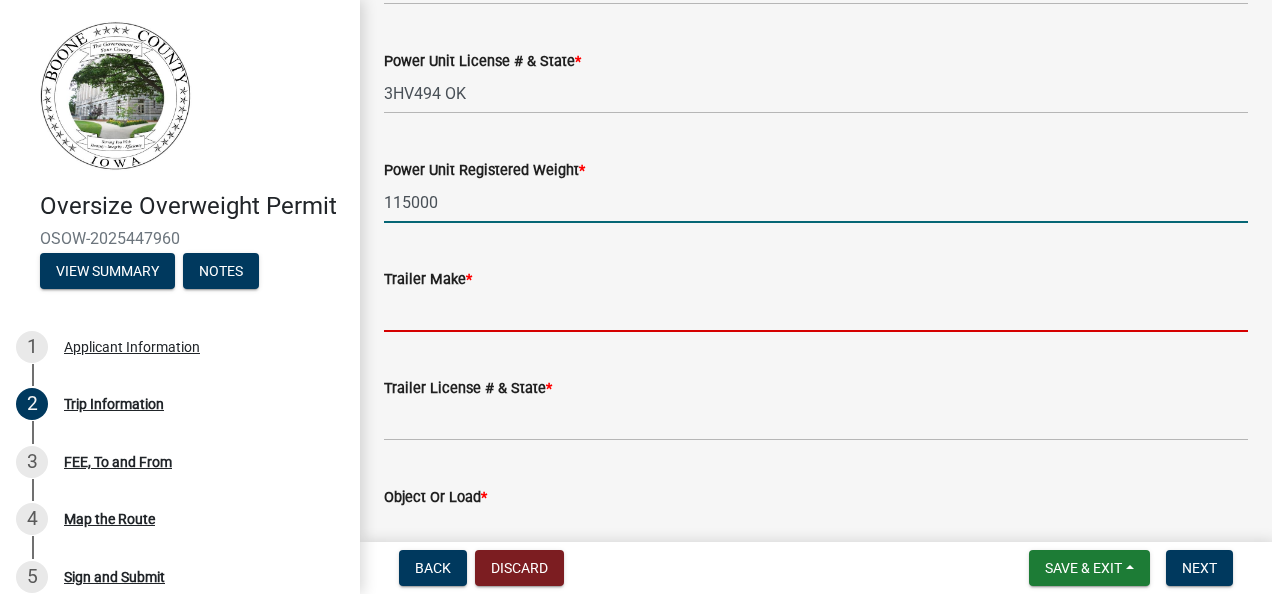 click on "Trailer Make  *" at bounding box center (816, 311) 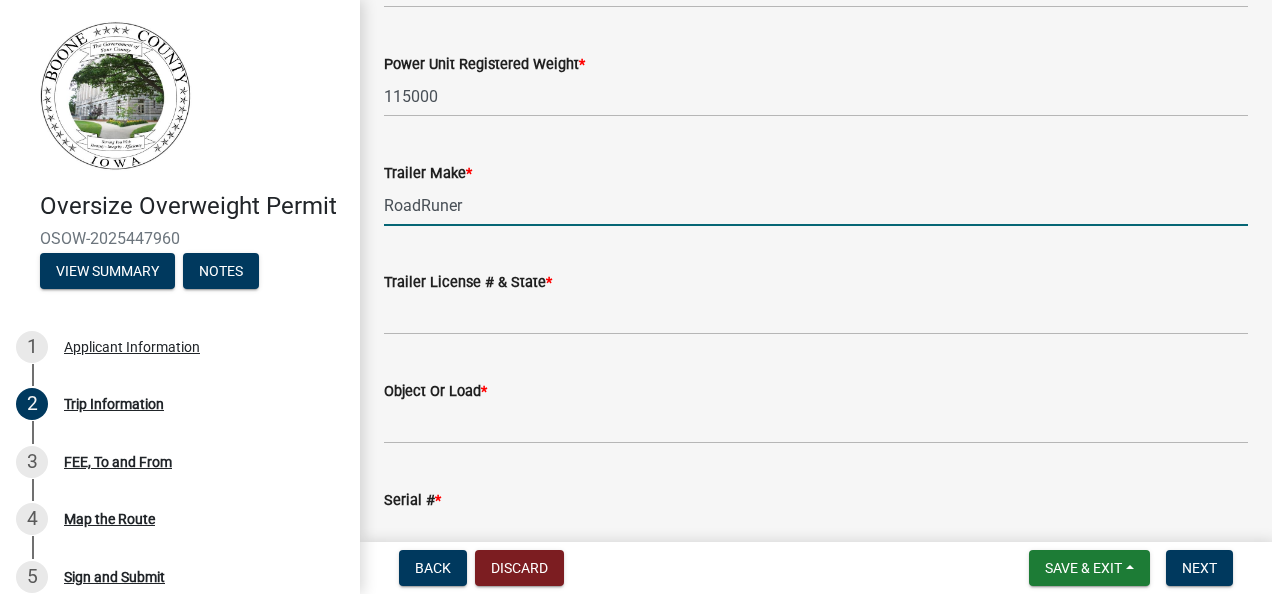 scroll, scrollTop: 400, scrollLeft: 0, axis: vertical 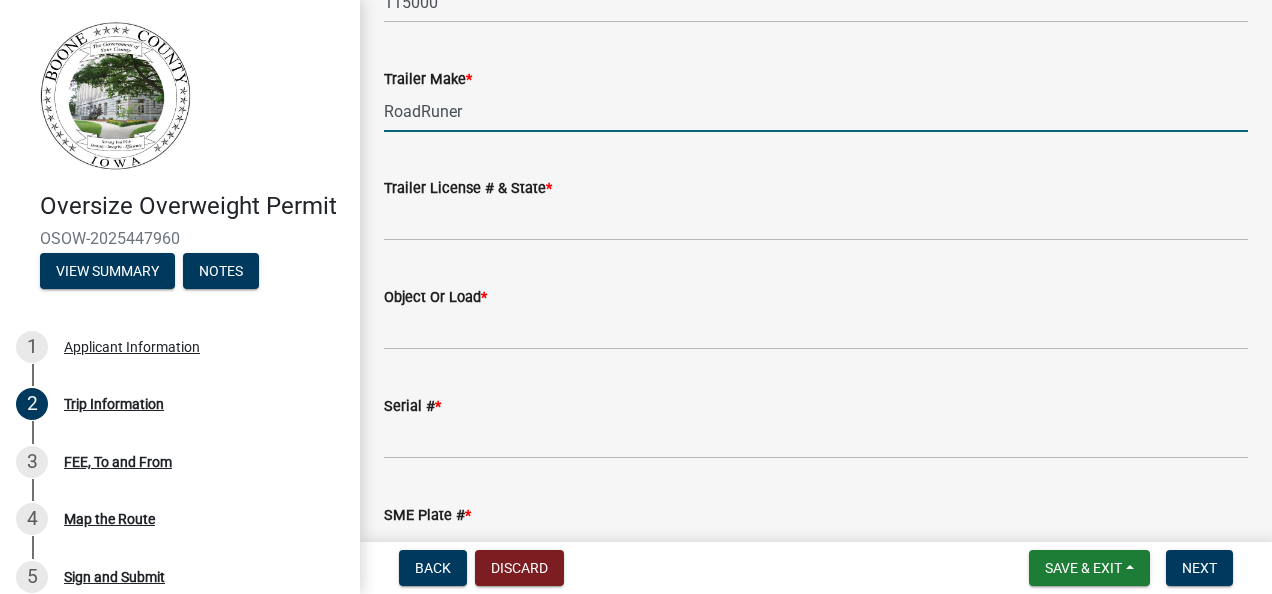 type on "RoadRuner" 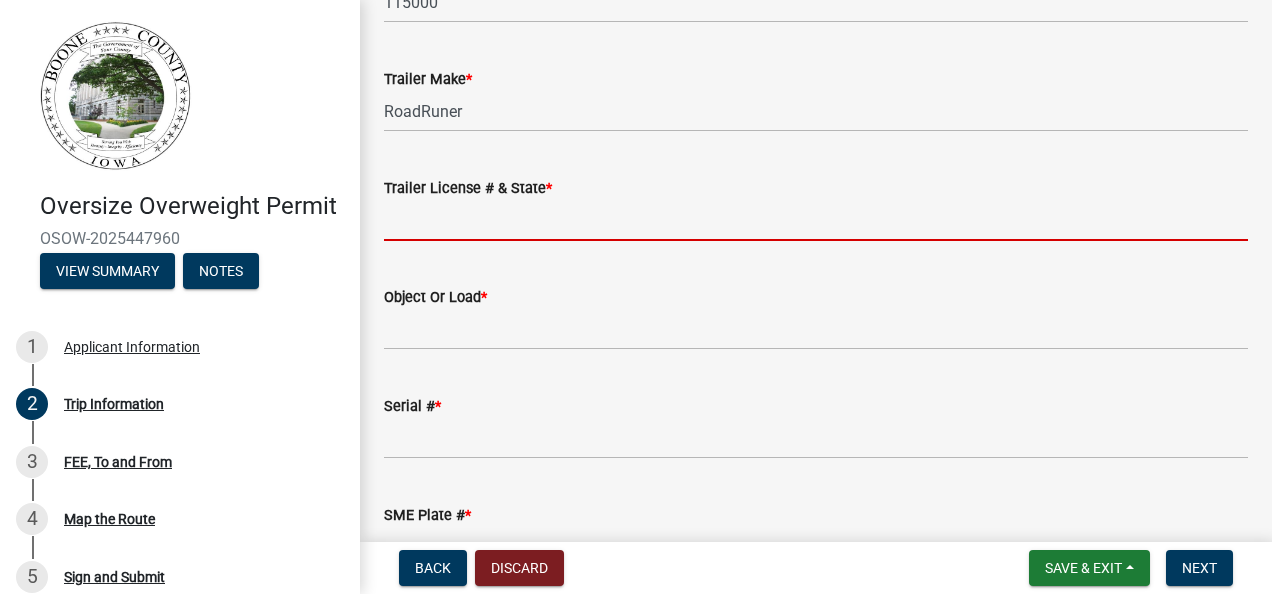 click on "Trailer License # & State  *" at bounding box center [816, 220] 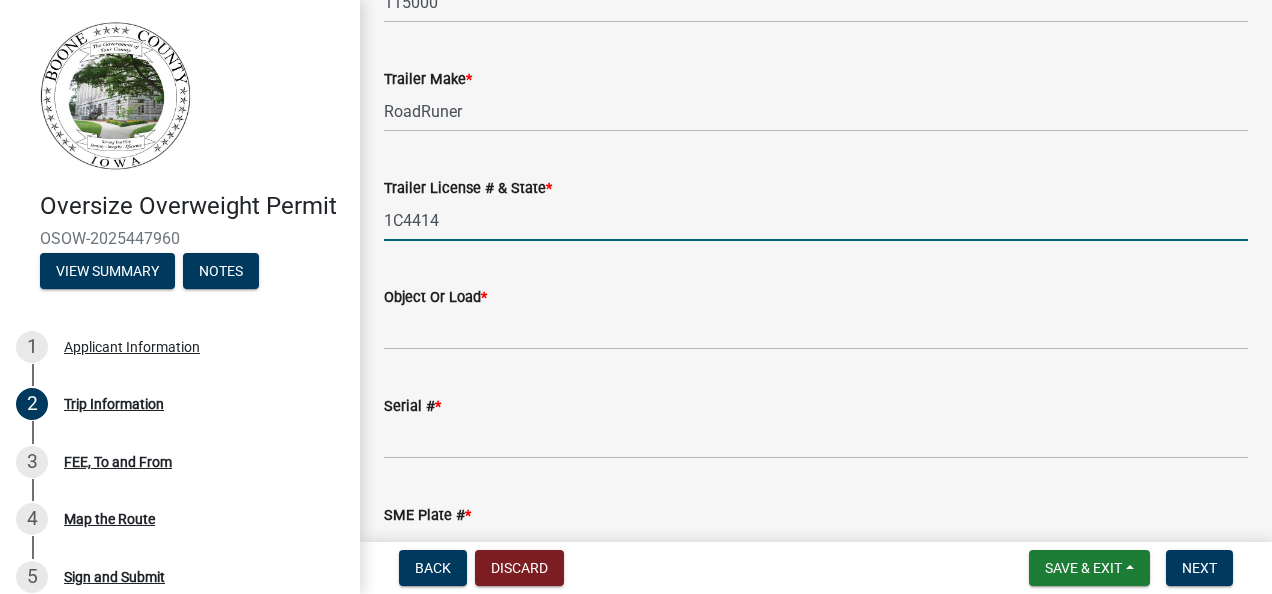 scroll, scrollTop: 500, scrollLeft: 0, axis: vertical 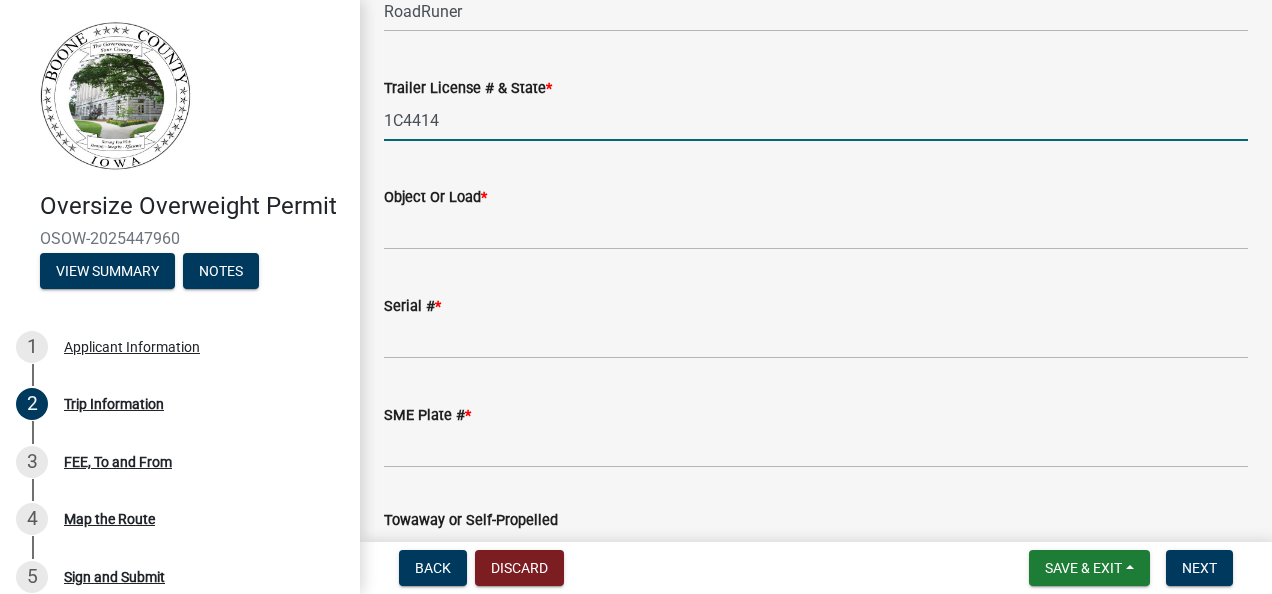 type on "1C4414" 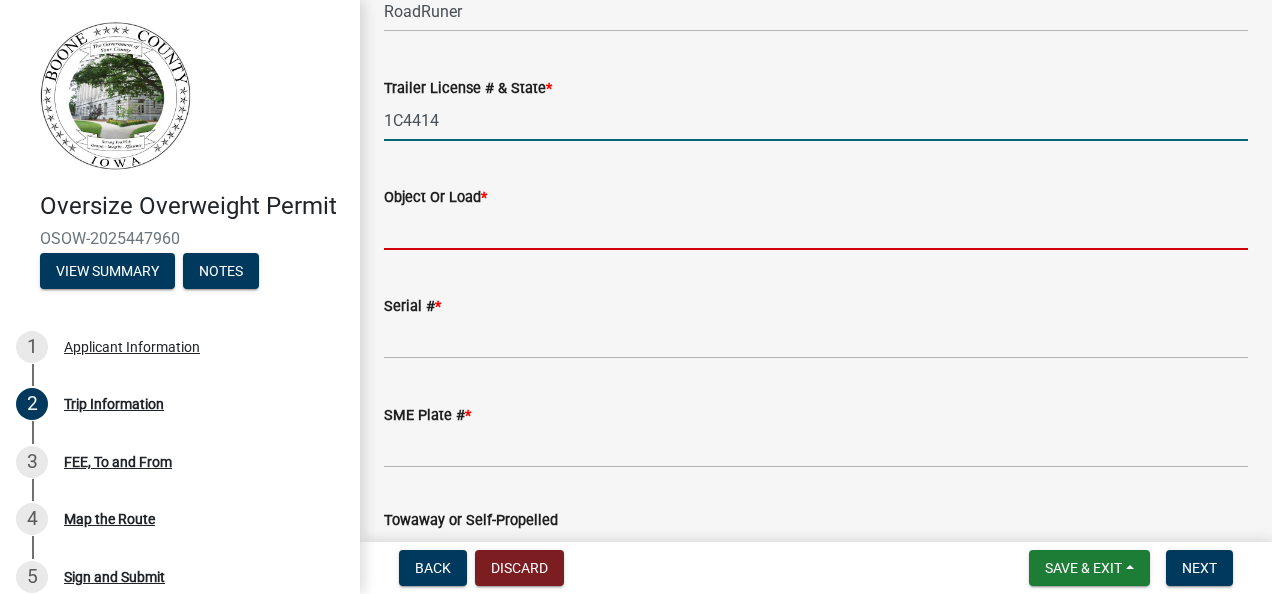 click on "Object Or Load  *" at bounding box center (816, 229) 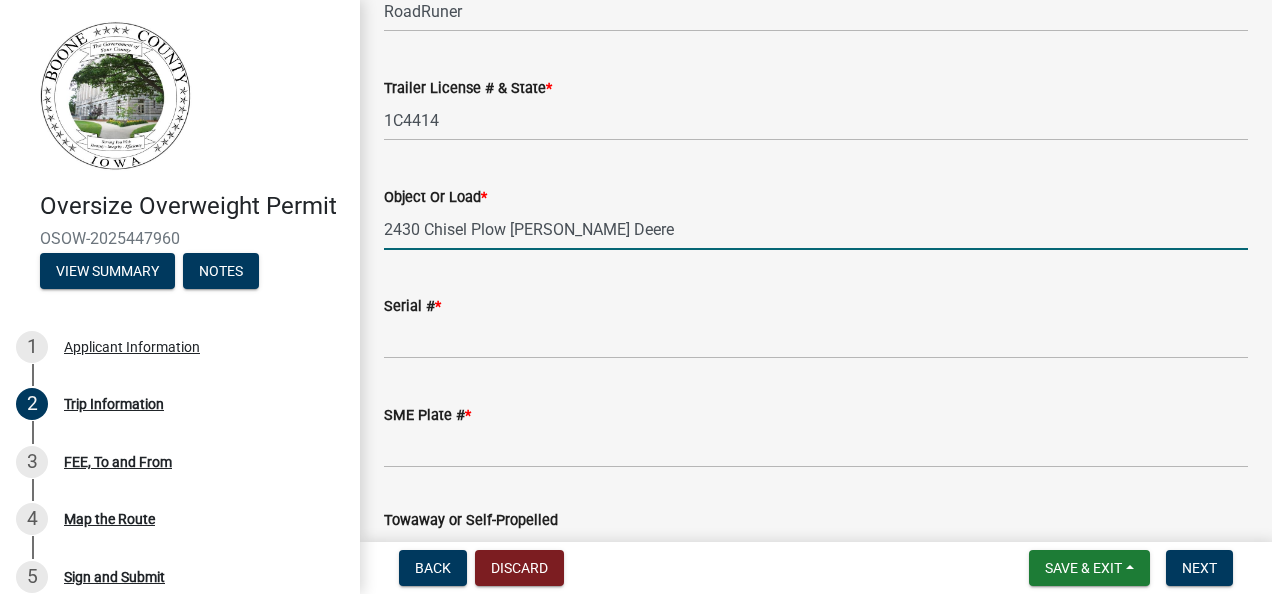 scroll, scrollTop: 600, scrollLeft: 0, axis: vertical 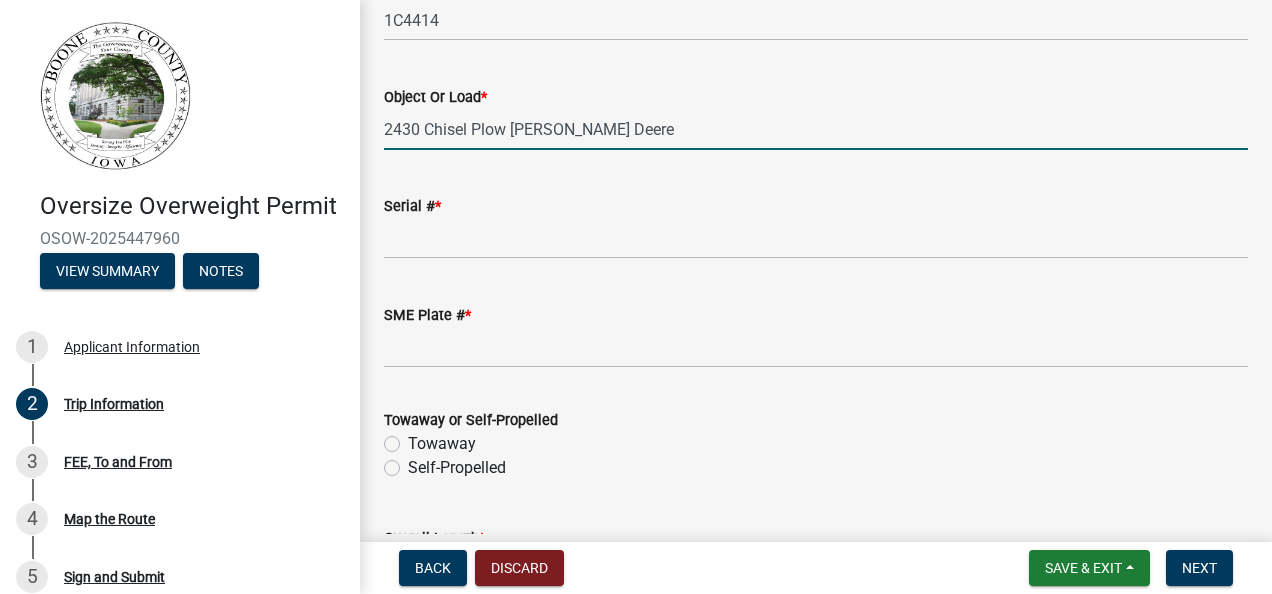 type on "2430 Chisel Plow [PERSON_NAME] Deere" 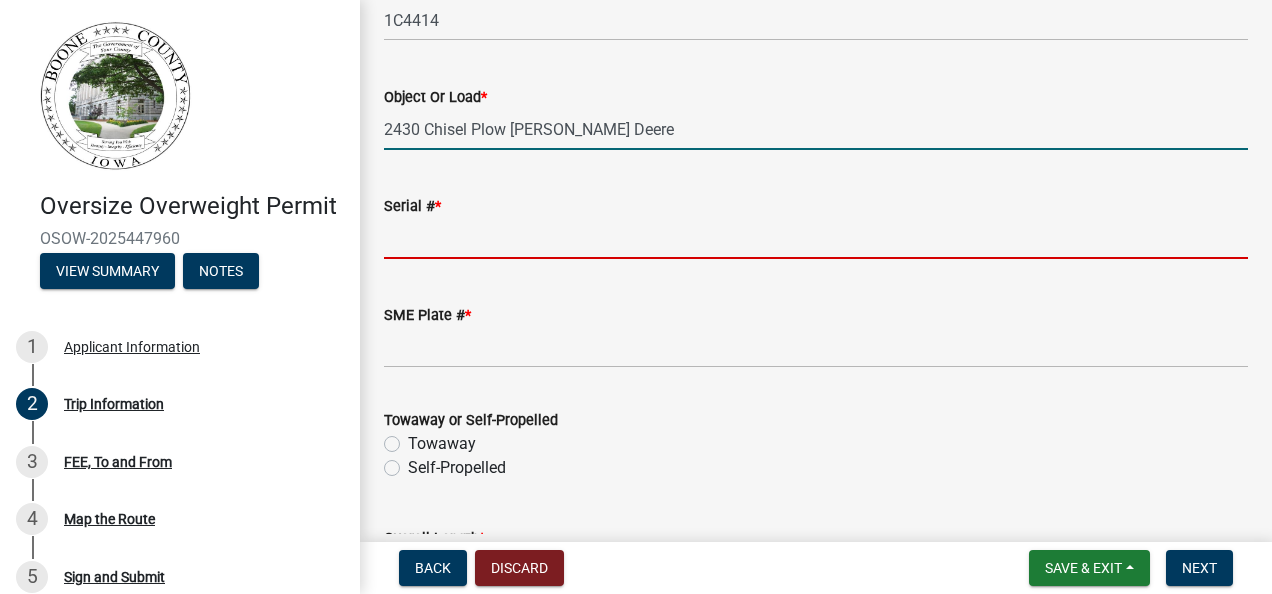 click on "Serial #  *" at bounding box center (816, 238) 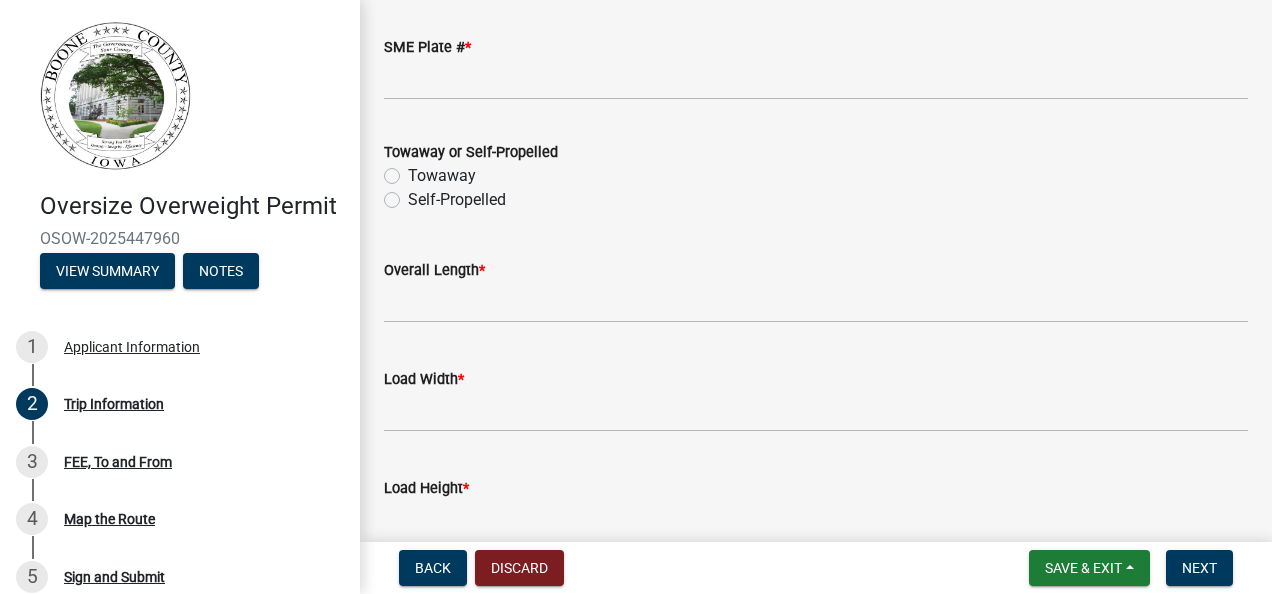 scroll, scrollTop: 900, scrollLeft: 0, axis: vertical 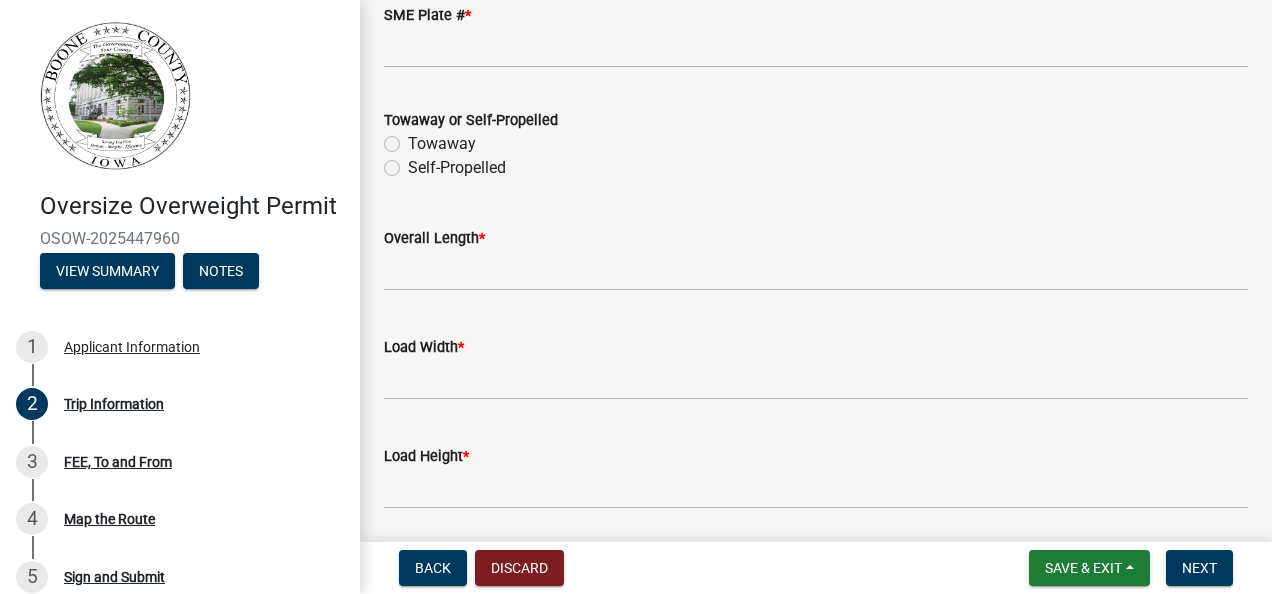 type on "801002" 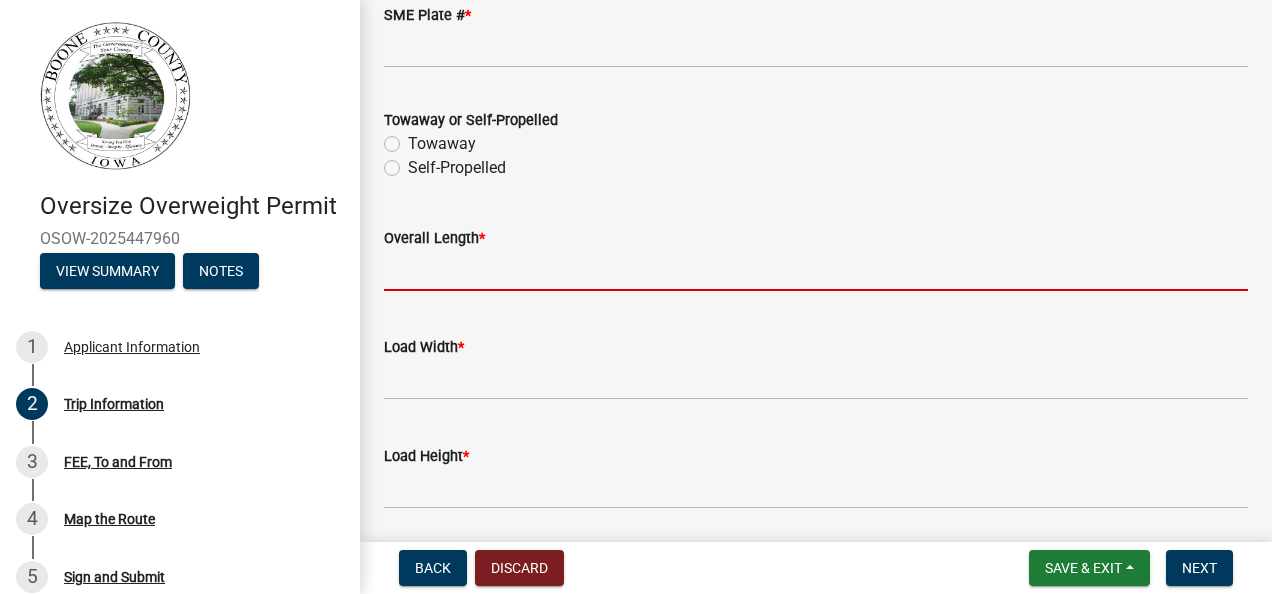 click on "Overall Length  *" at bounding box center (816, 270) 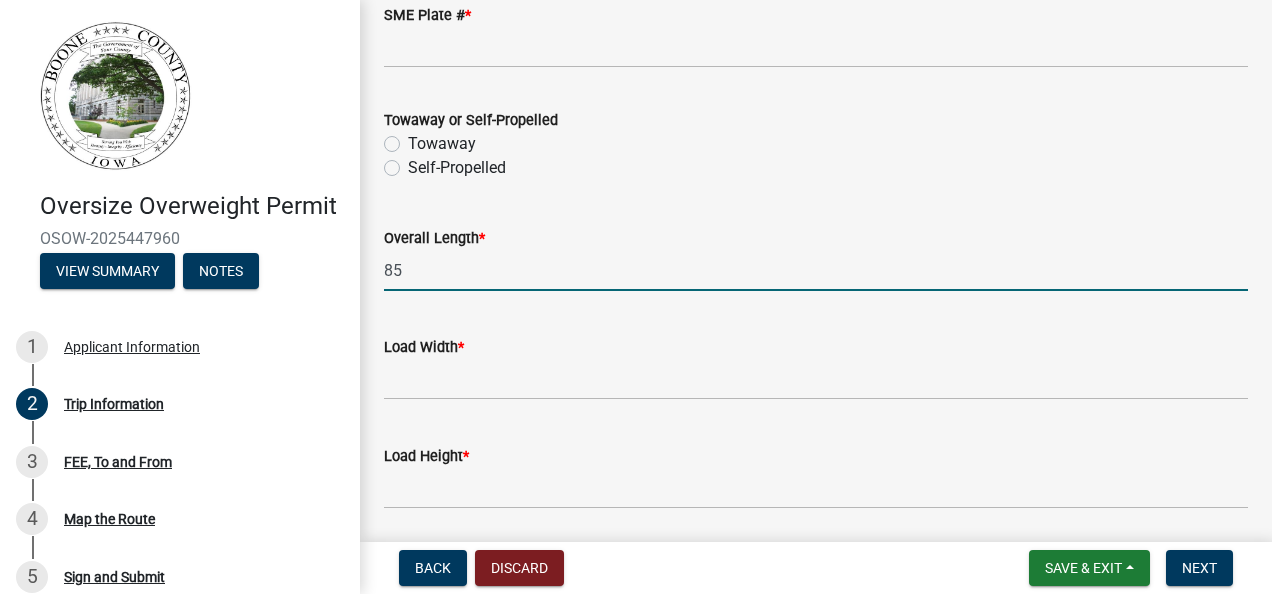 type on "85" 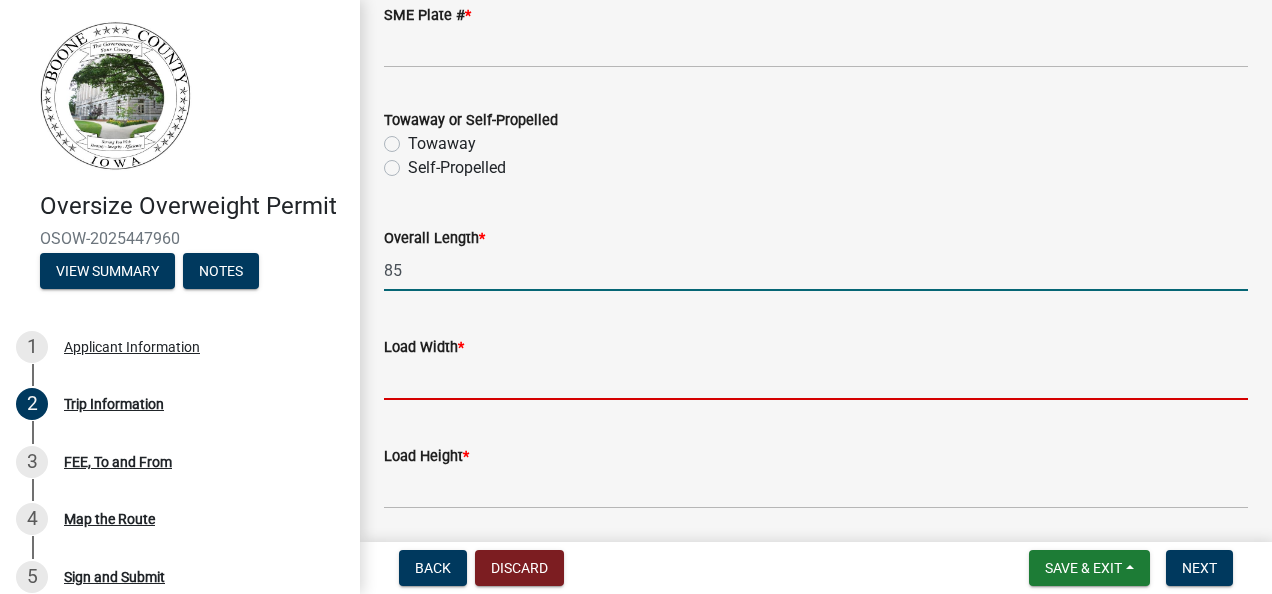 click on "[PERSON_NAME]  *" at bounding box center [816, 379] 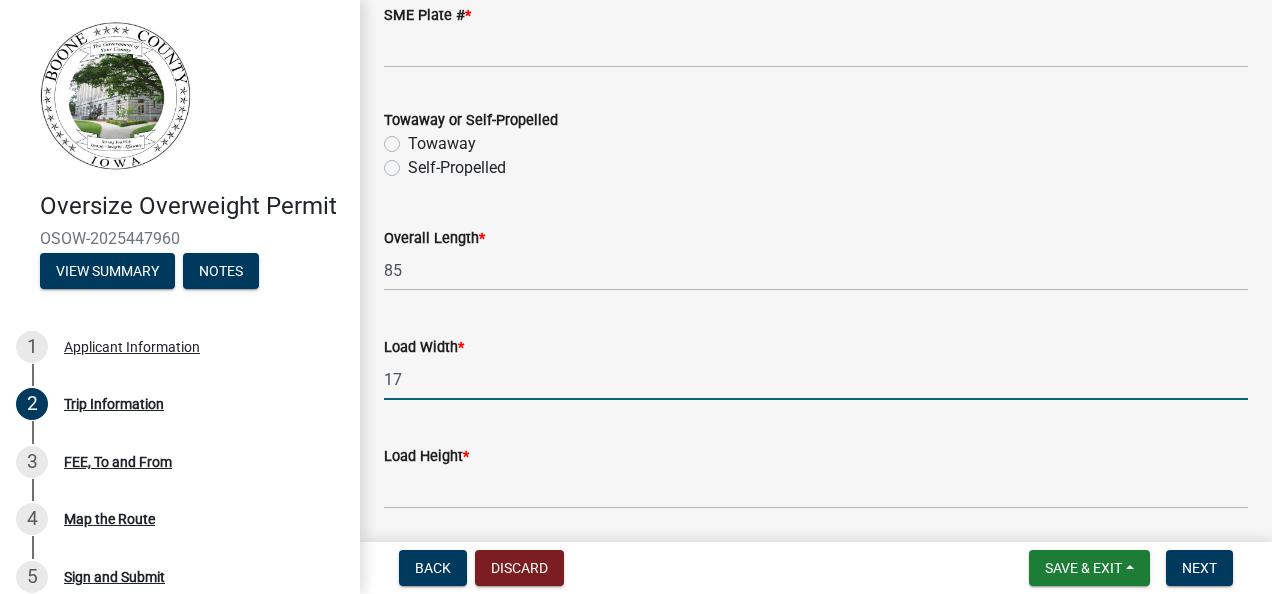 type on "17" 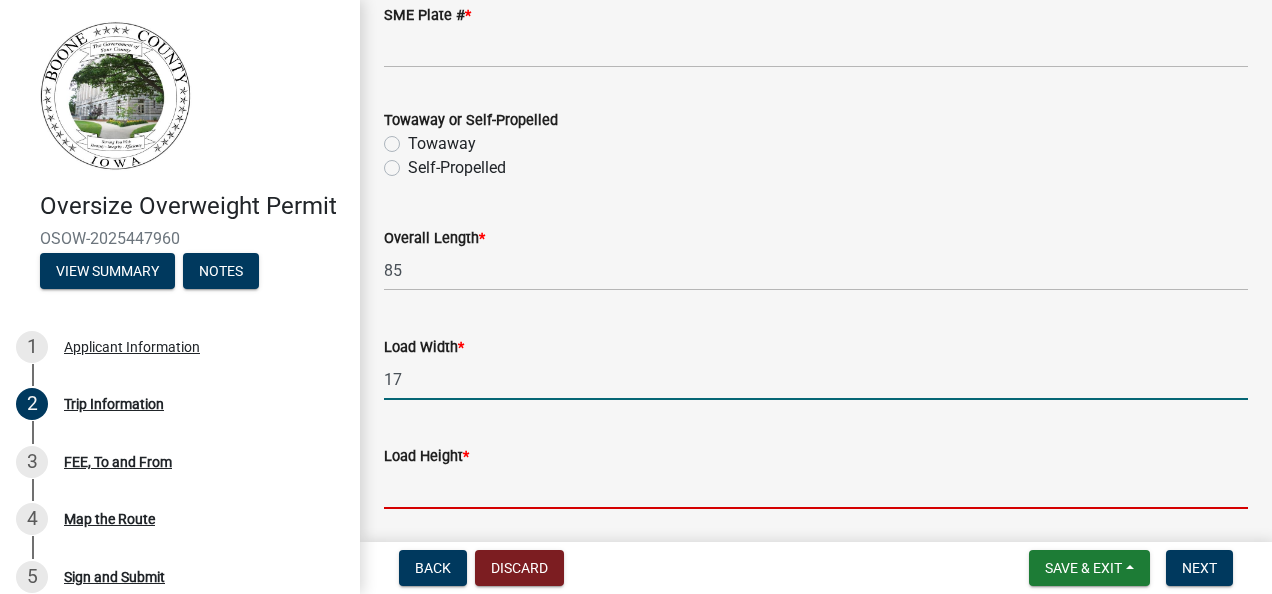 click on "Load Height  *" at bounding box center (816, 488) 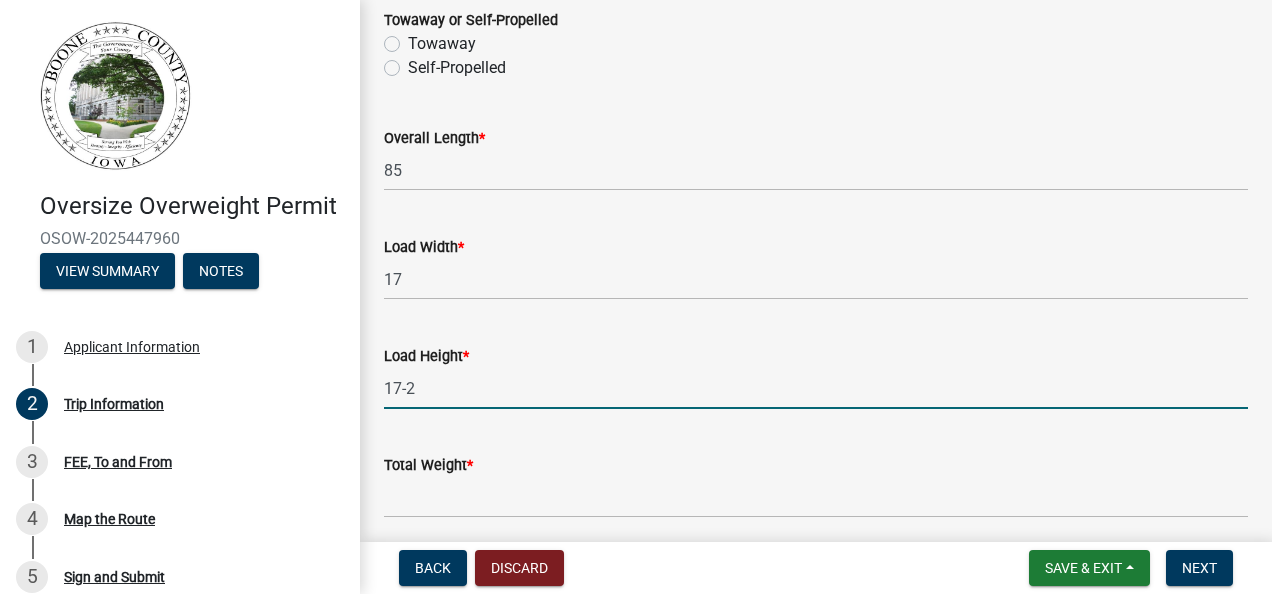 scroll, scrollTop: 1100, scrollLeft: 0, axis: vertical 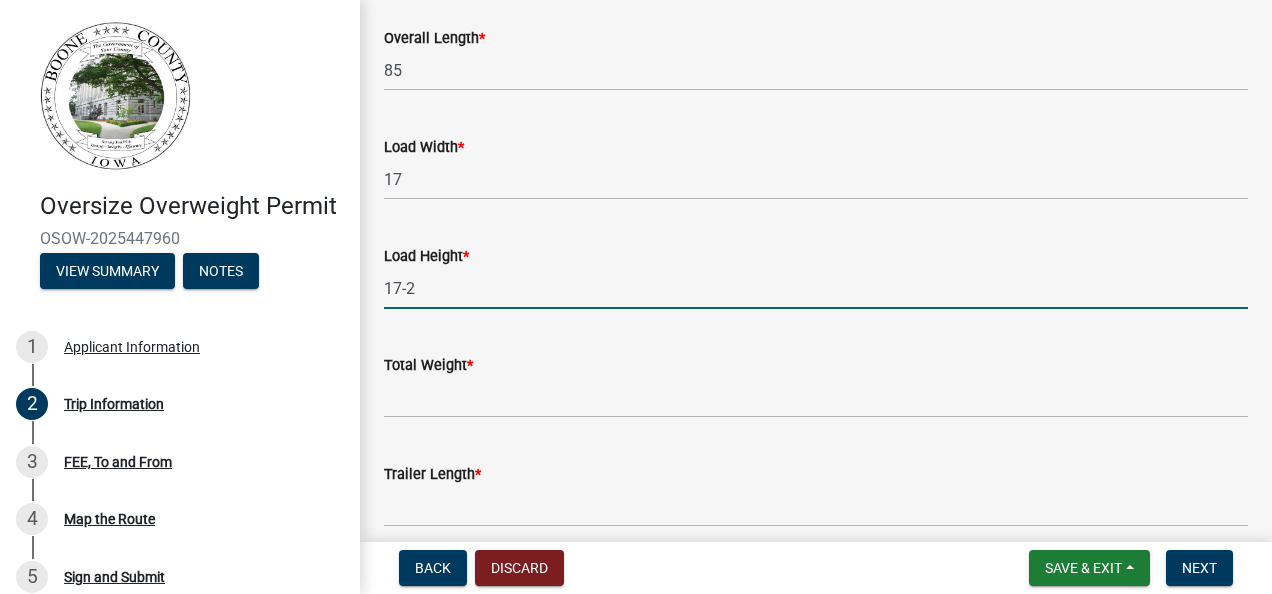 type on "17-2" 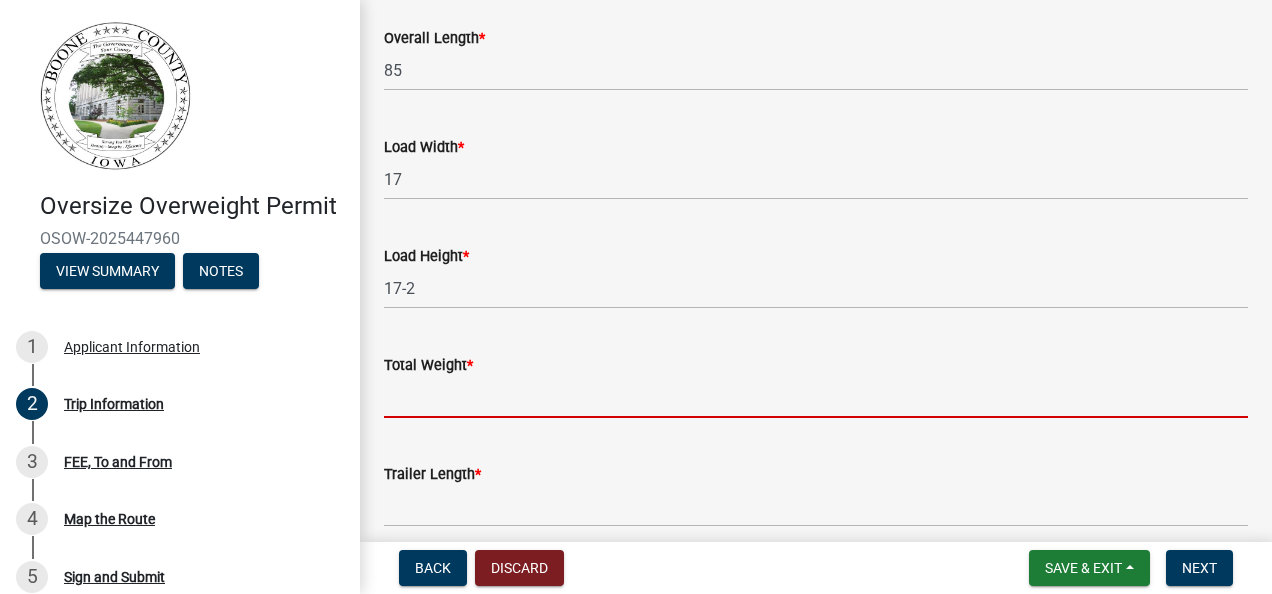 click on "Total Weight  *" at bounding box center (816, 397) 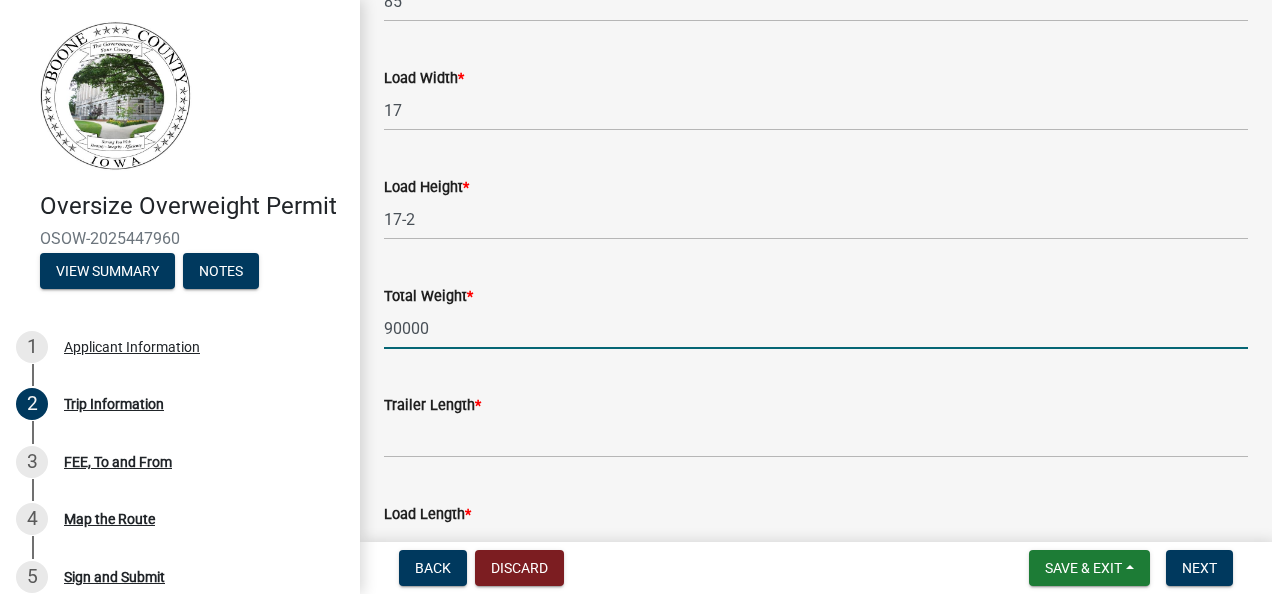 scroll, scrollTop: 1200, scrollLeft: 0, axis: vertical 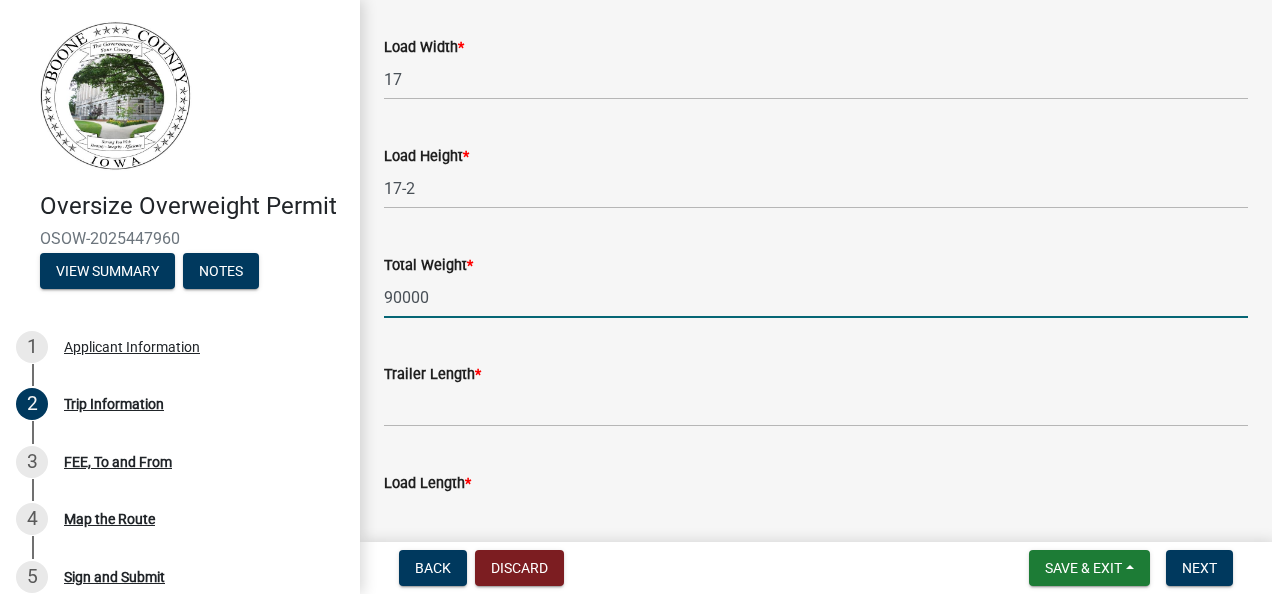 type on "90000" 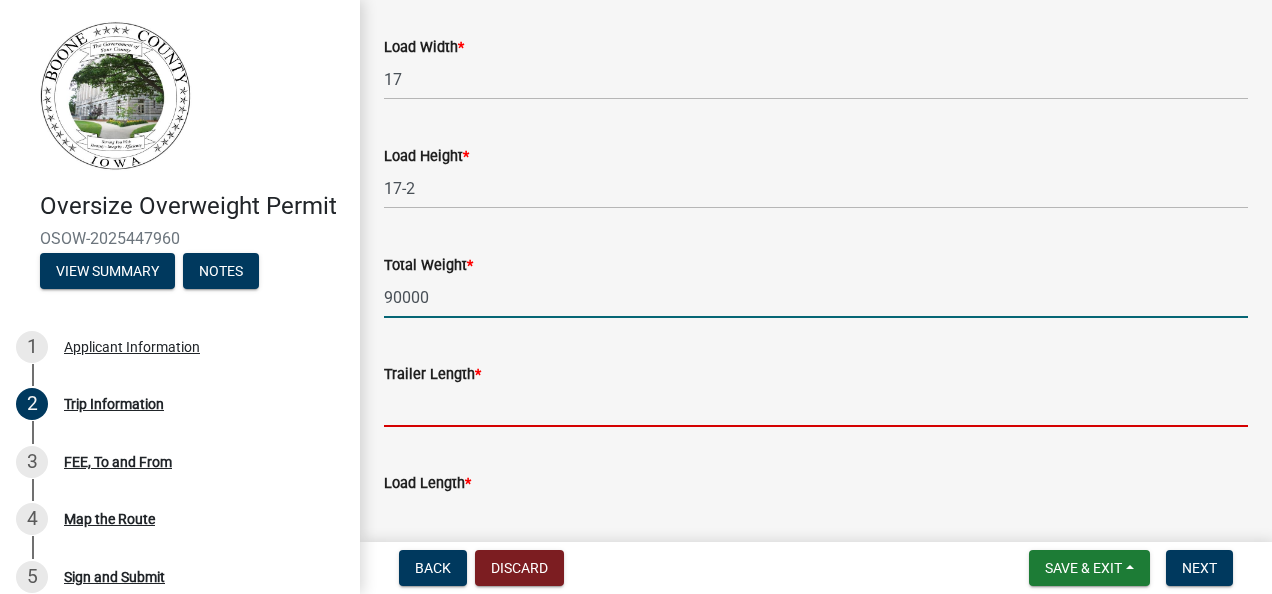 click on "Trailer Length  *" at bounding box center [816, 406] 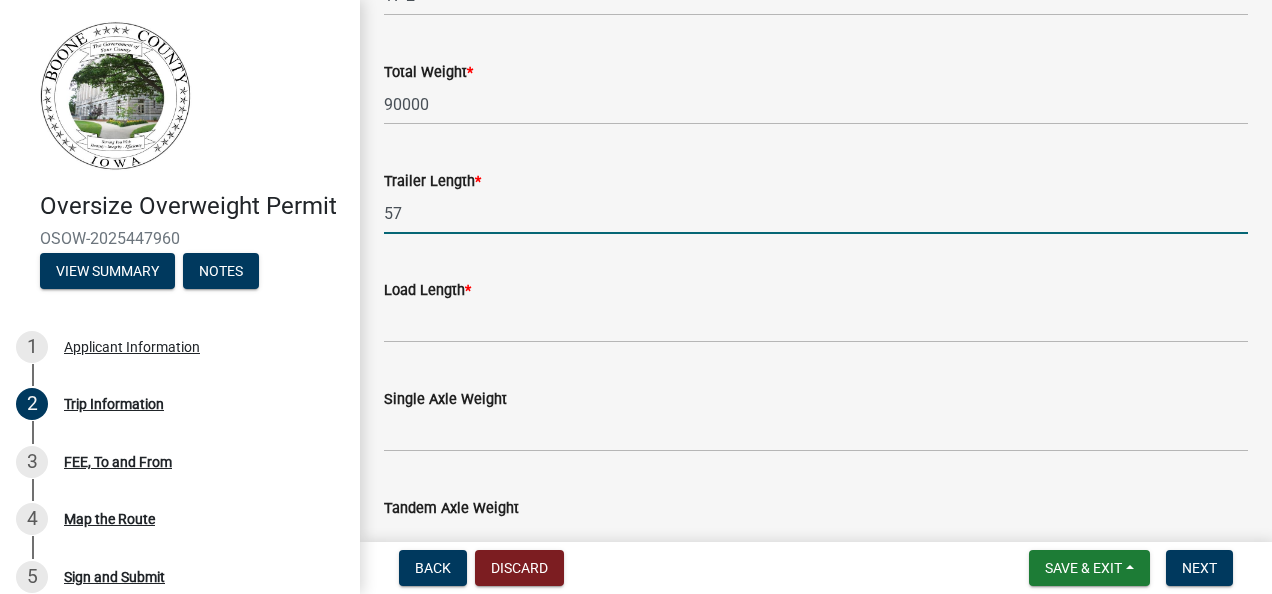scroll, scrollTop: 1500, scrollLeft: 0, axis: vertical 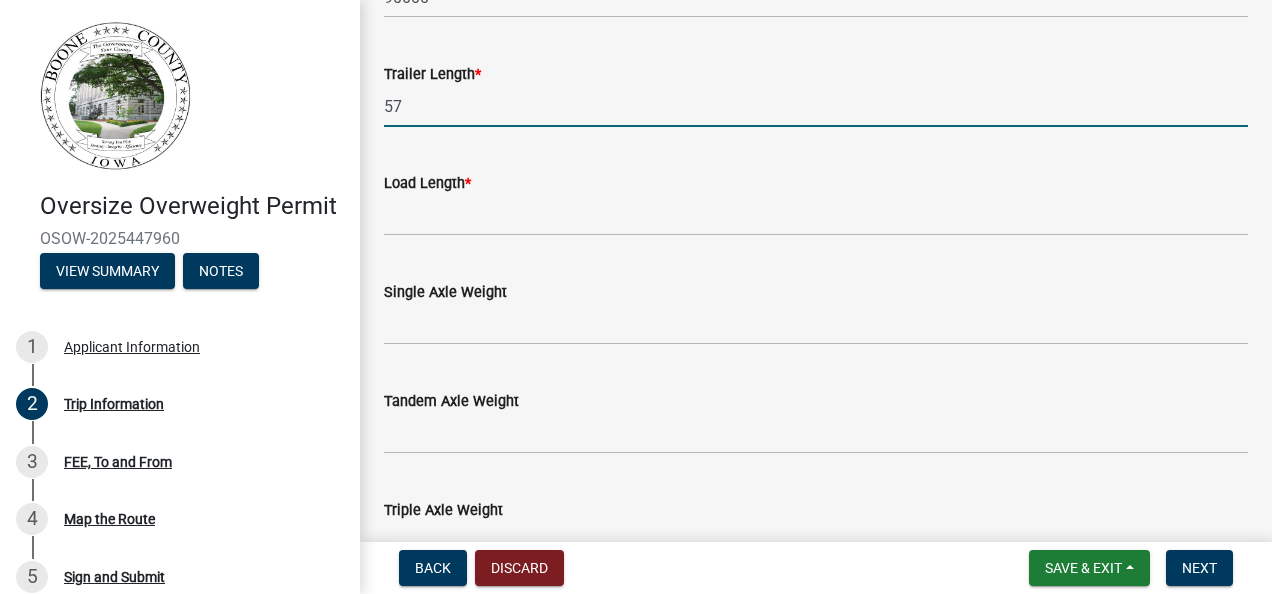 type on "57" 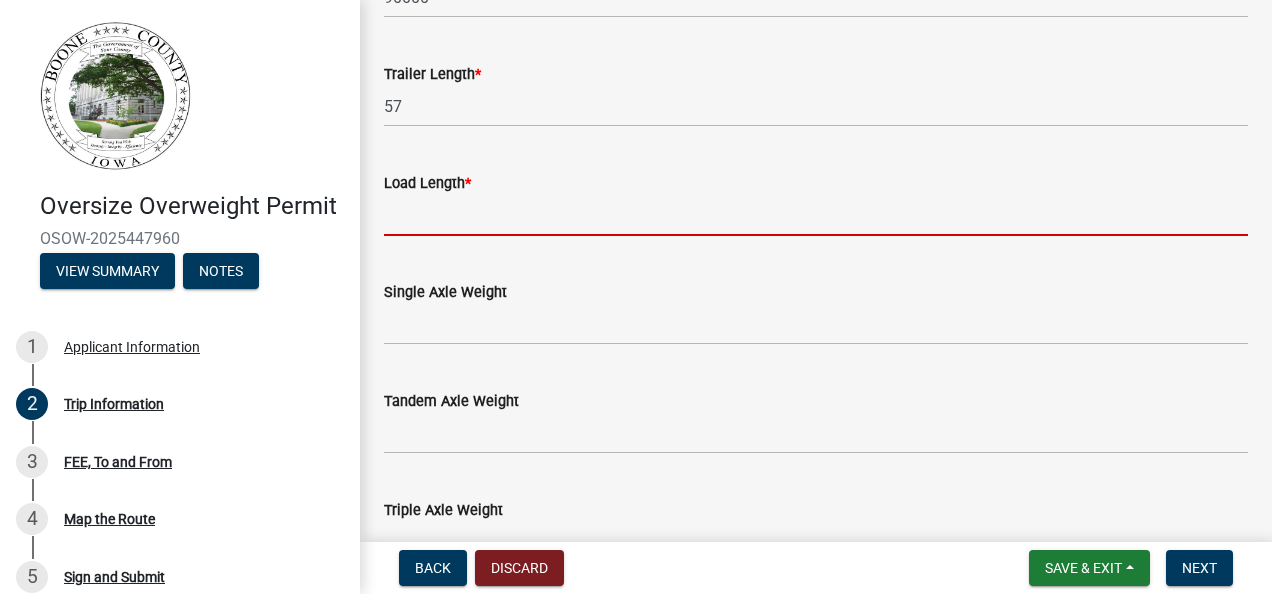 click on "Load Length  *" at bounding box center [816, 215] 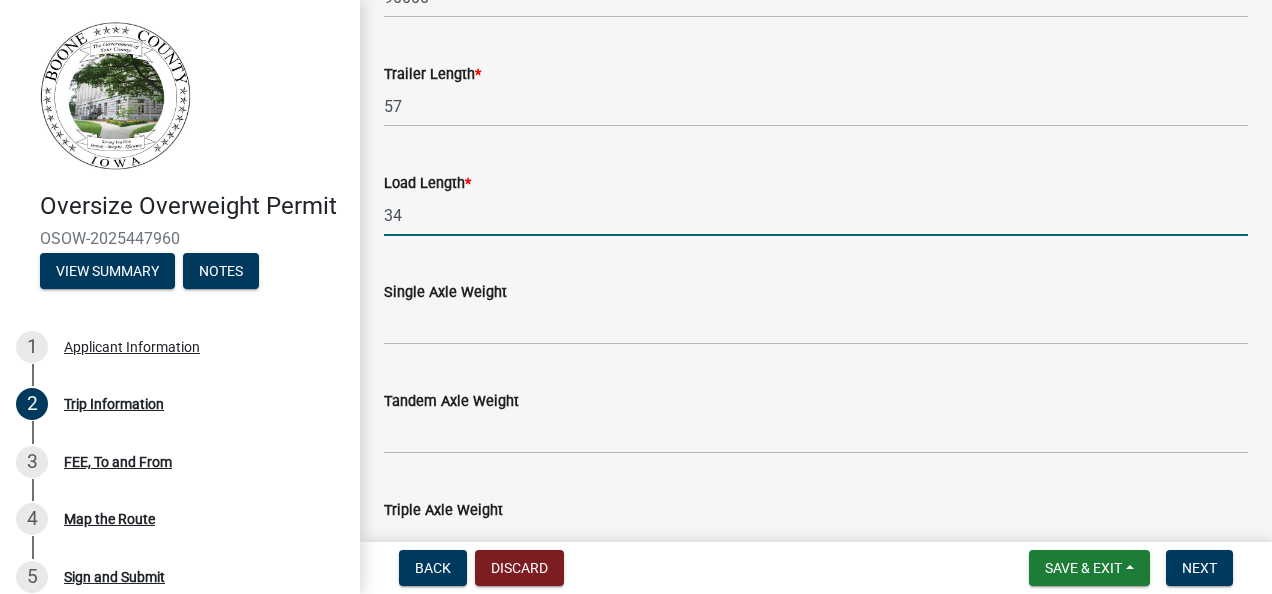 type on "34" 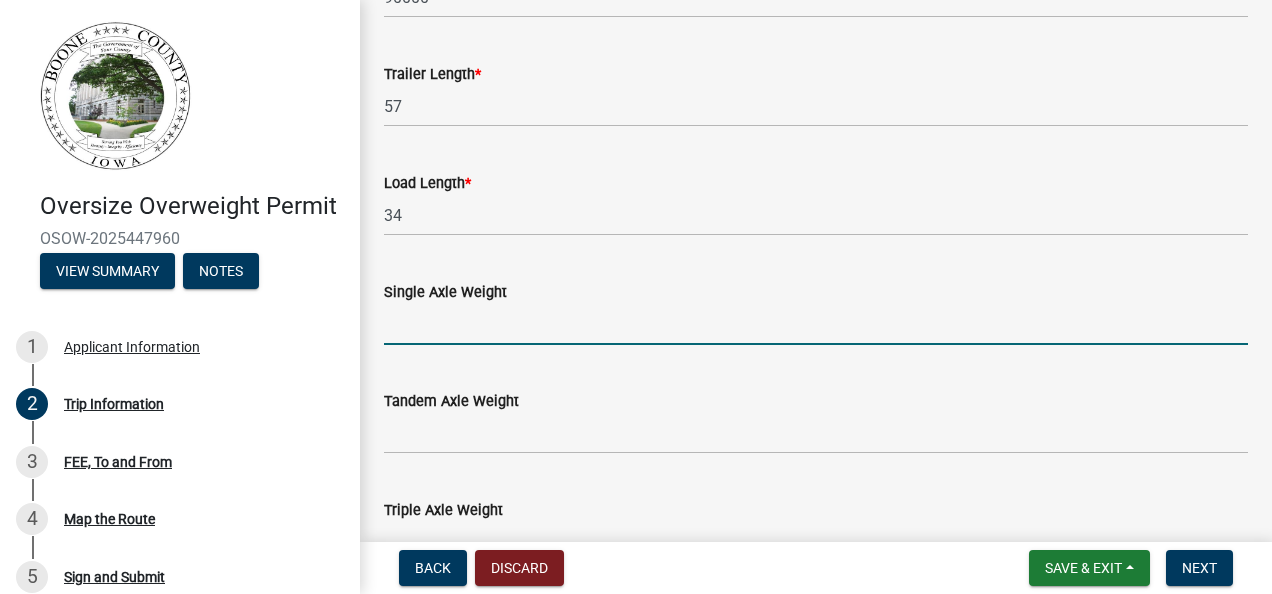 click on "Single Axle Weight" at bounding box center (816, 324) 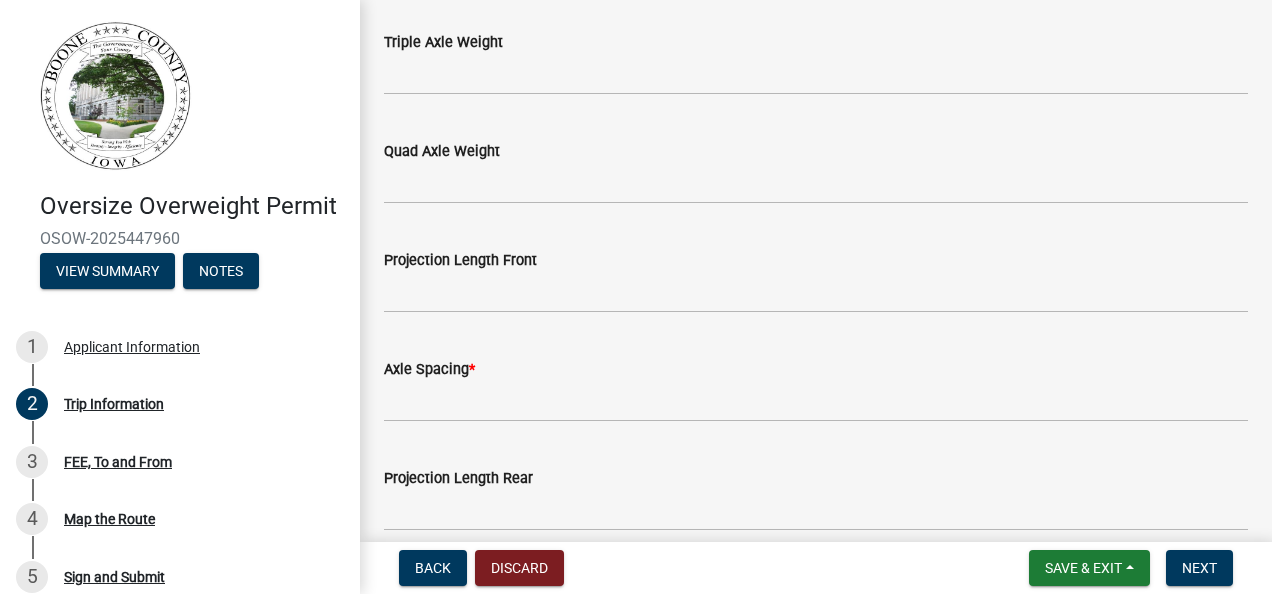 scroll, scrollTop: 2000, scrollLeft: 0, axis: vertical 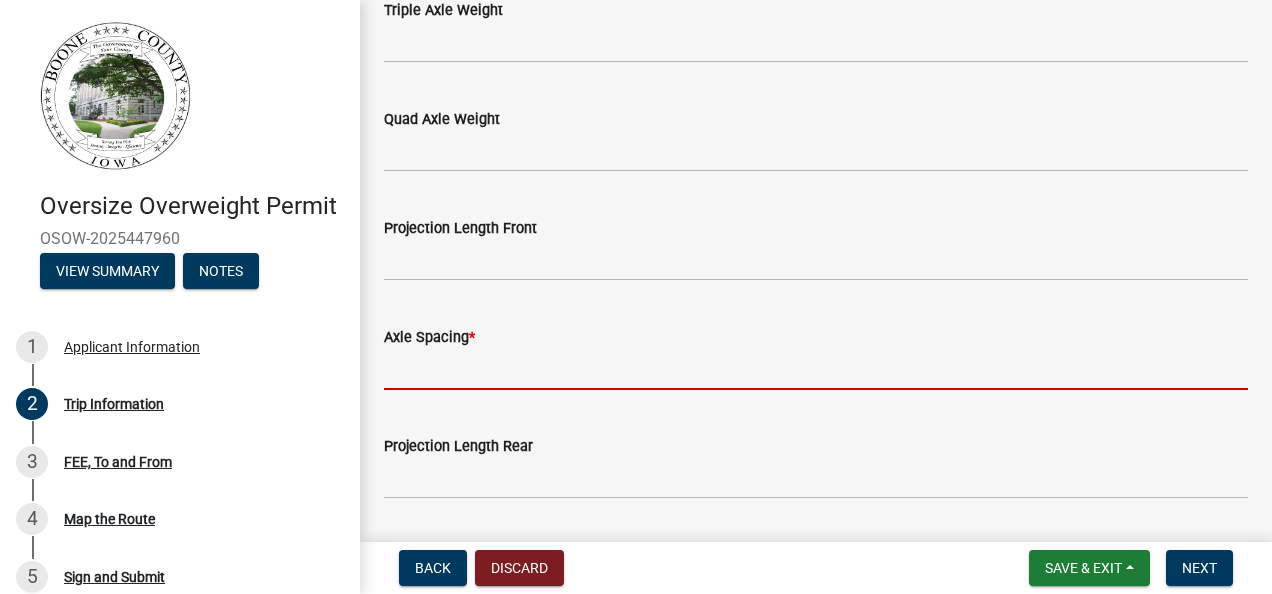 click on "Axle Spacing  *" at bounding box center (816, 369) 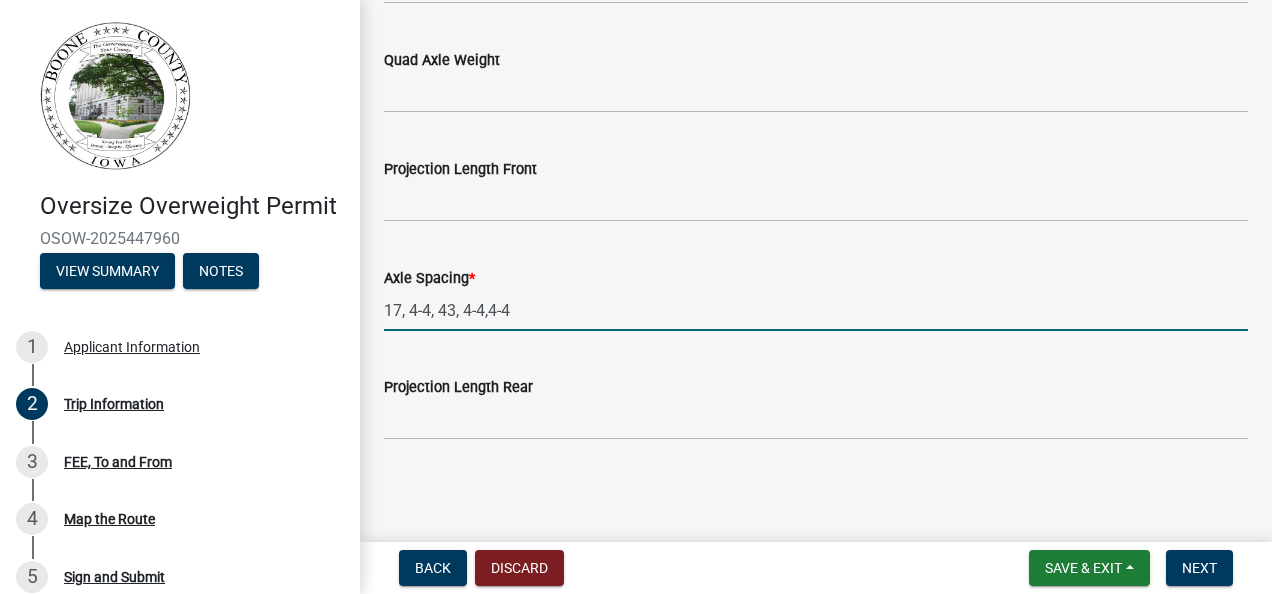 scroll, scrollTop: 2046, scrollLeft: 0, axis: vertical 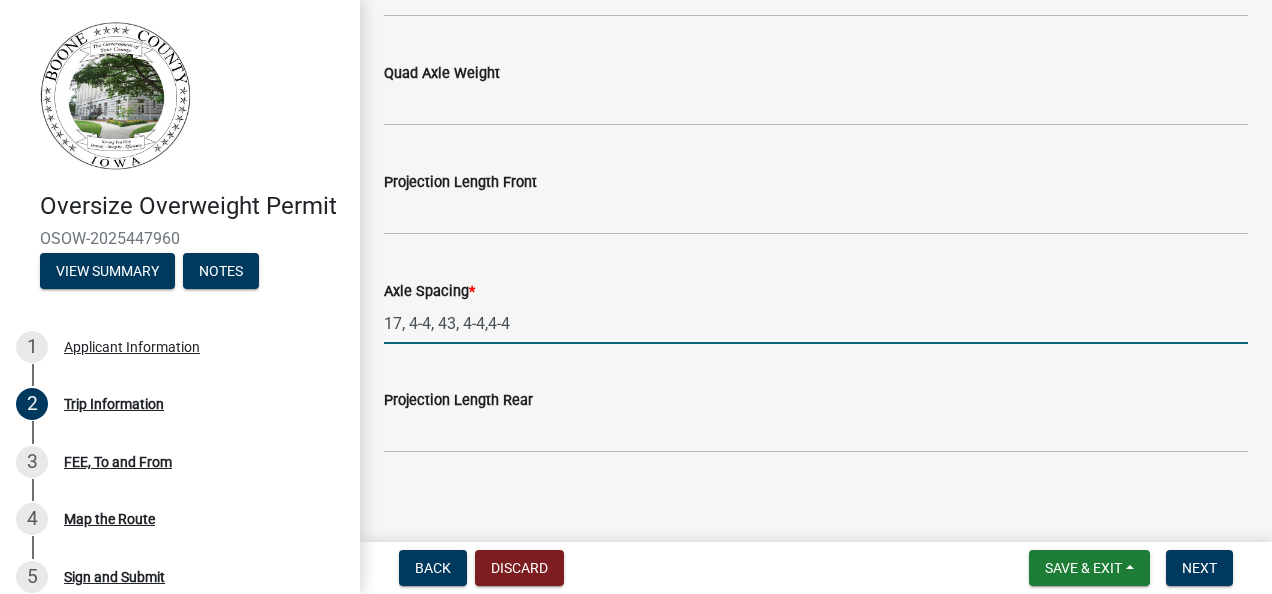 click on "17, 4-4, 43, 4-4,4-4" at bounding box center [816, 323] 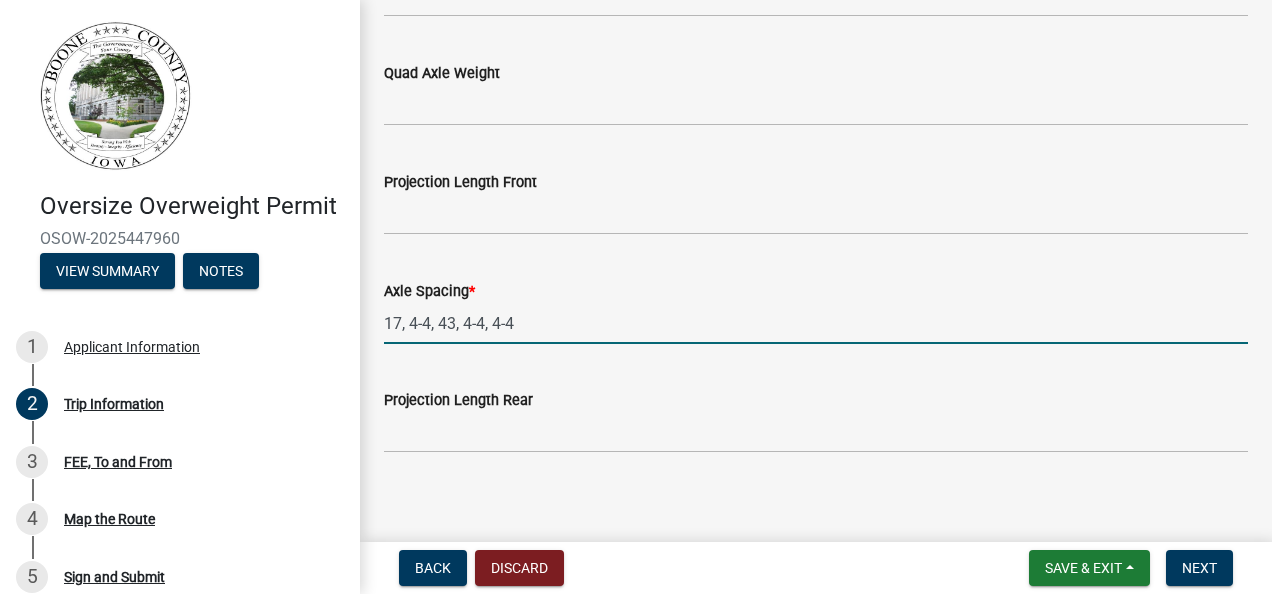 type on "17, 4-4, 43, 4-4, 4-4" 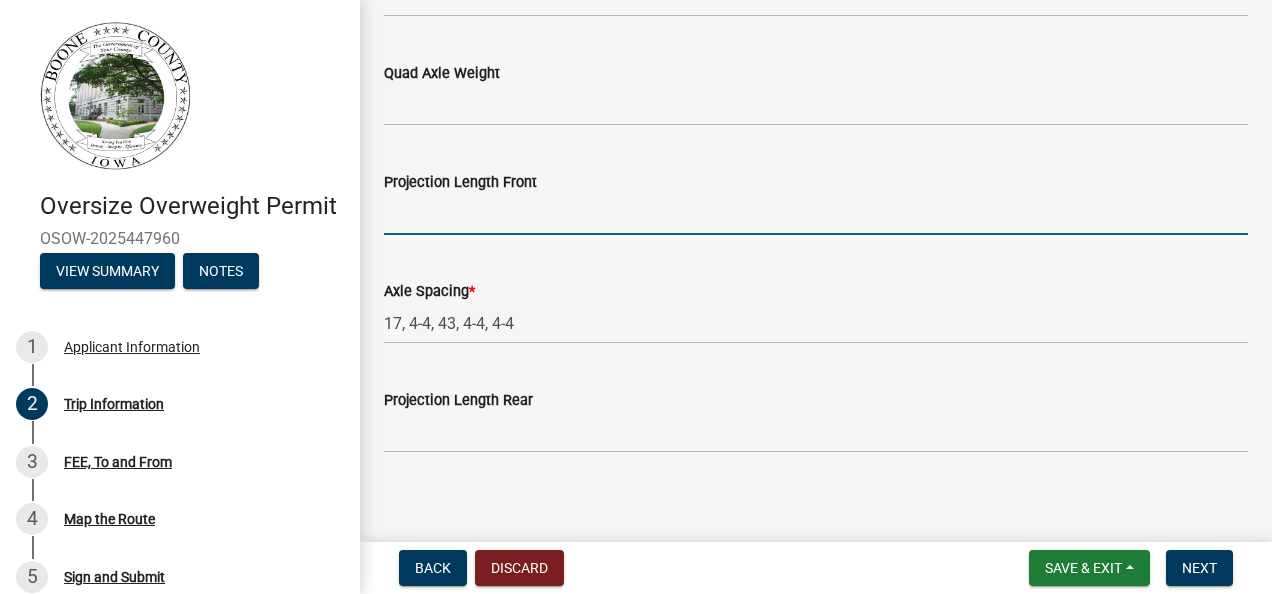 click on "Projection Length Front" at bounding box center (816, 214) 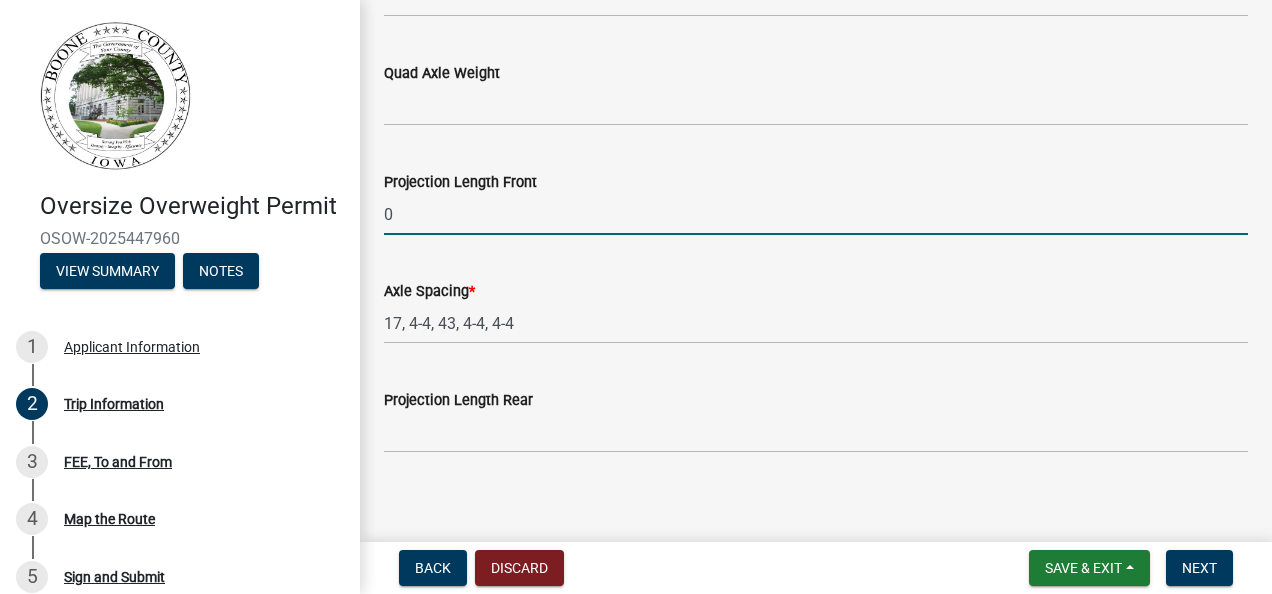 type on "0" 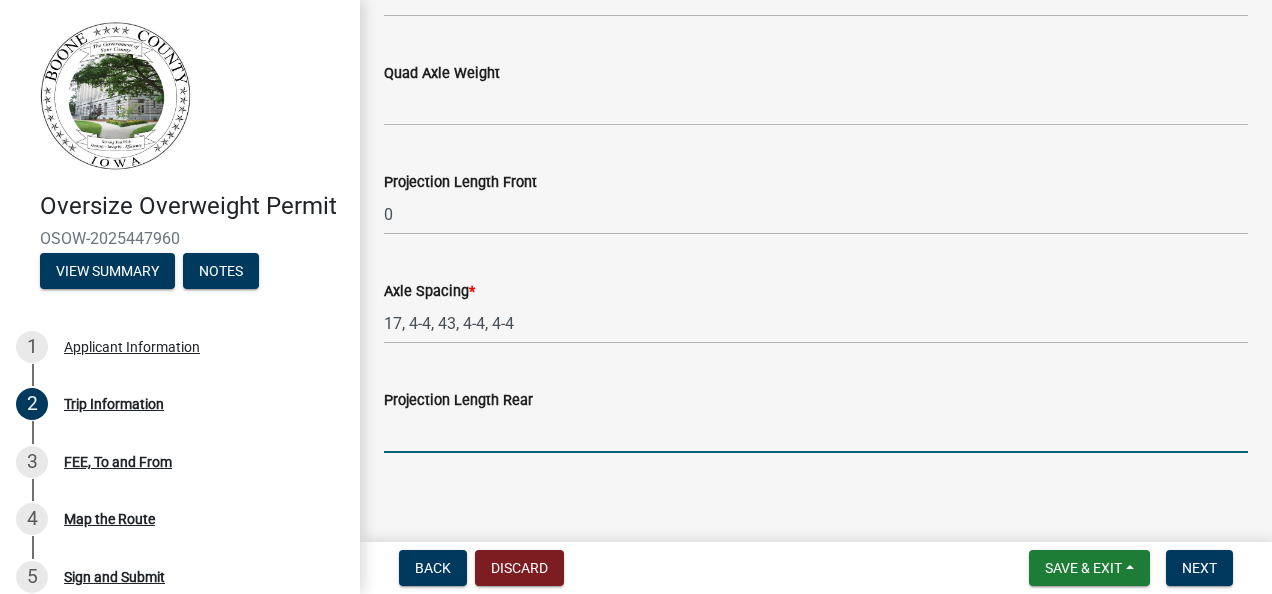 click on "Projection Length Rear" at bounding box center [816, 432] 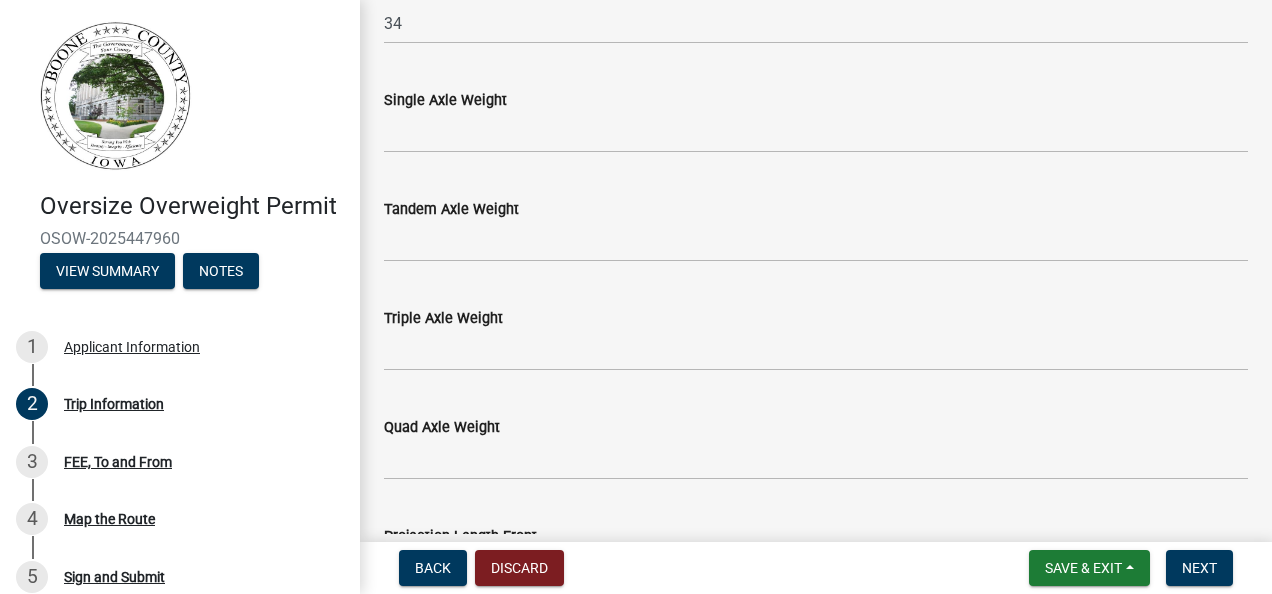 scroll, scrollTop: 1646, scrollLeft: 0, axis: vertical 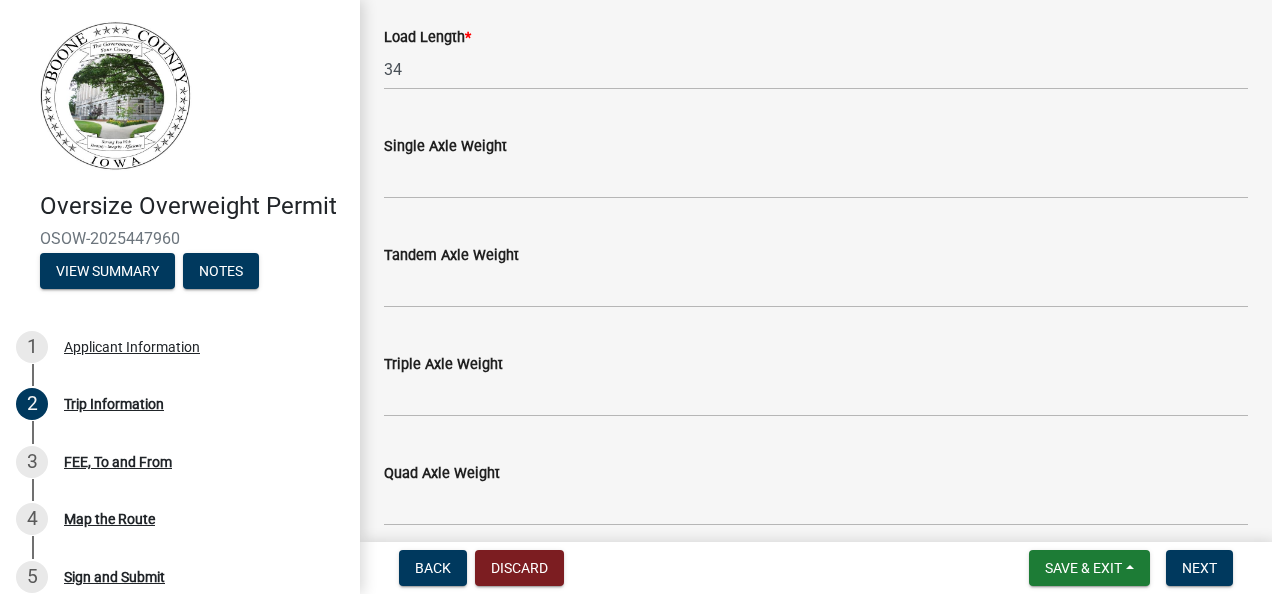 type on "0" 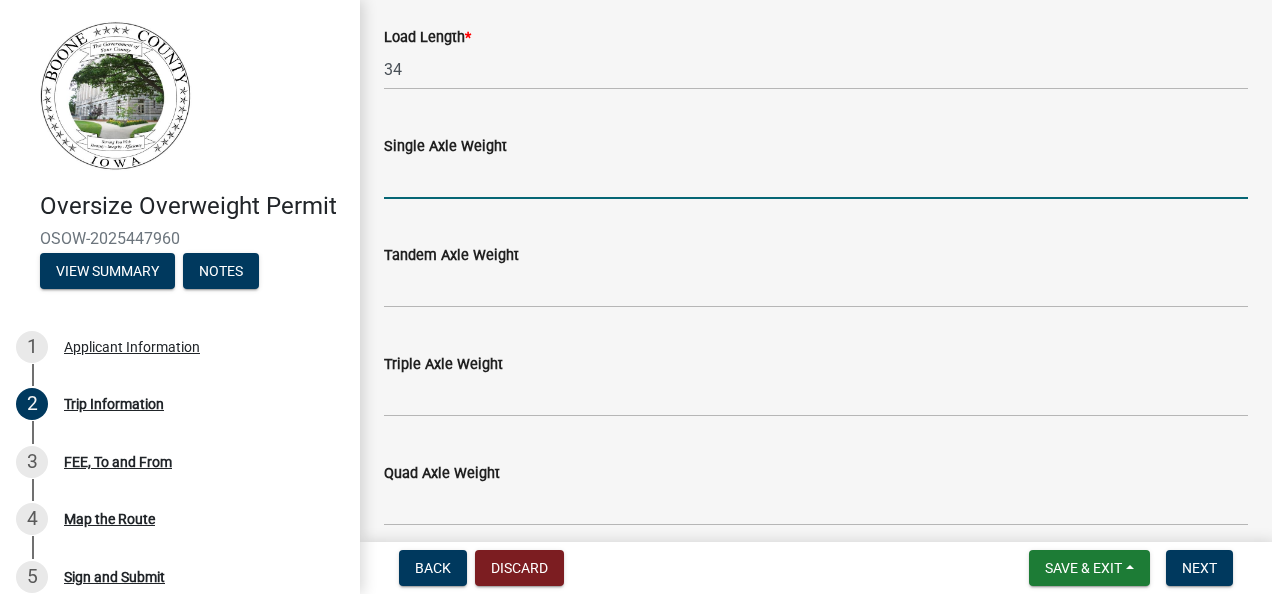 click on "Single Axle Weight" at bounding box center (816, 178) 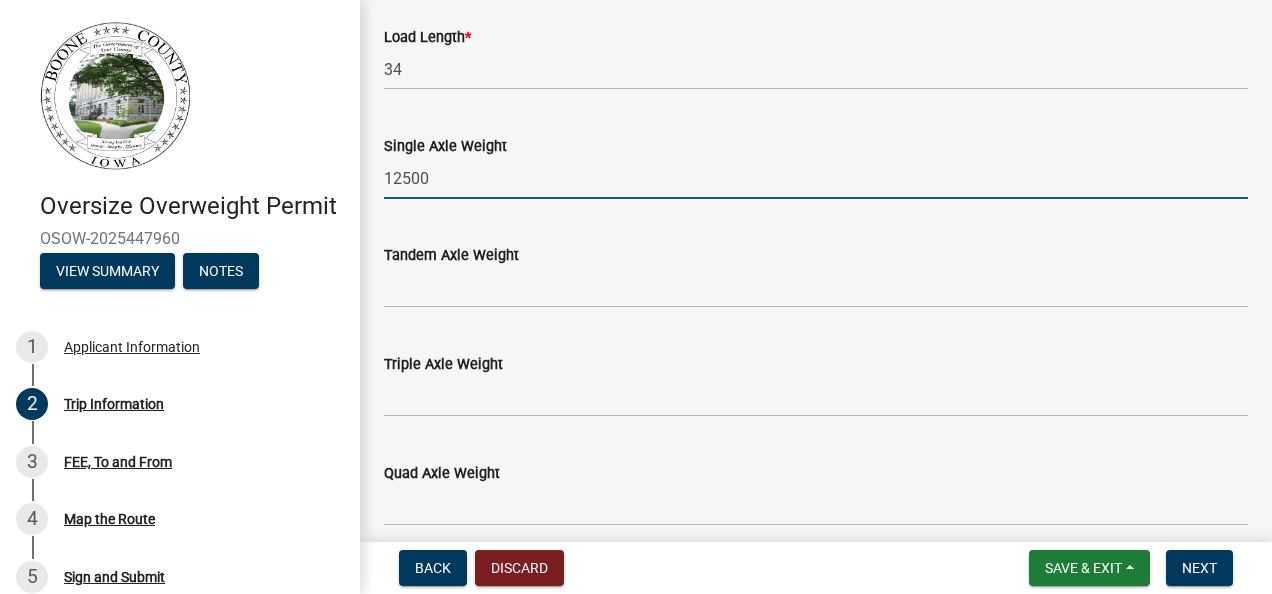 type on "12500" 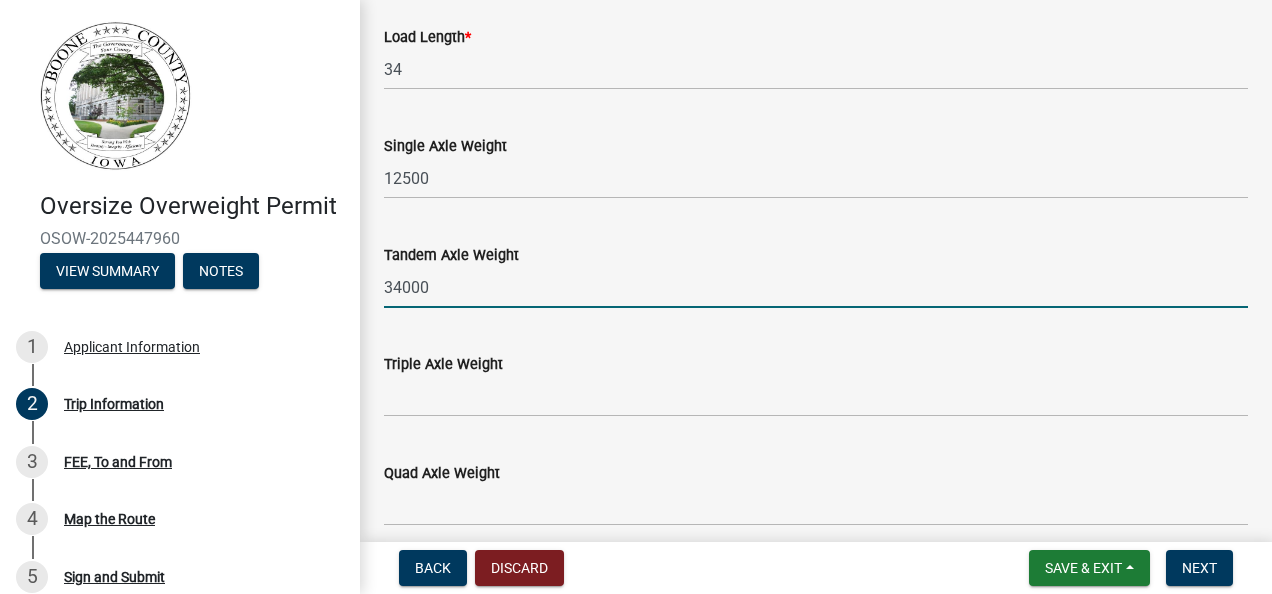 type on "34000" 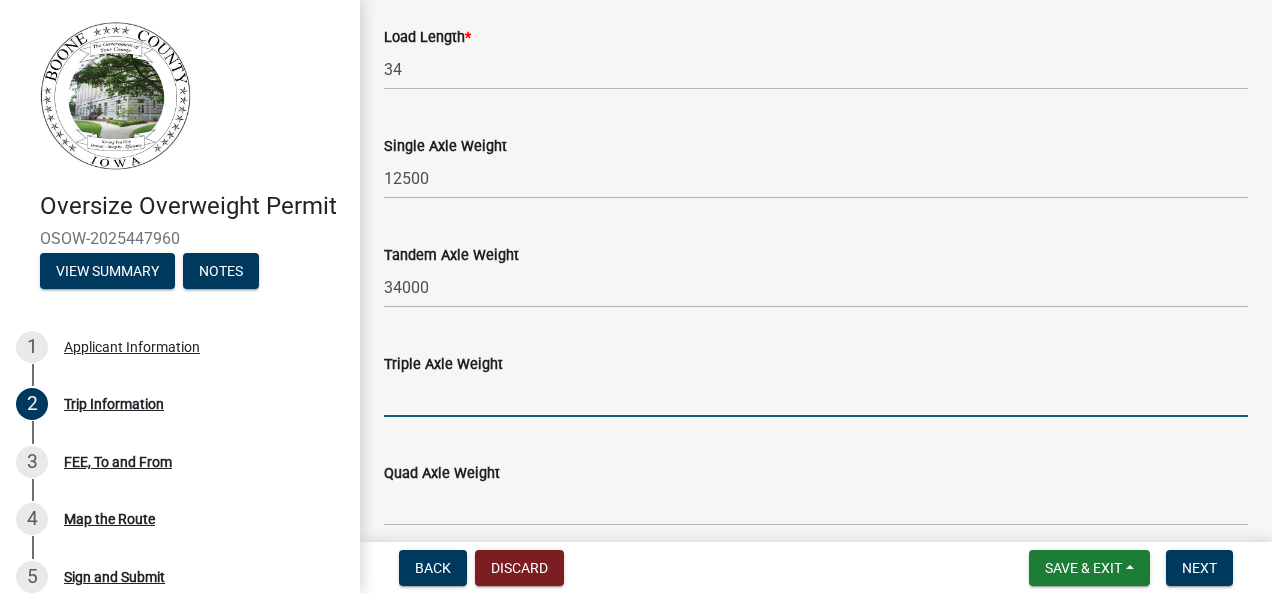 click on "Triple Axle Weight" at bounding box center [816, 396] 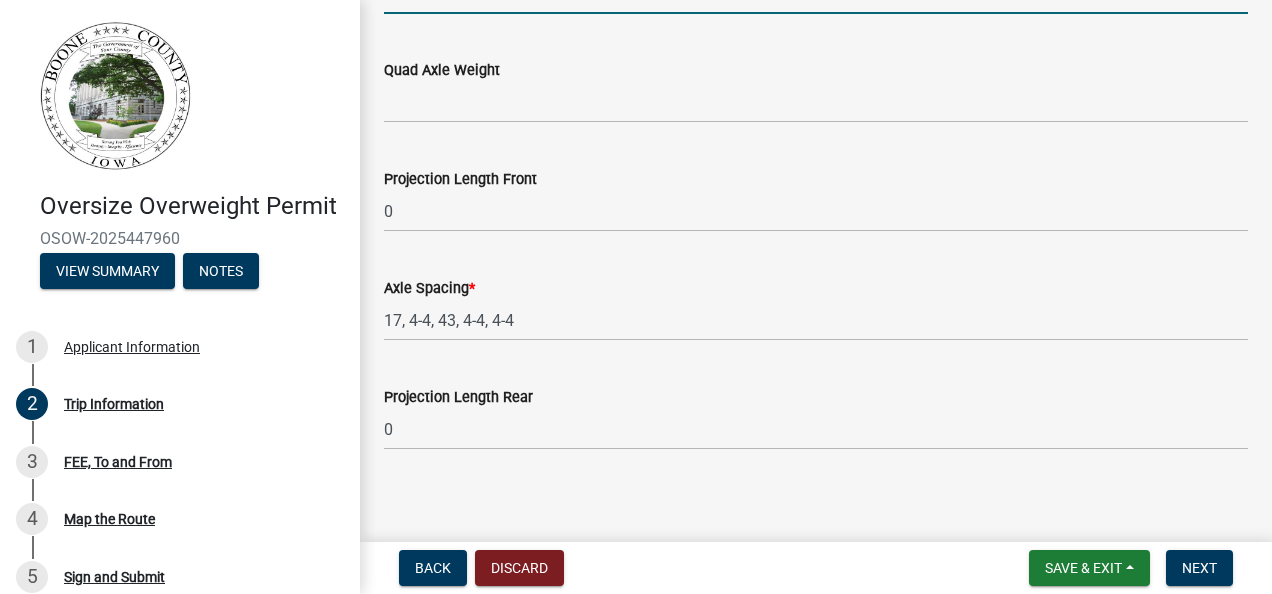 scroll, scrollTop: 2059, scrollLeft: 0, axis: vertical 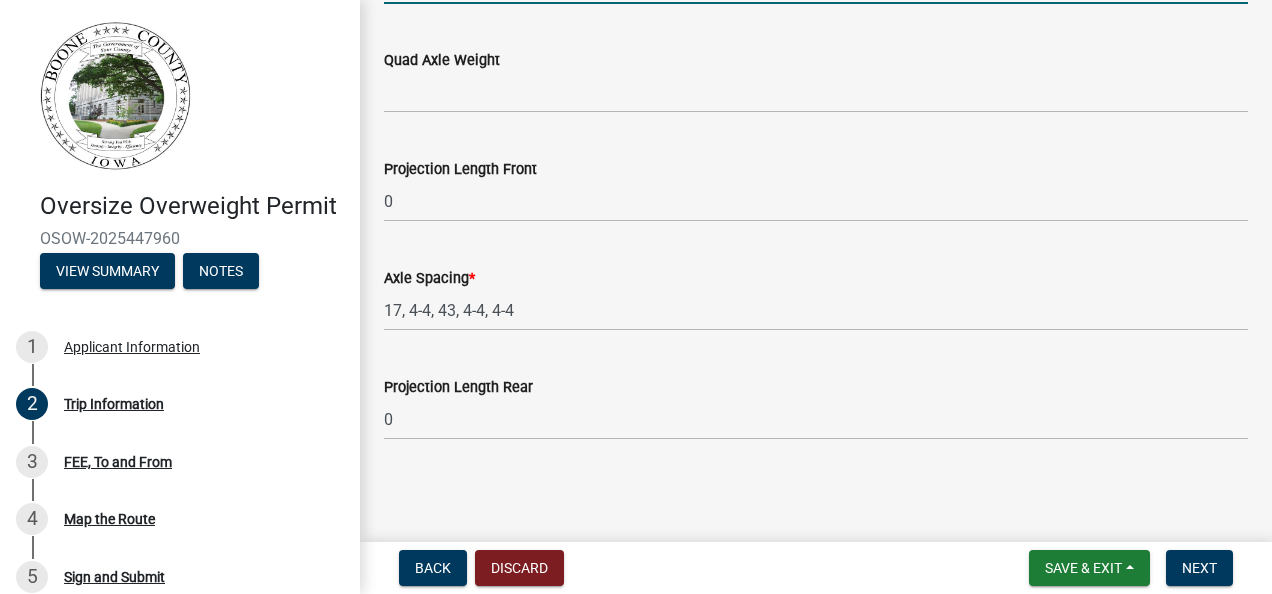 type on "43500" 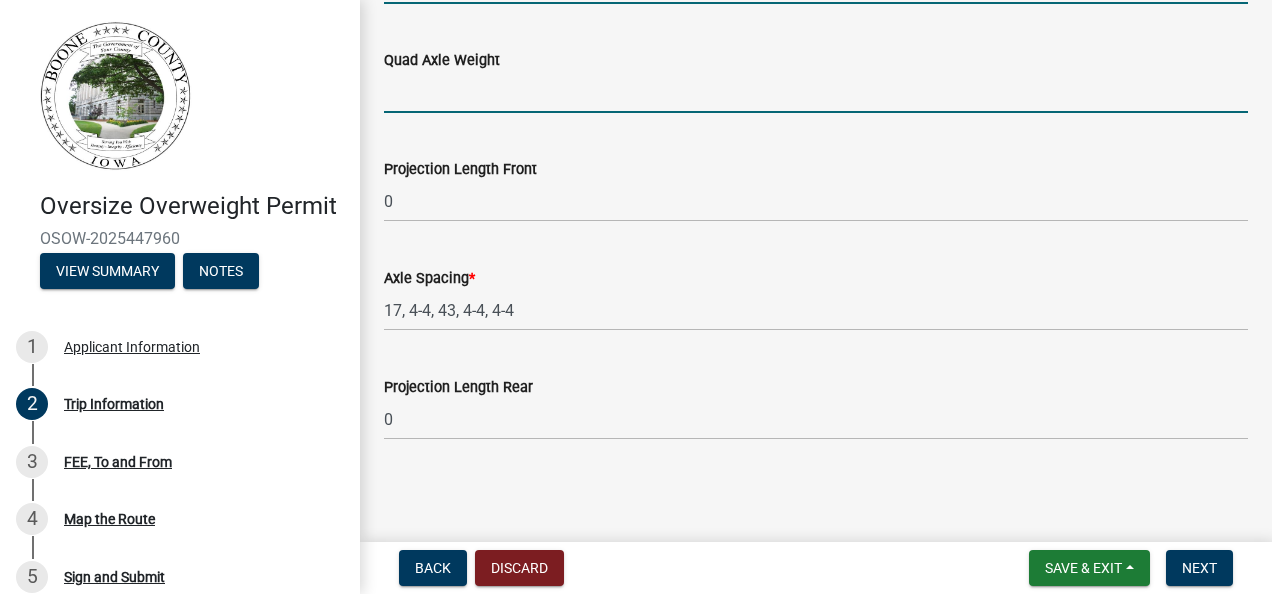 click on "Quad Axle Weight" at bounding box center [816, 92] 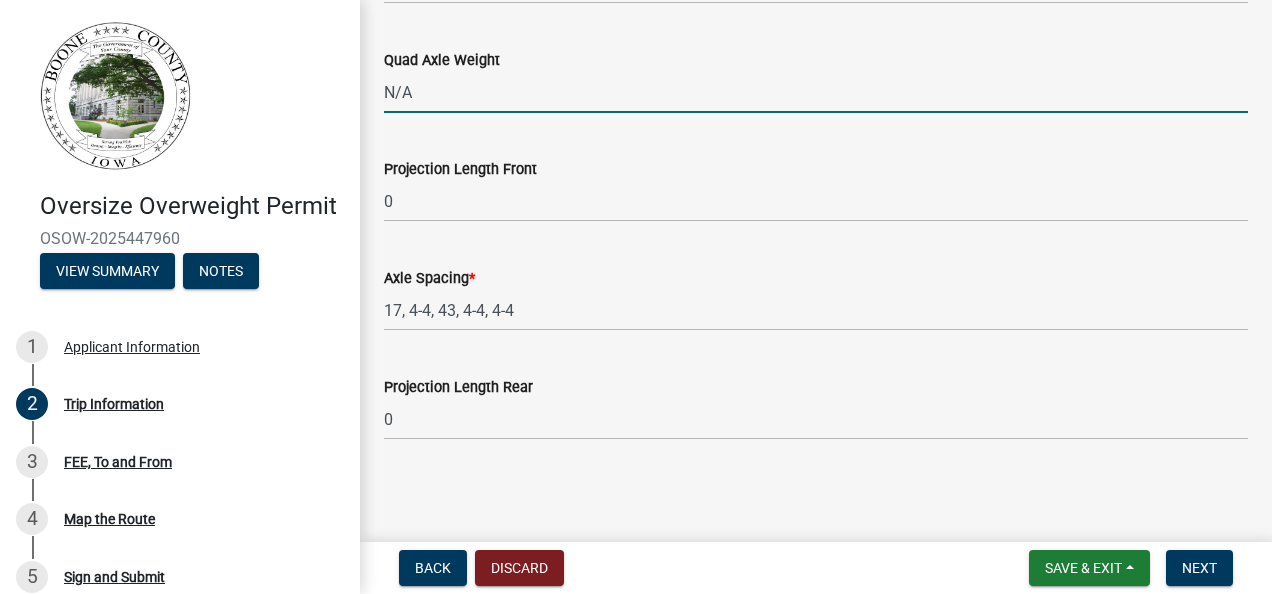 type on "N/A" 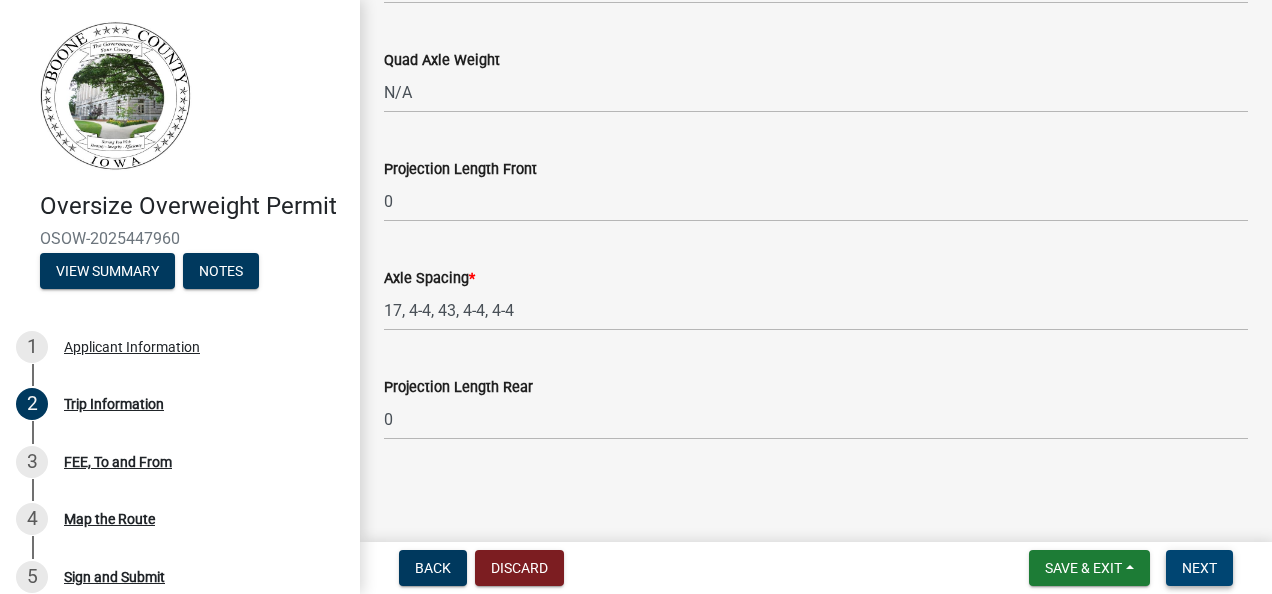 click on "Next" at bounding box center (1199, 568) 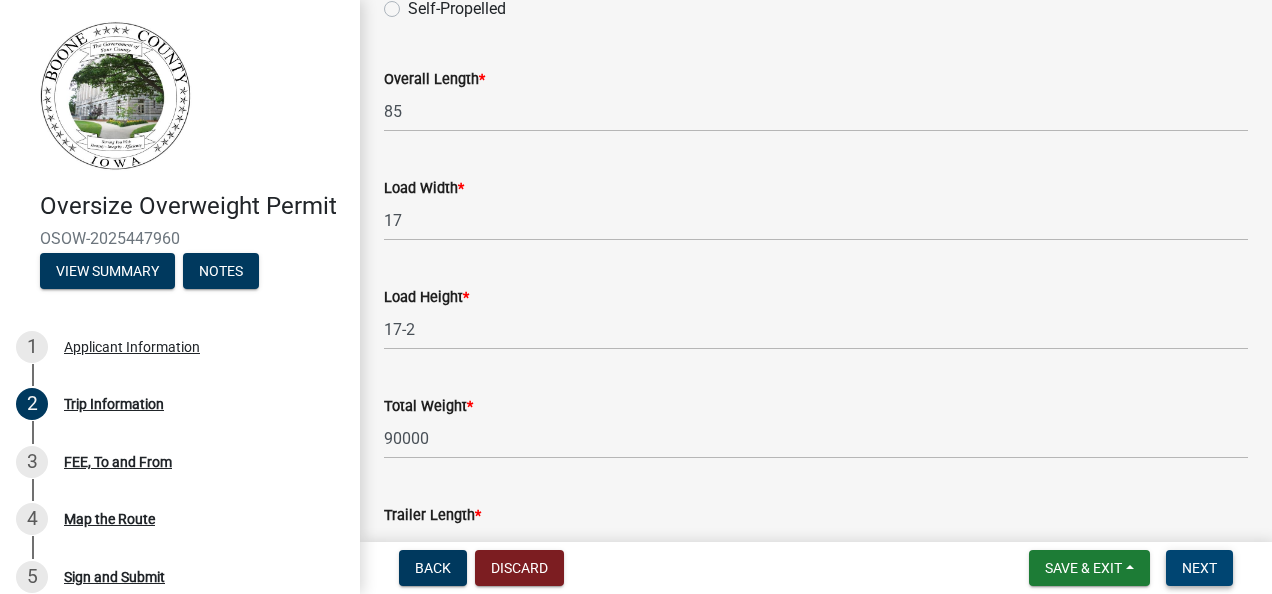 scroll, scrollTop: 683, scrollLeft: 0, axis: vertical 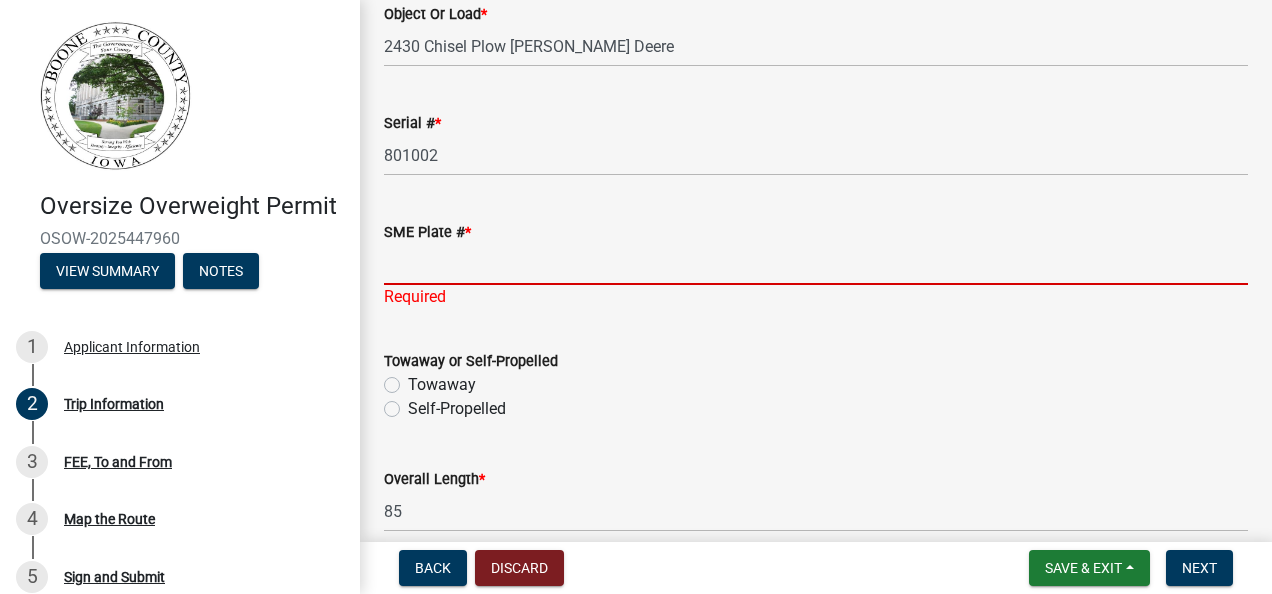 click on "SME Plate #  *" at bounding box center [816, 264] 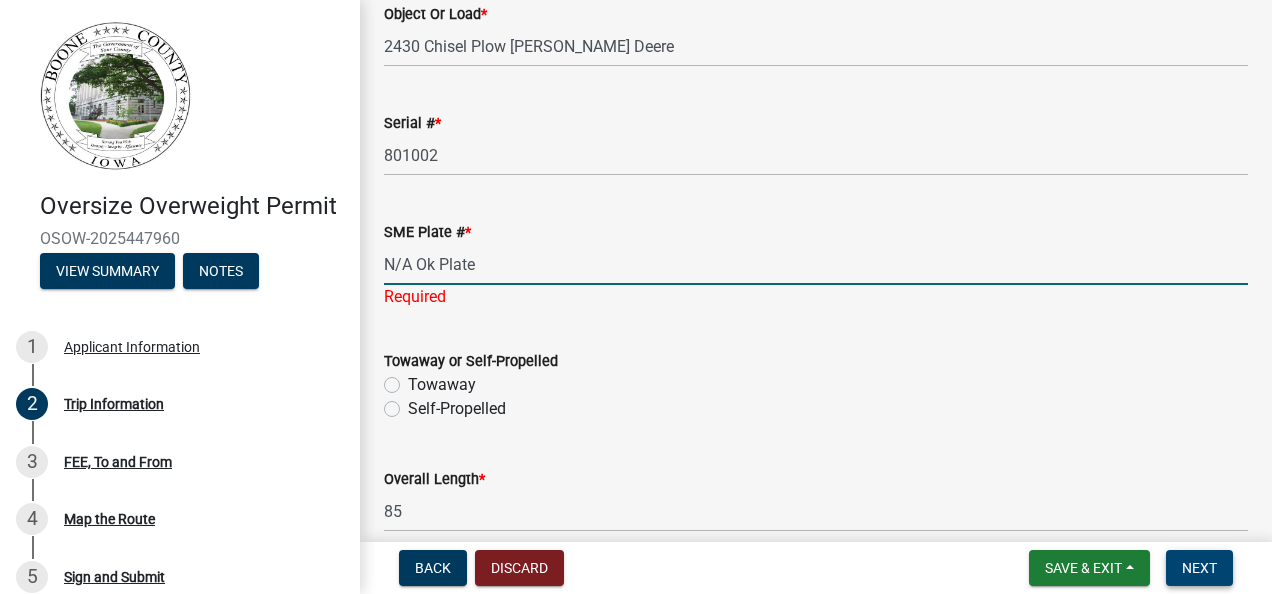 type on "N/A Ok Plate" 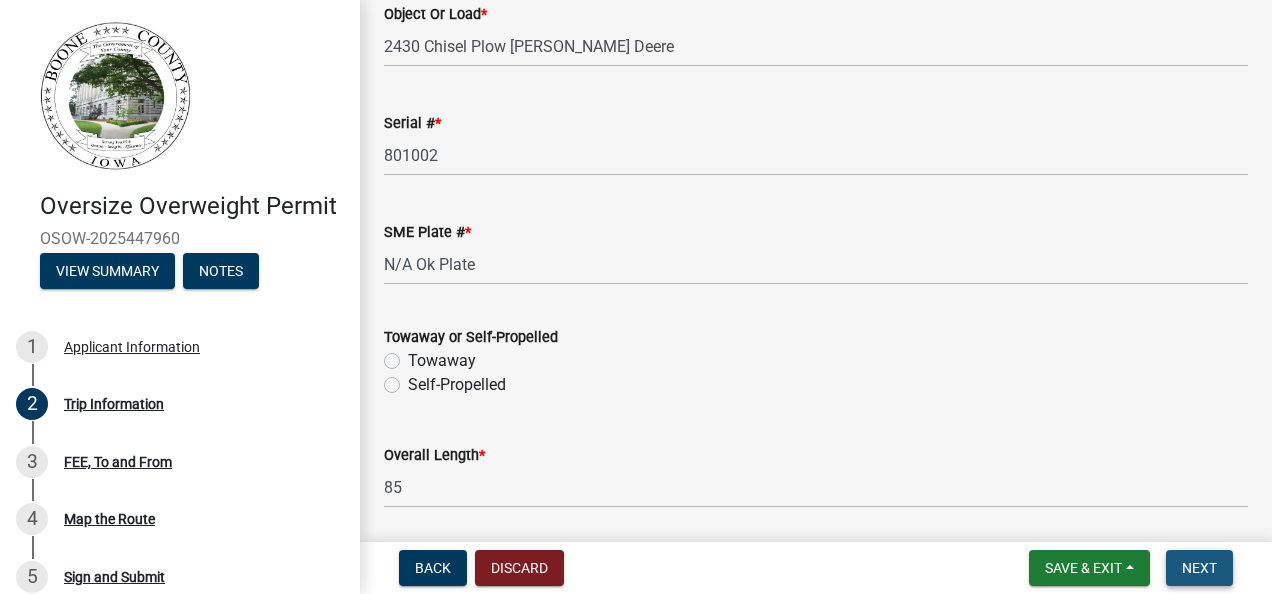 click on "Next" at bounding box center (1199, 568) 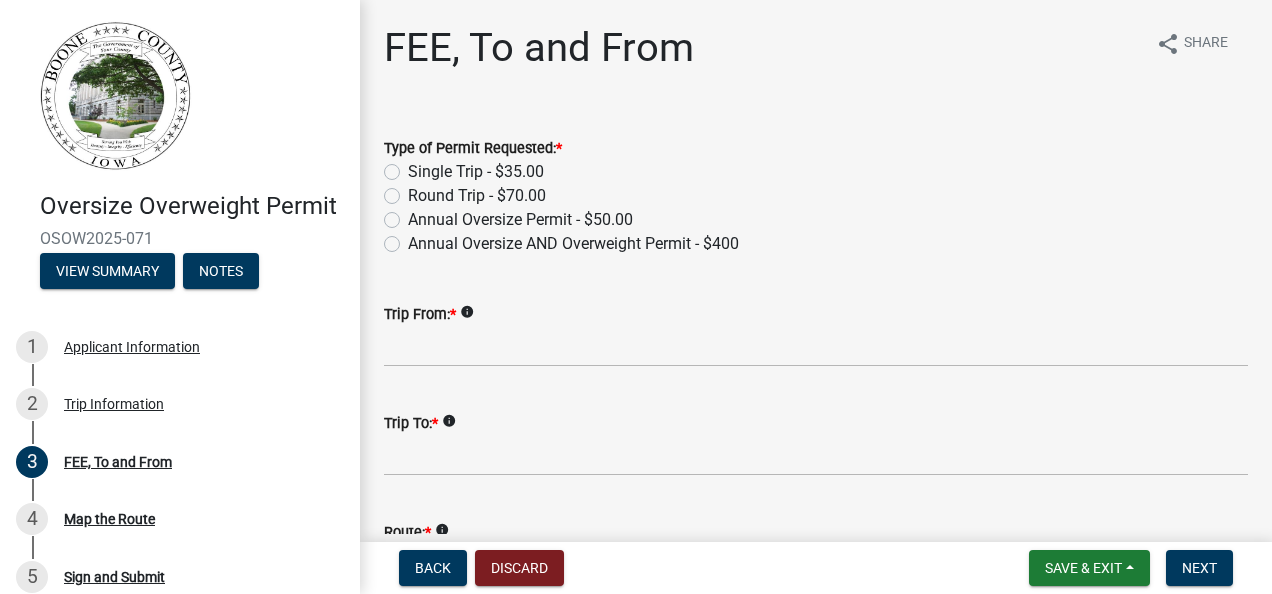 click on "Single Trip - $35.00" 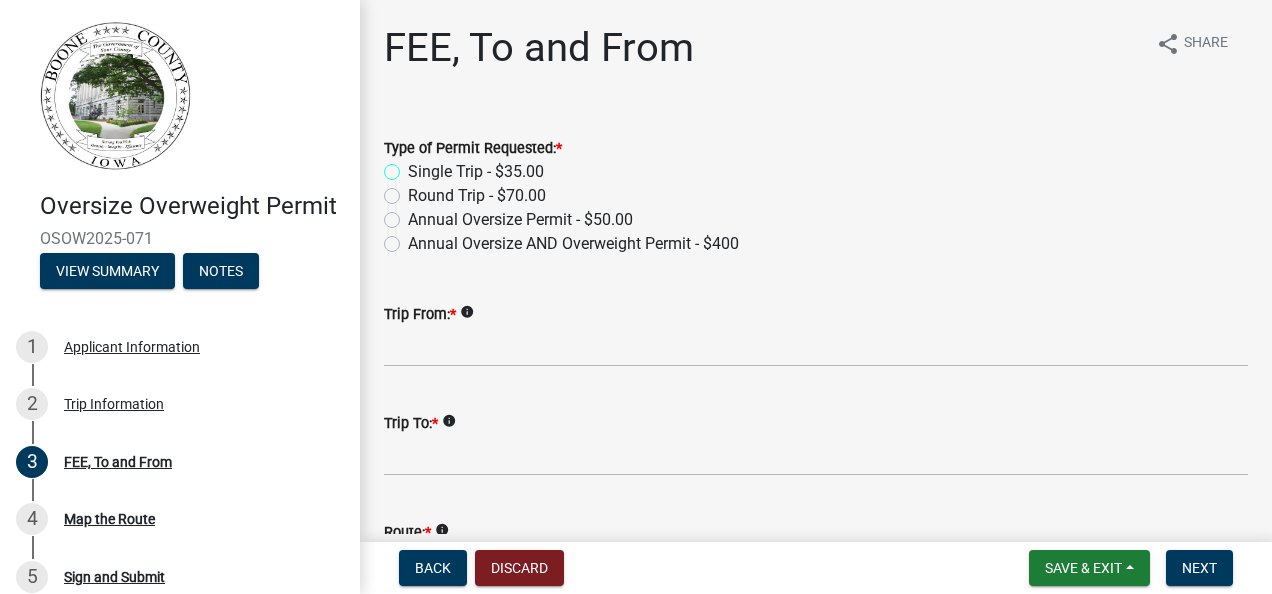click on "Single Trip - $35.00" at bounding box center (414, 166) 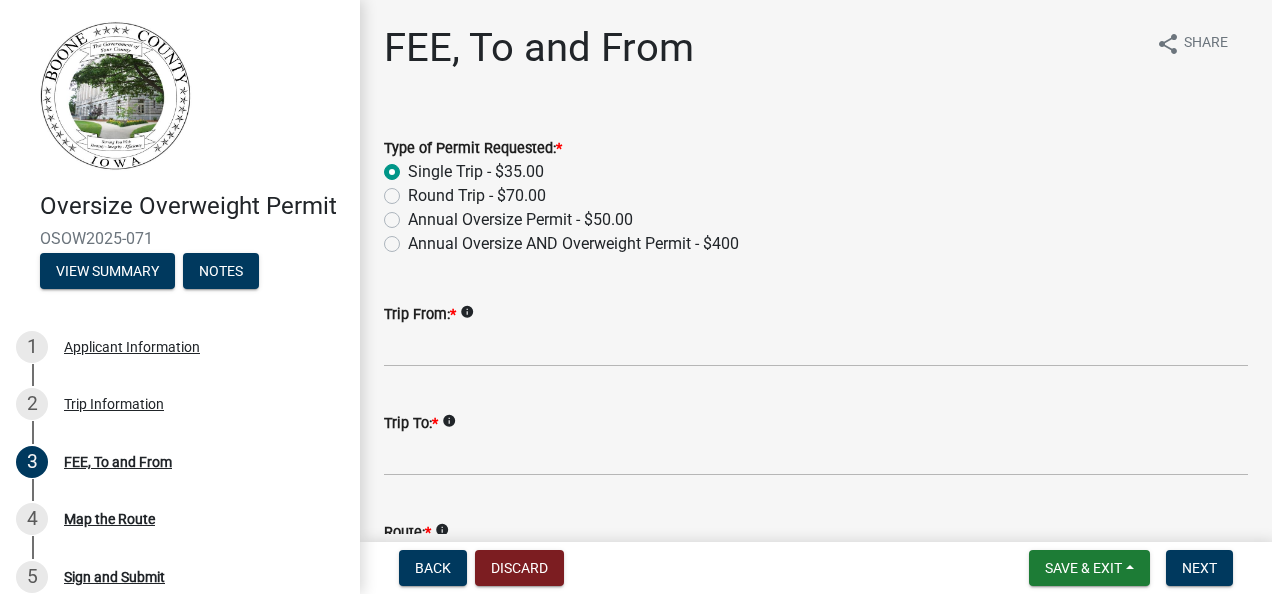 radio on "true" 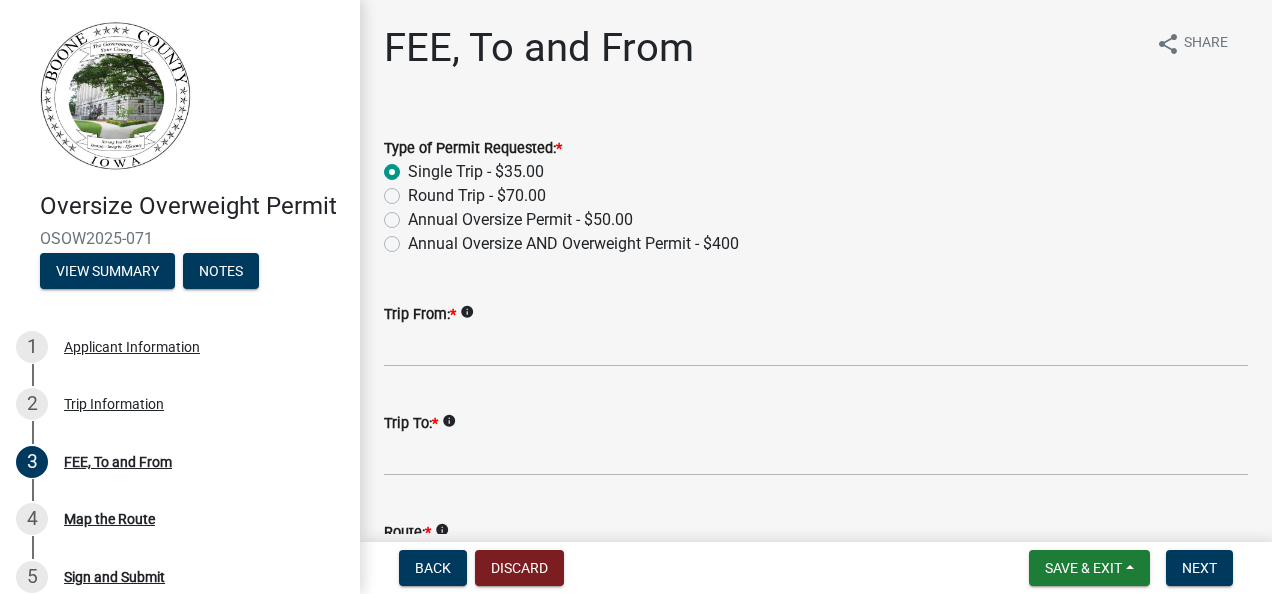 scroll, scrollTop: 100, scrollLeft: 0, axis: vertical 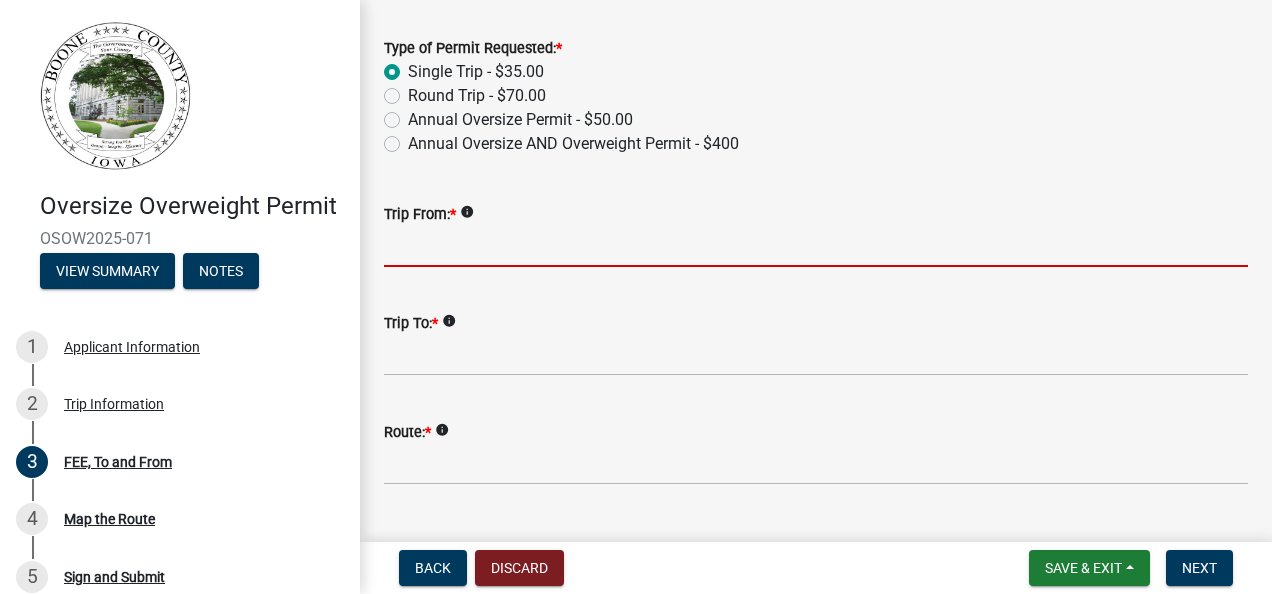 click on "Trip From:  *" at bounding box center [816, 246] 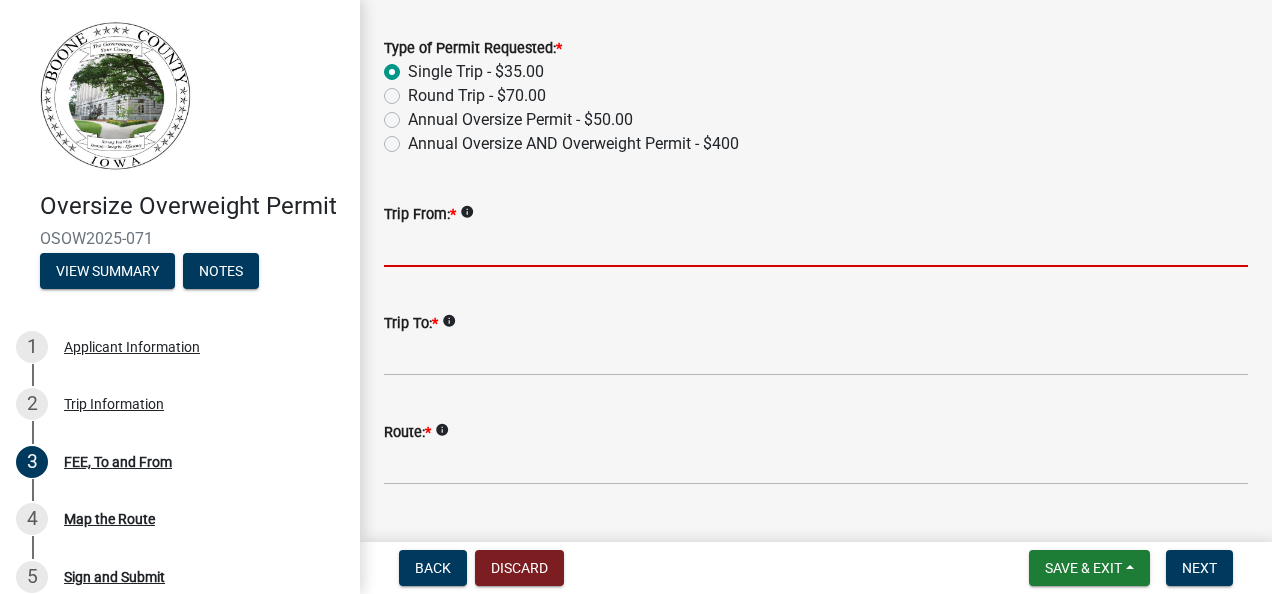 click on "info" 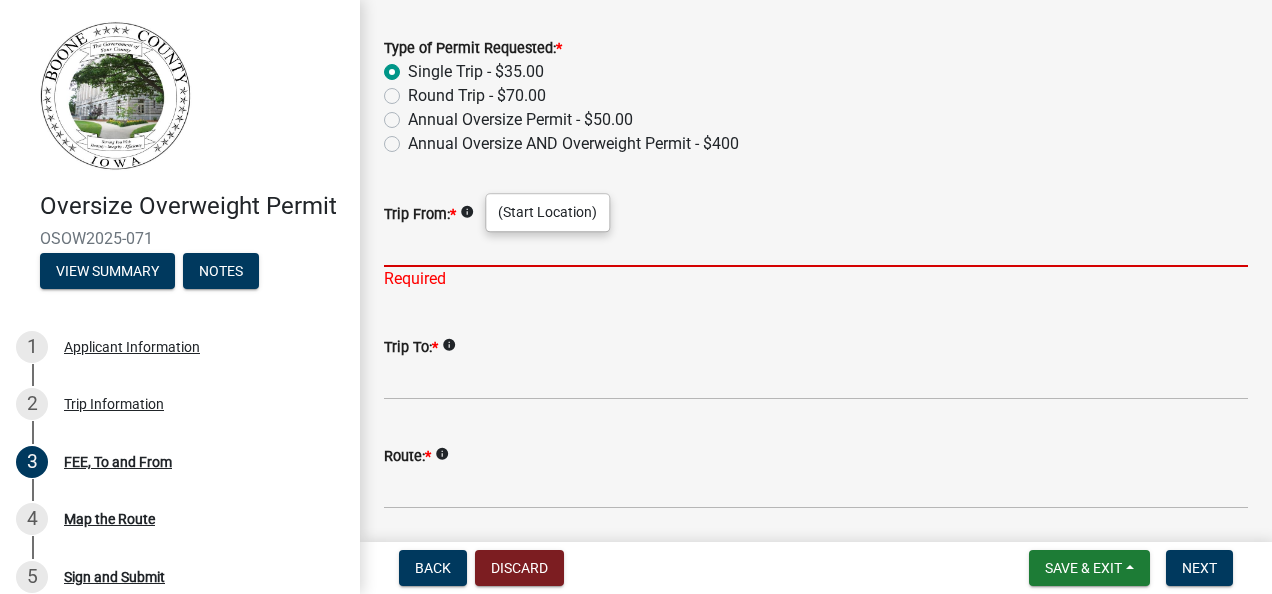 click on "Trip From:  *" at bounding box center [816, 246] 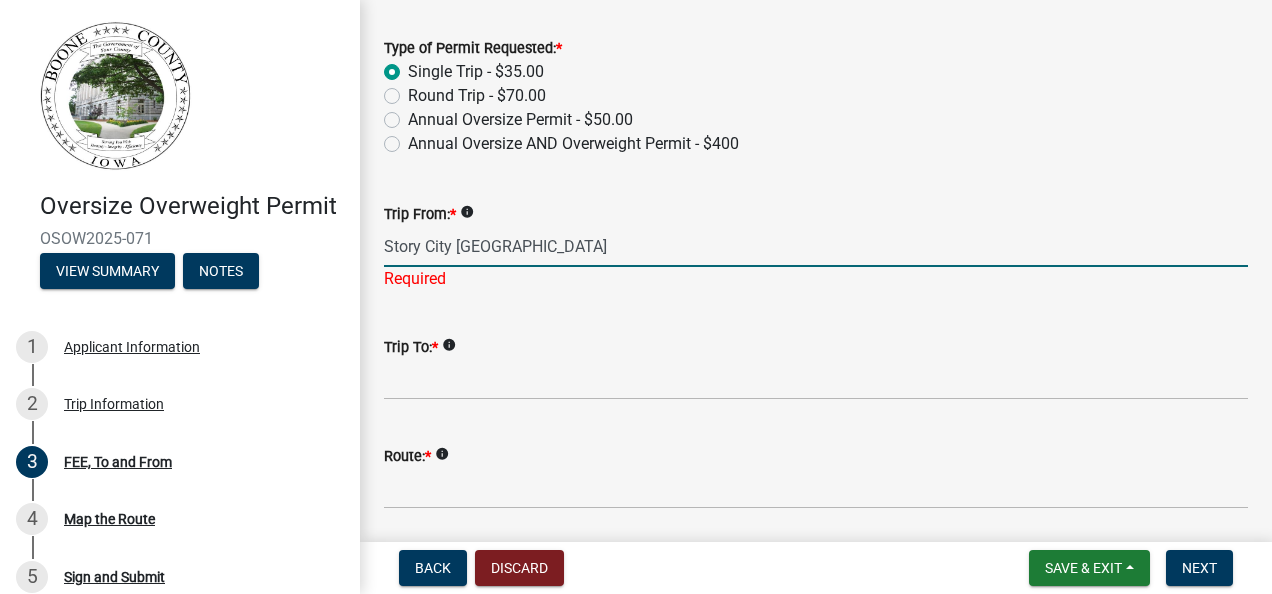 type on "Story City [GEOGRAPHIC_DATA]" 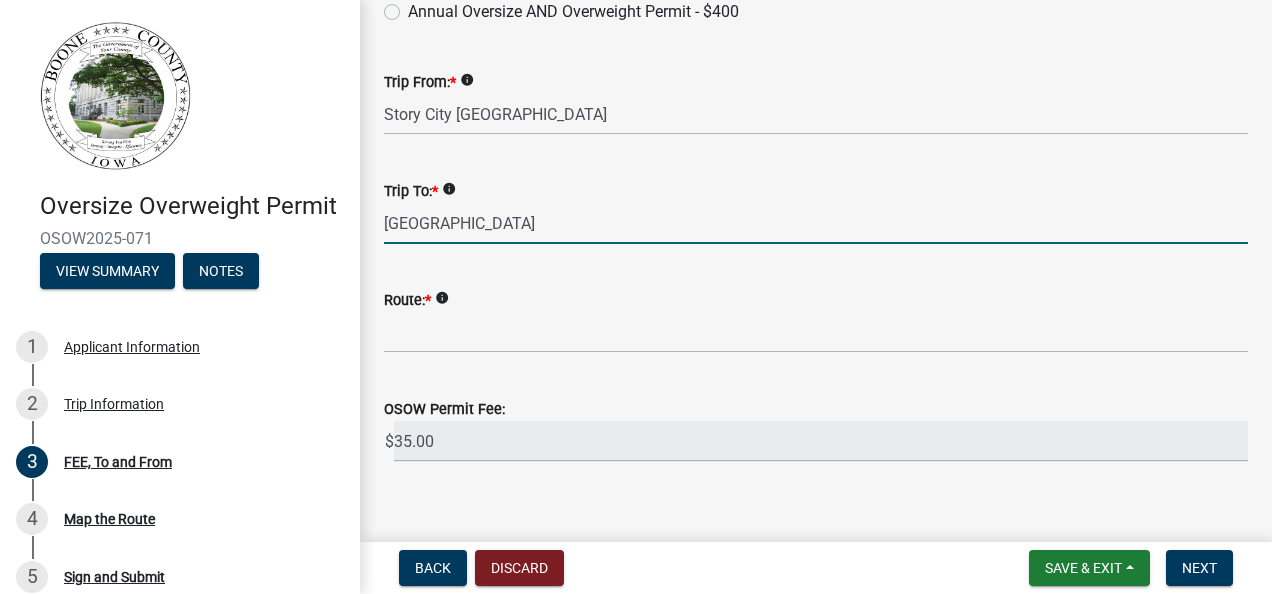 scroll, scrollTop: 256, scrollLeft: 0, axis: vertical 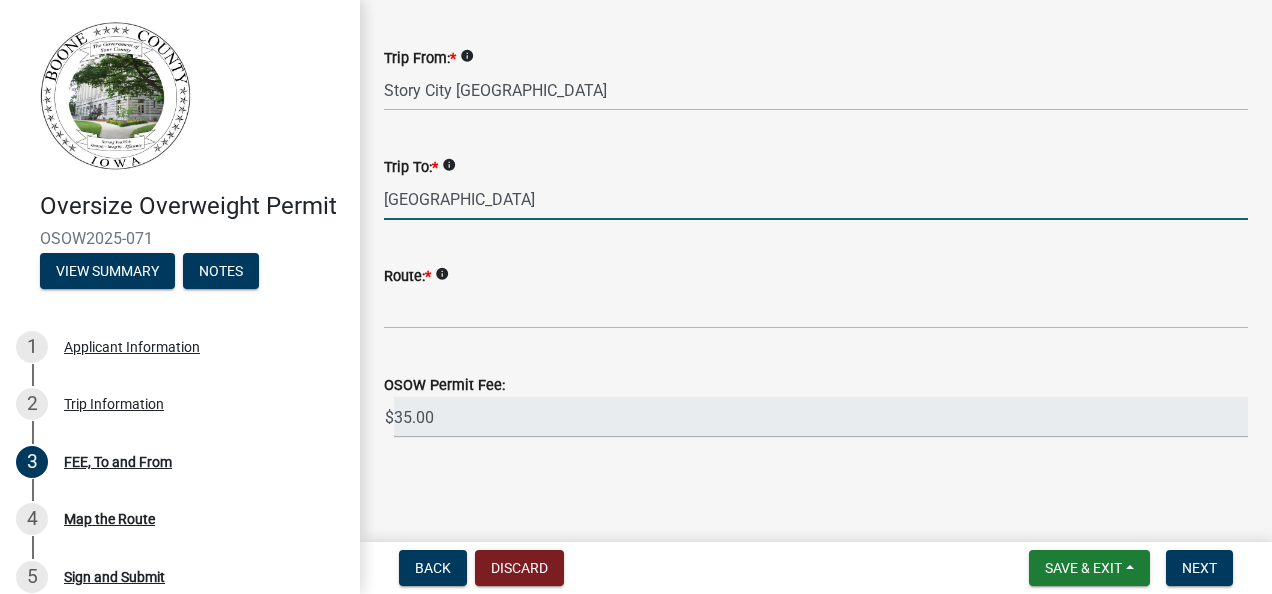 type on "[GEOGRAPHIC_DATA]" 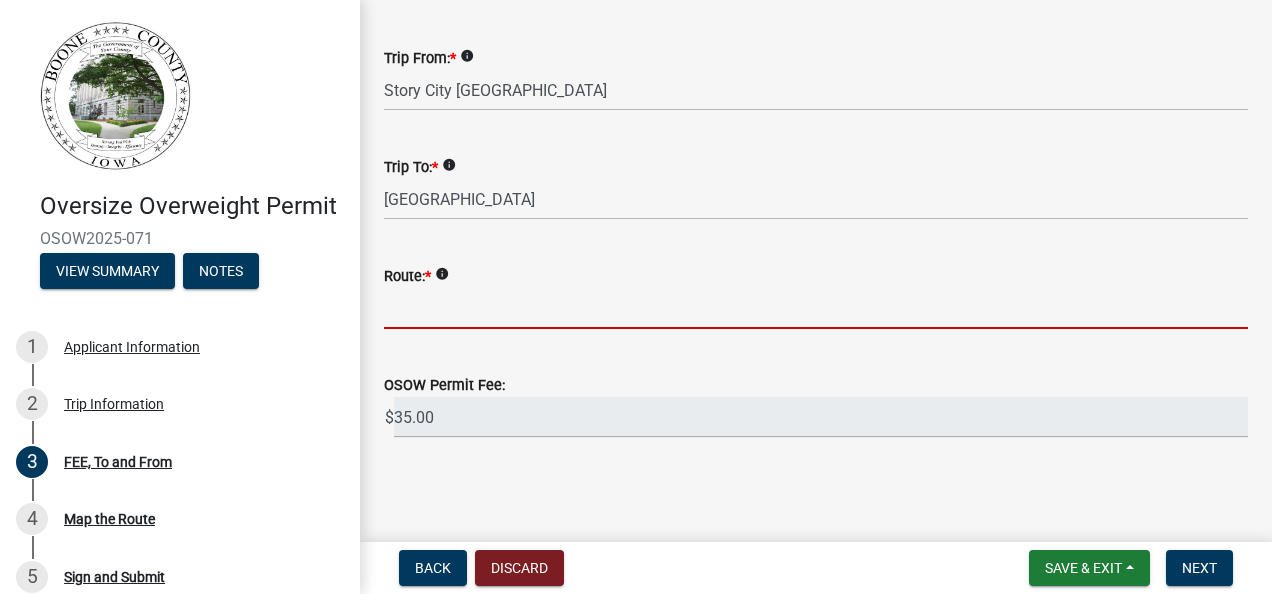 click on "Route:  *" at bounding box center [816, 308] 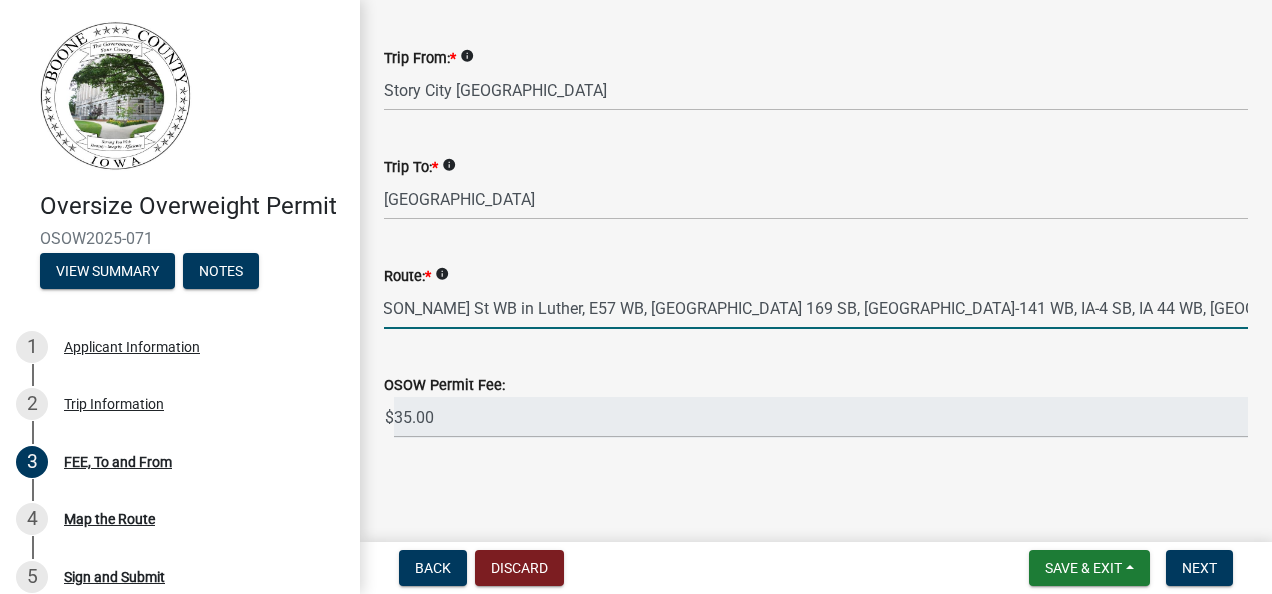scroll, scrollTop: 0, scrollLeft: 167, axis: horizontal 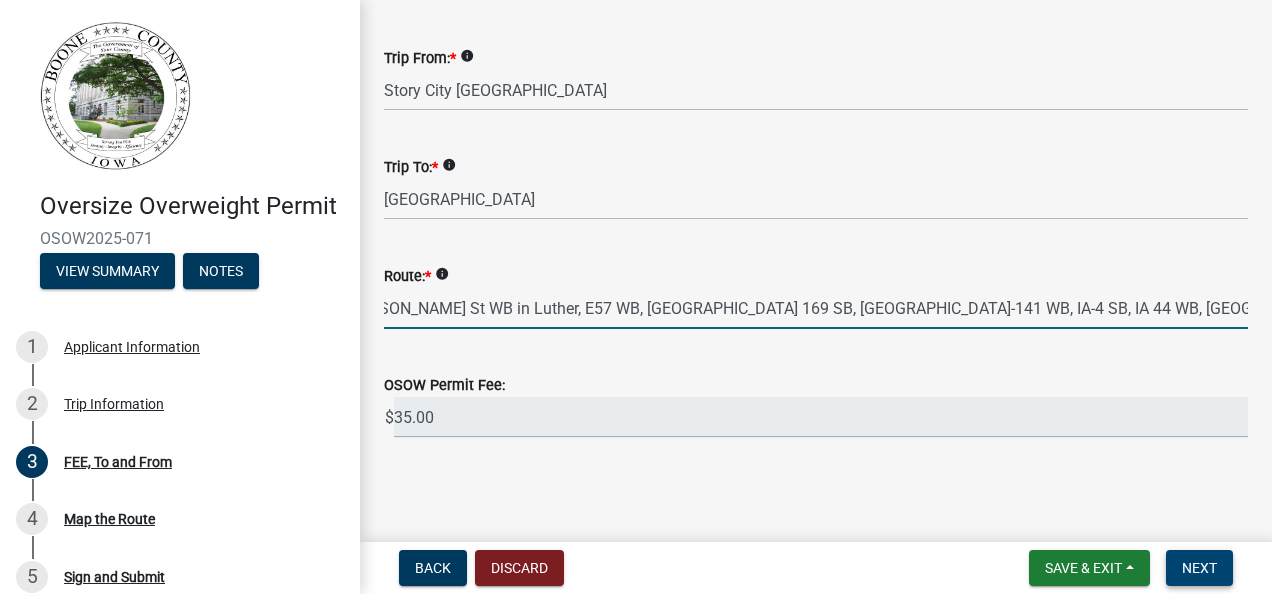 type on "E18 WB, IA-17 SB, [PERSON_NAME] St WB in Luther, E57 WB, [GEOGRAPHIC_DATA] 169 SB, [GEOGRAPHIC_DATA]-141 WB, IA-4 SB, IA 44 WB, [GEOGRAPHIC_DATA] 173 SB in [GEOGRAPHIC_DATA], [US_STATE][GEOGRAPHIC_DATA]" 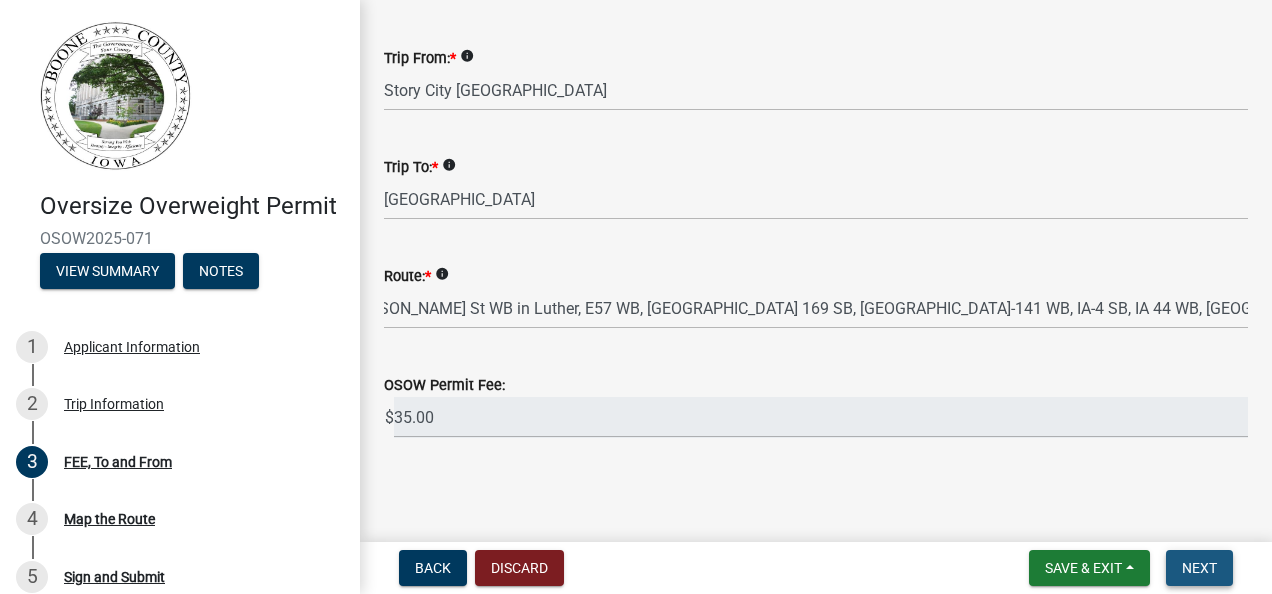 click on "Next" at bounding box center (1199, 568) 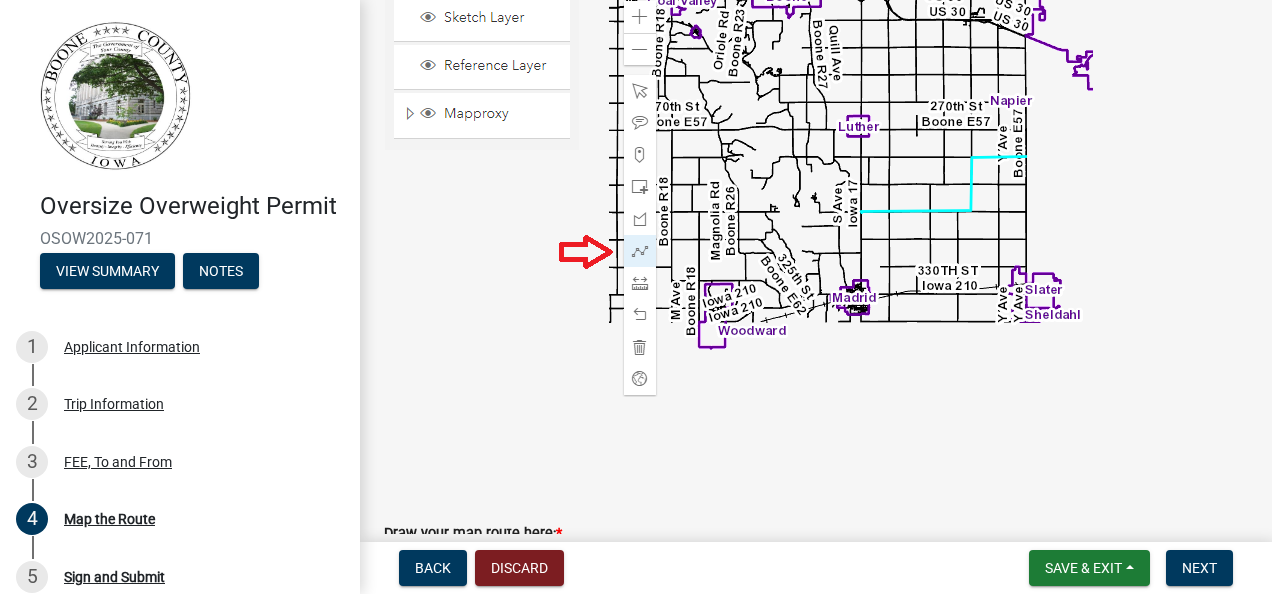 scroll, scrollTop: 500, scrollLeft: 0, axis: vertical 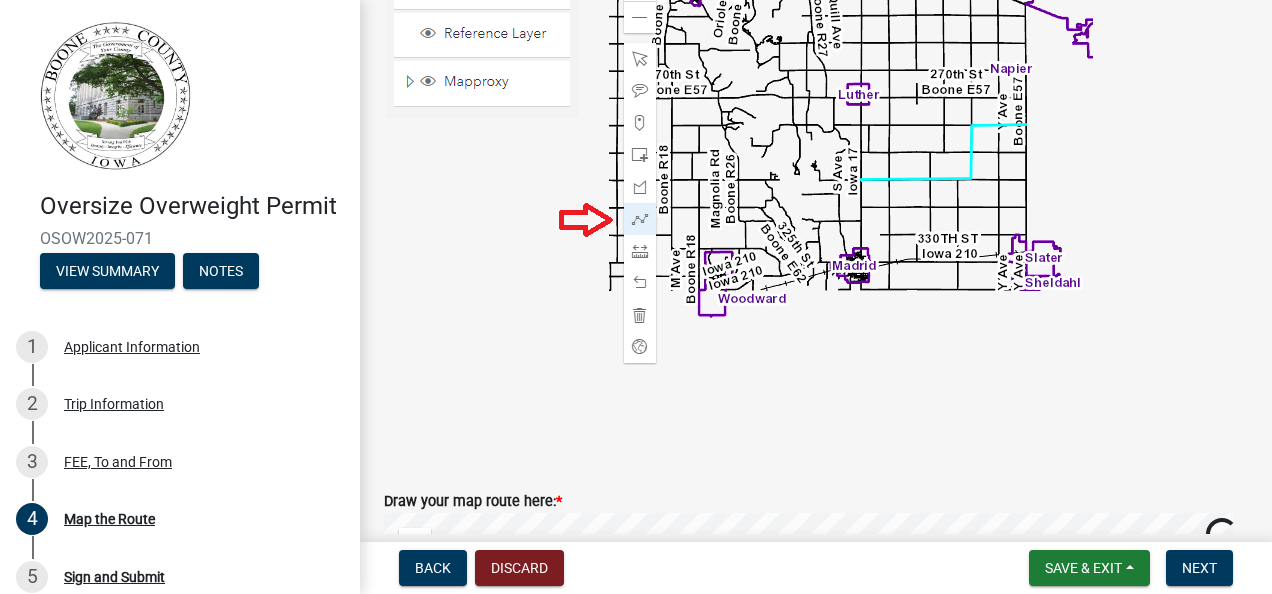 click 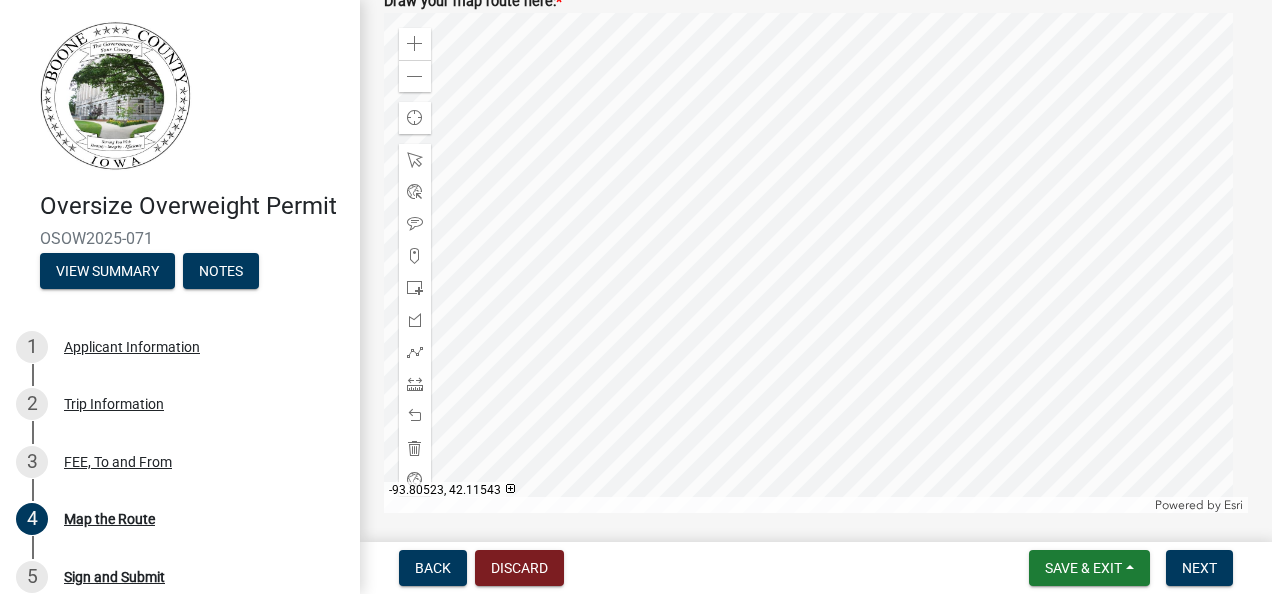 scroll, scrollTop: 1100, scrollLeft: 0, axis: vertical 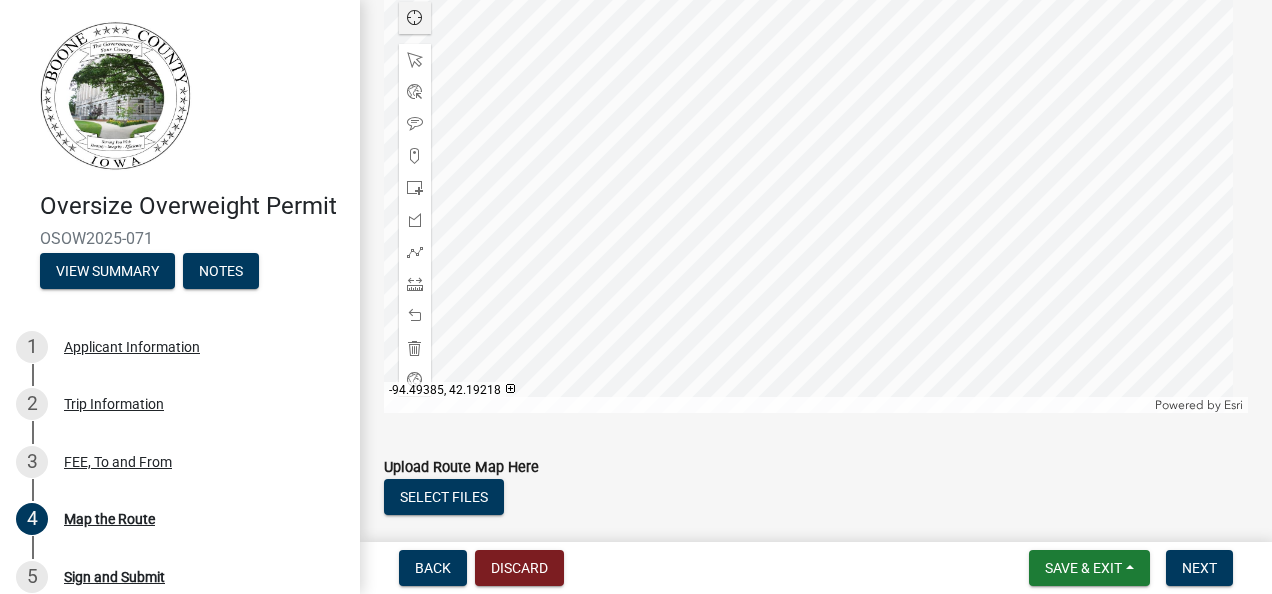 click 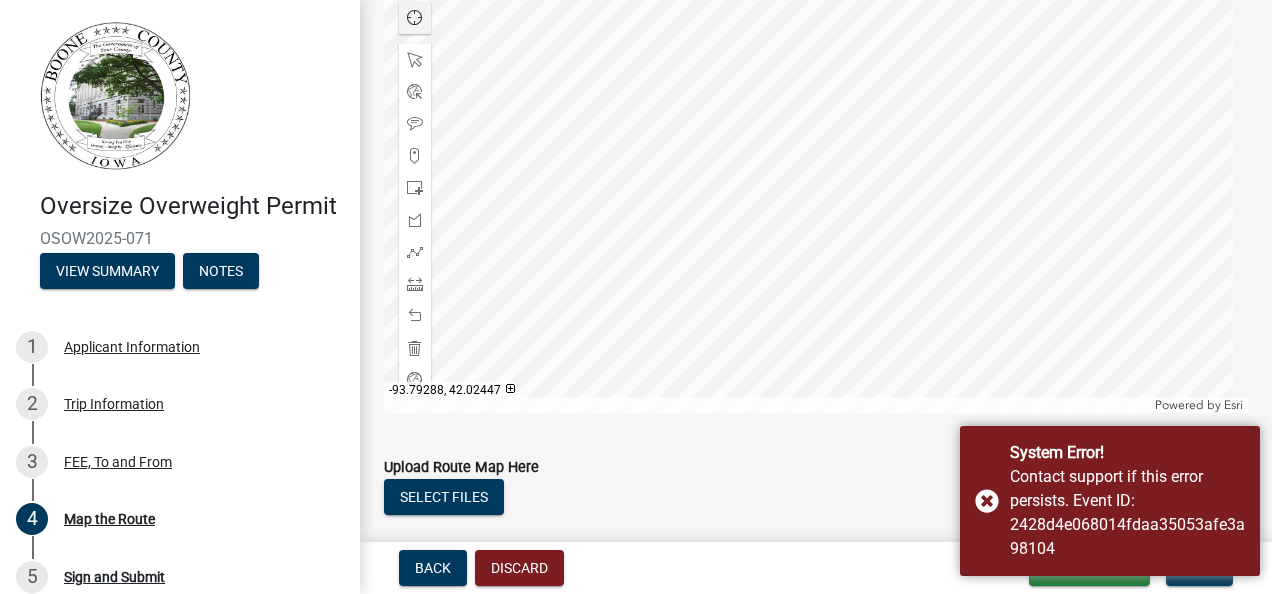 scroll, scrollTop: 1200, scrollLeft: 0, axis: vertical 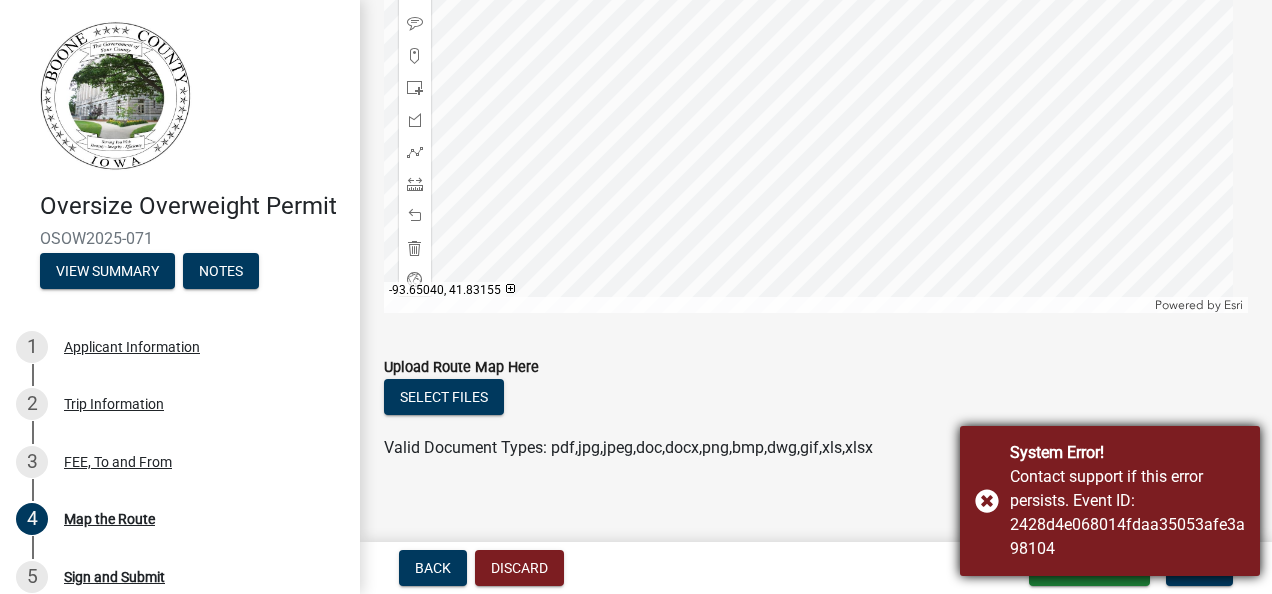 click on "System Error!   Contact support if this error persists. Event ID: 2428d4e068014fdaa35053afe3a98104" at bounding box center [1110, 501] 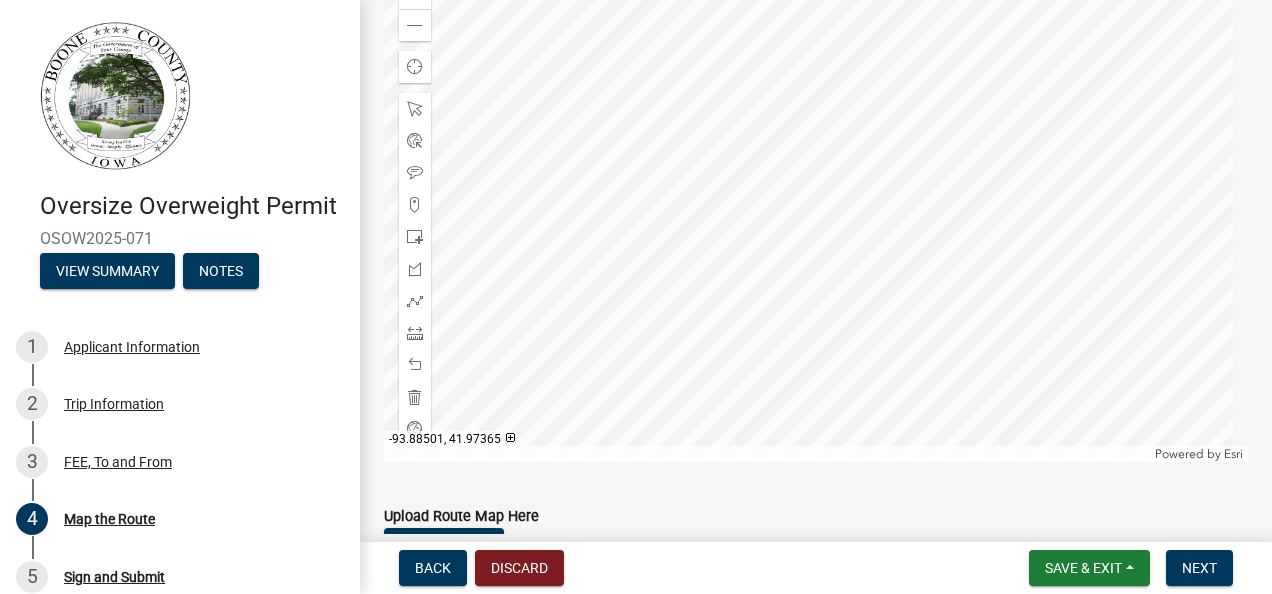 scroll, scrollTop: 951, scrollLeft: 0, axis: vertical 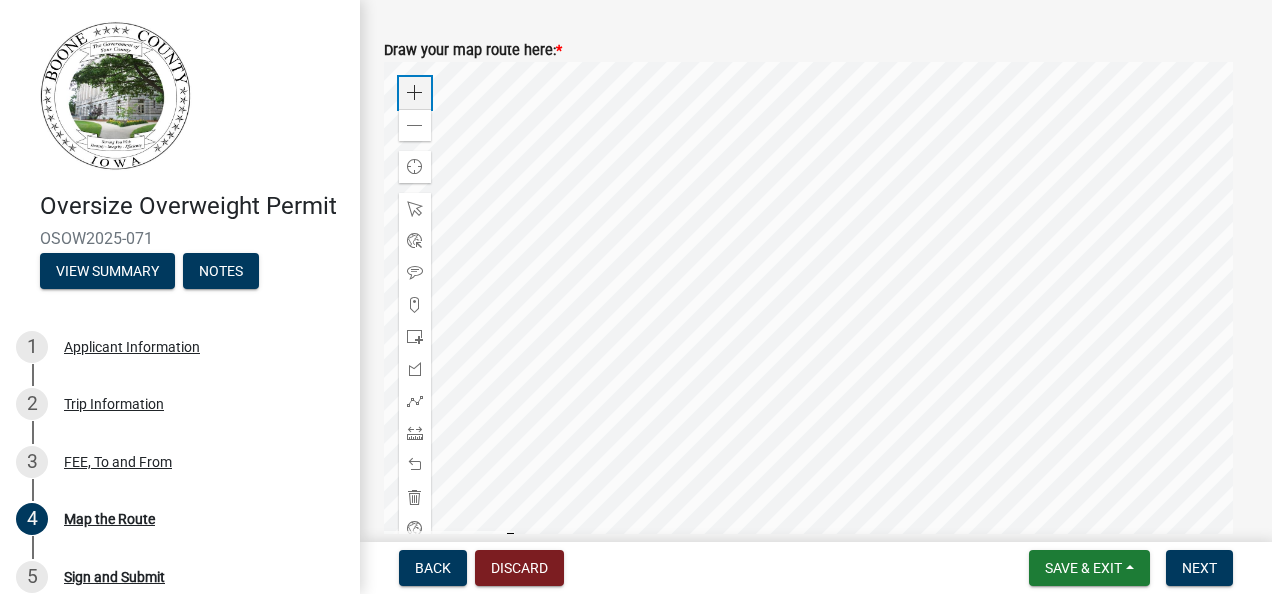 click 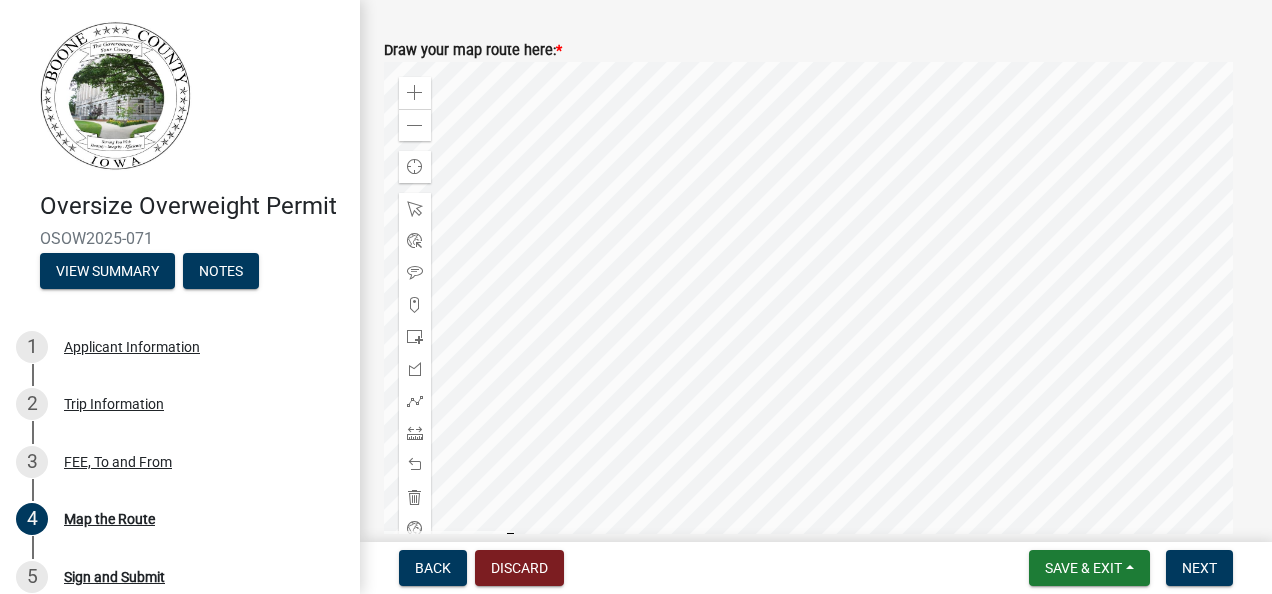 click 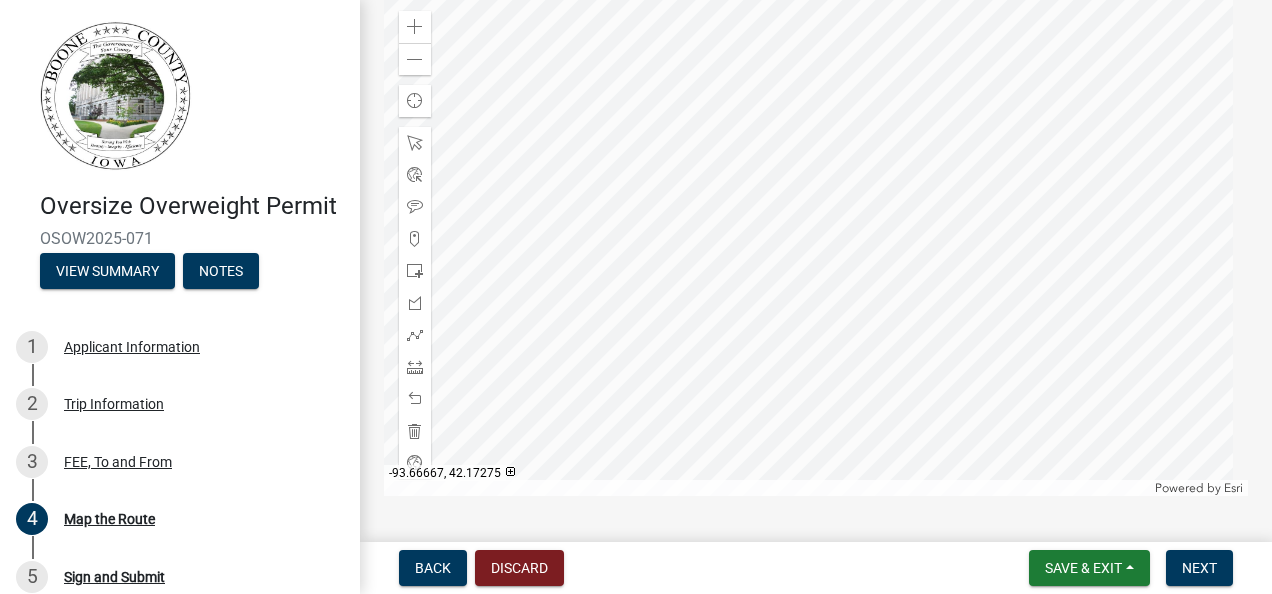 scroll, scrollTop: 1051, scrollLeft: 0, axis: vertical 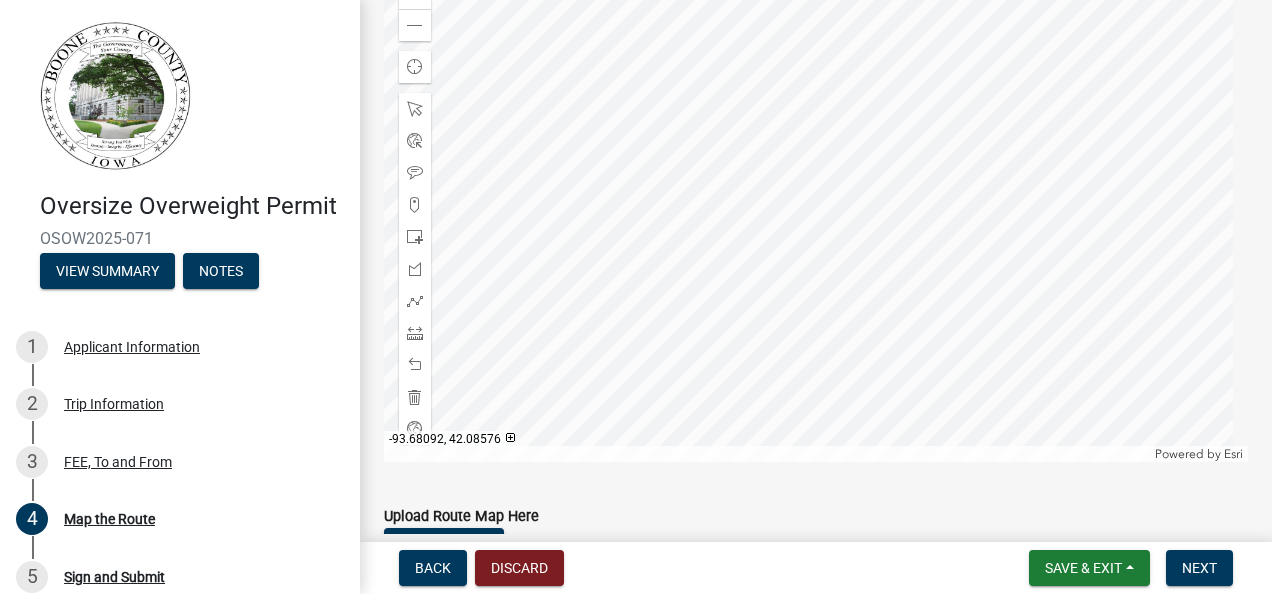 click 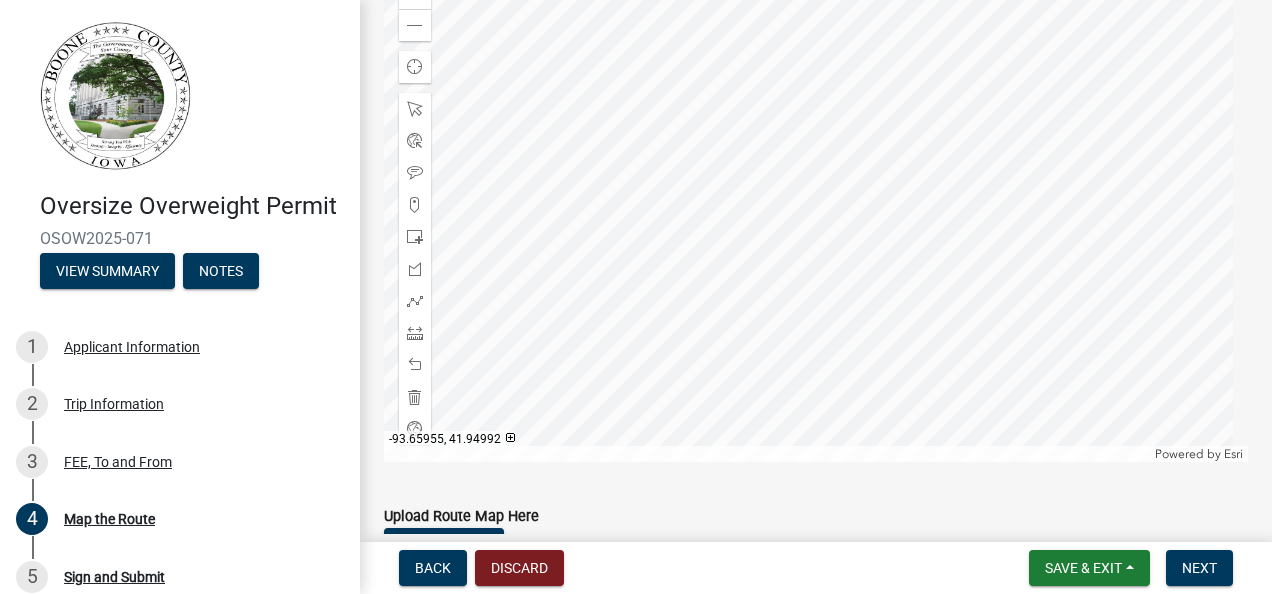 click 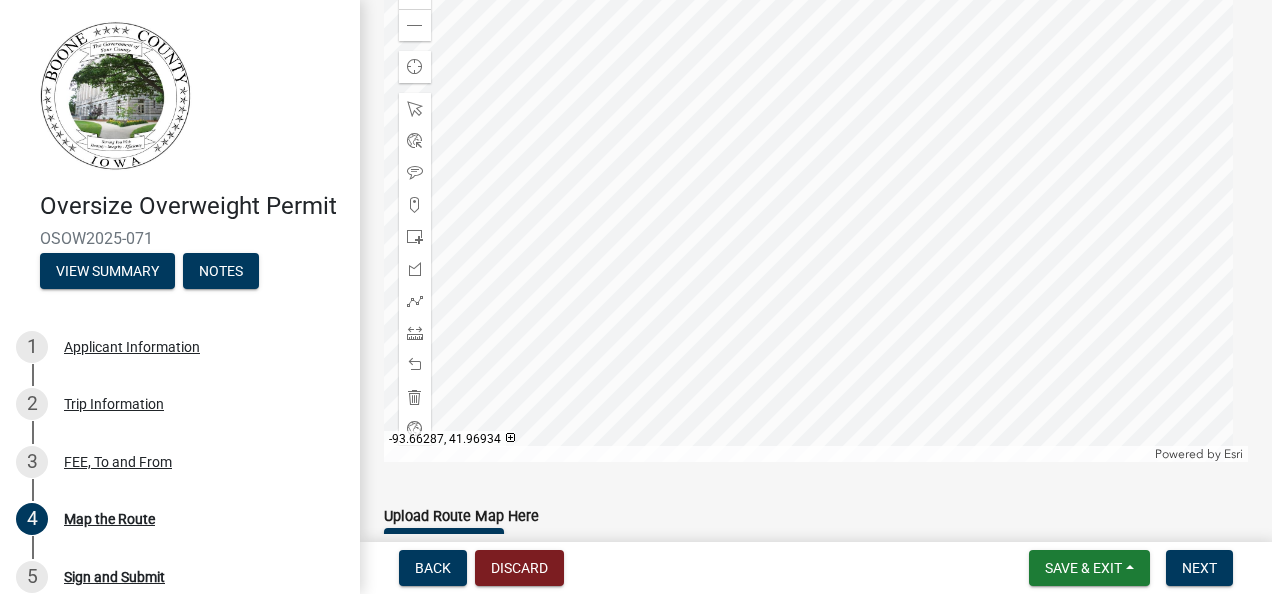 click 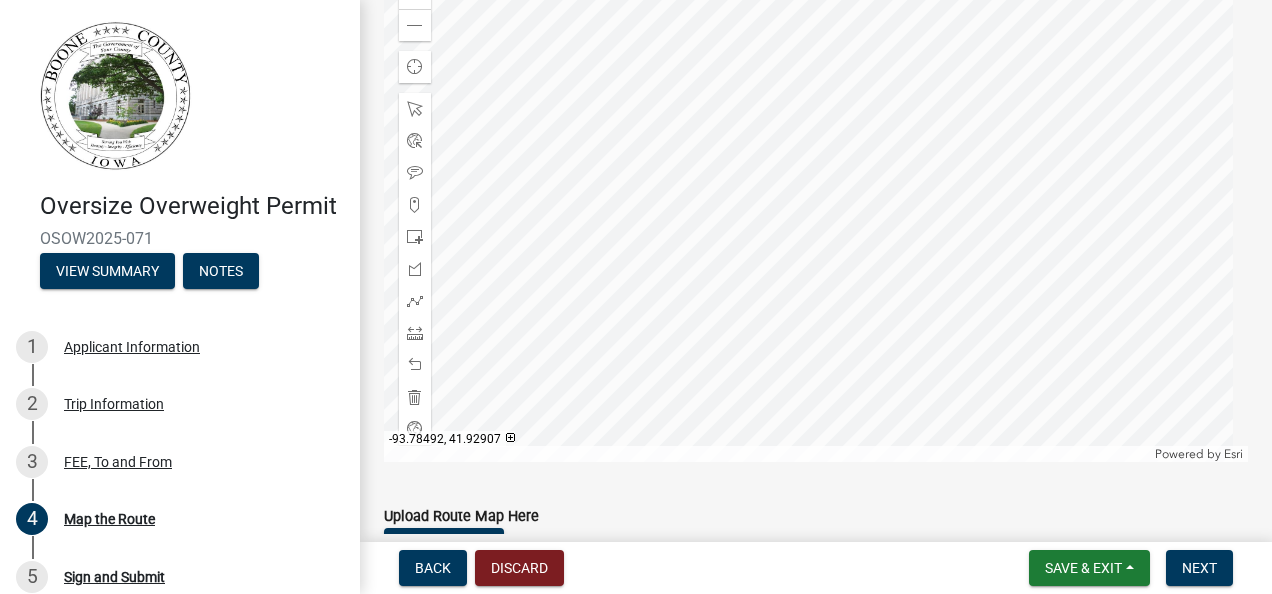 click 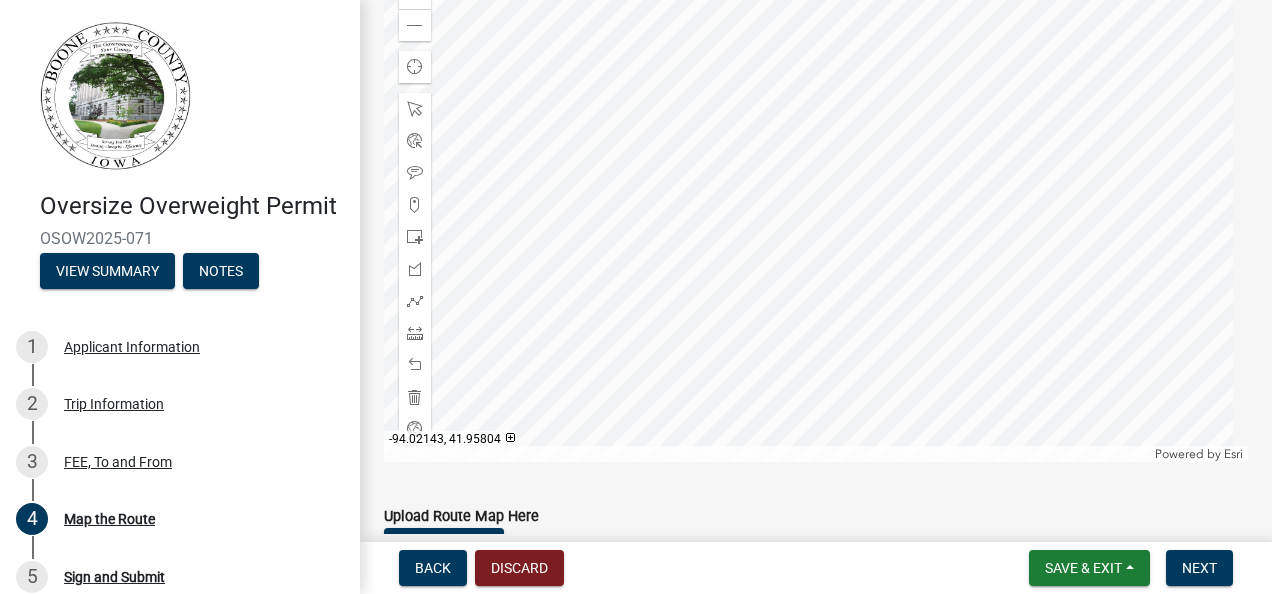 click 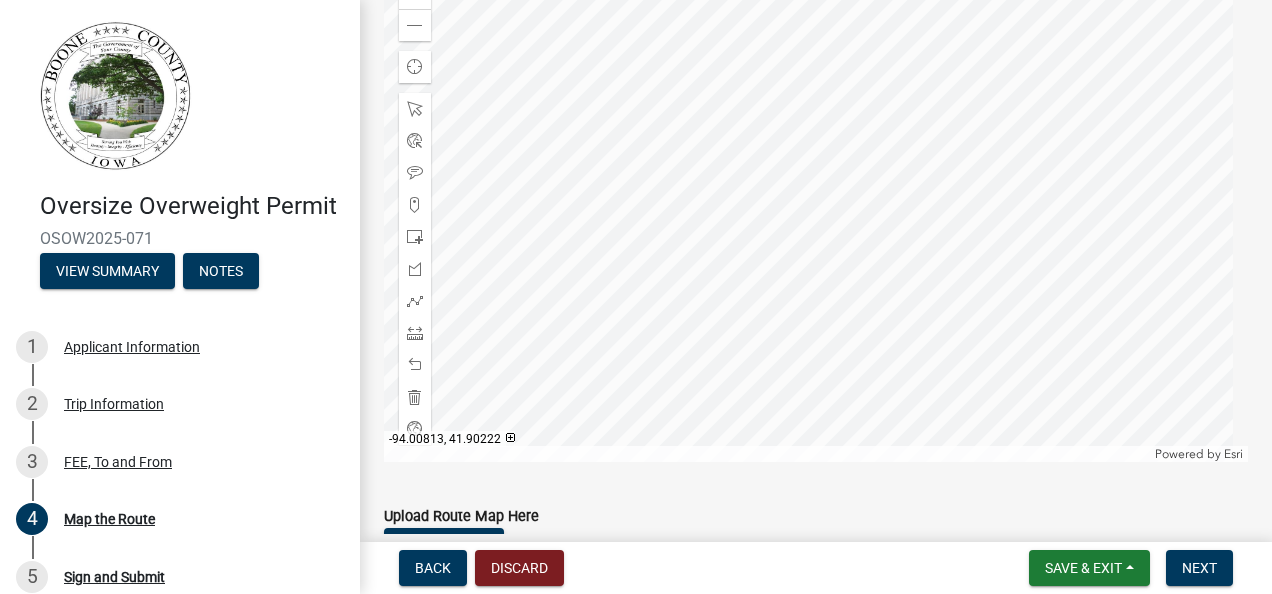 click 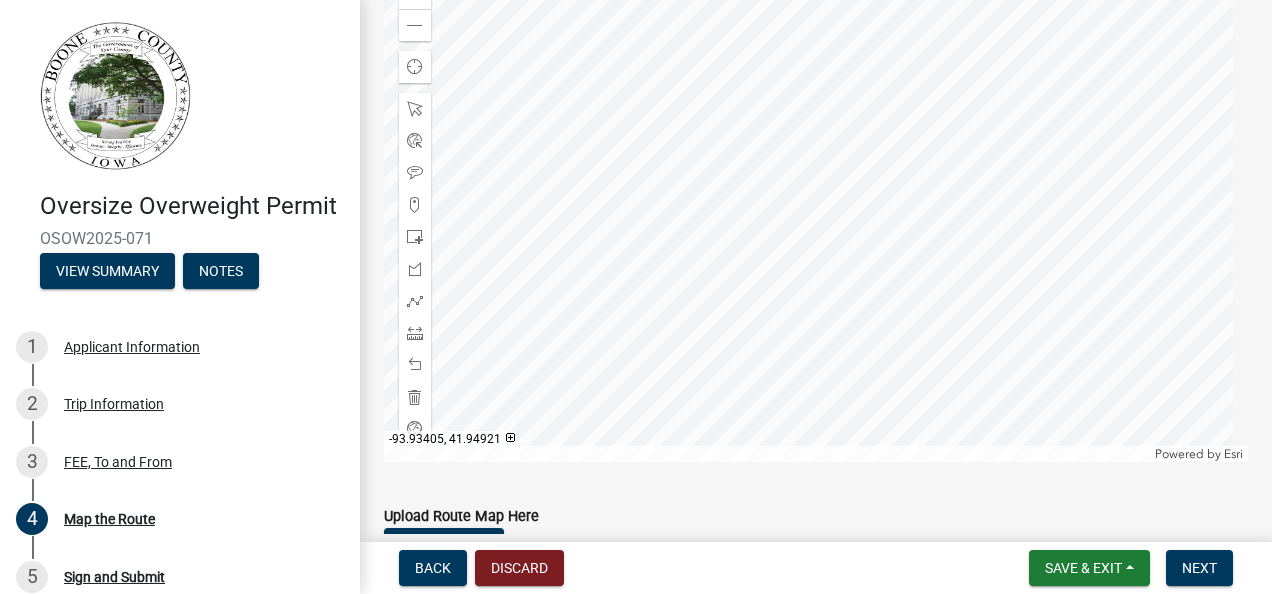 click 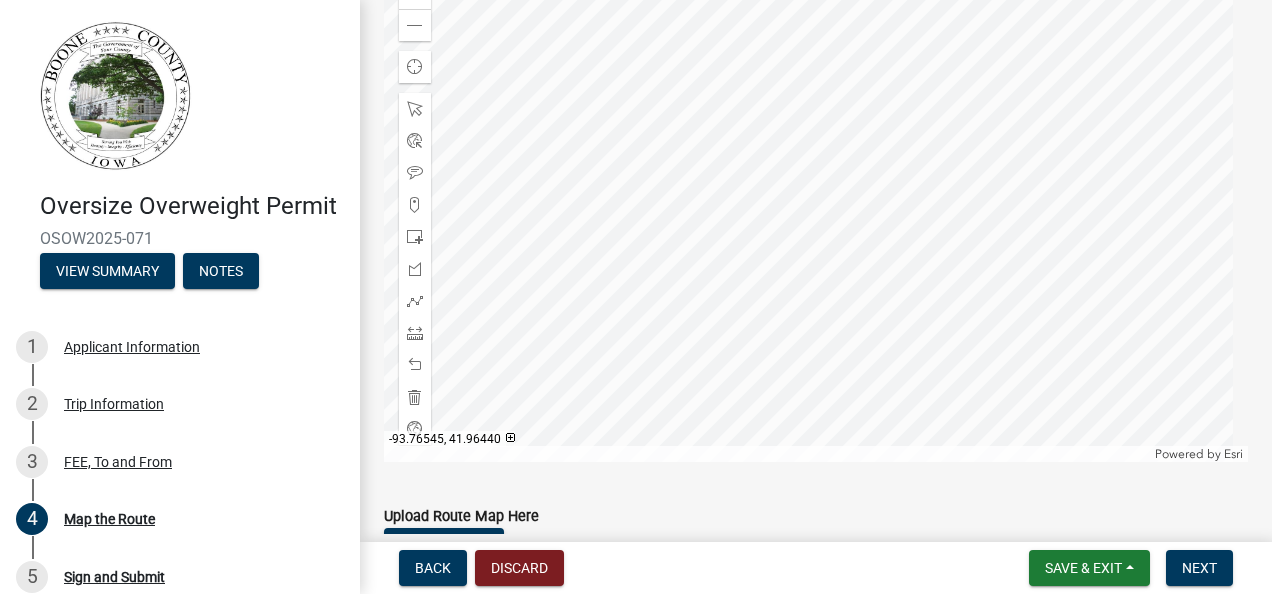 click 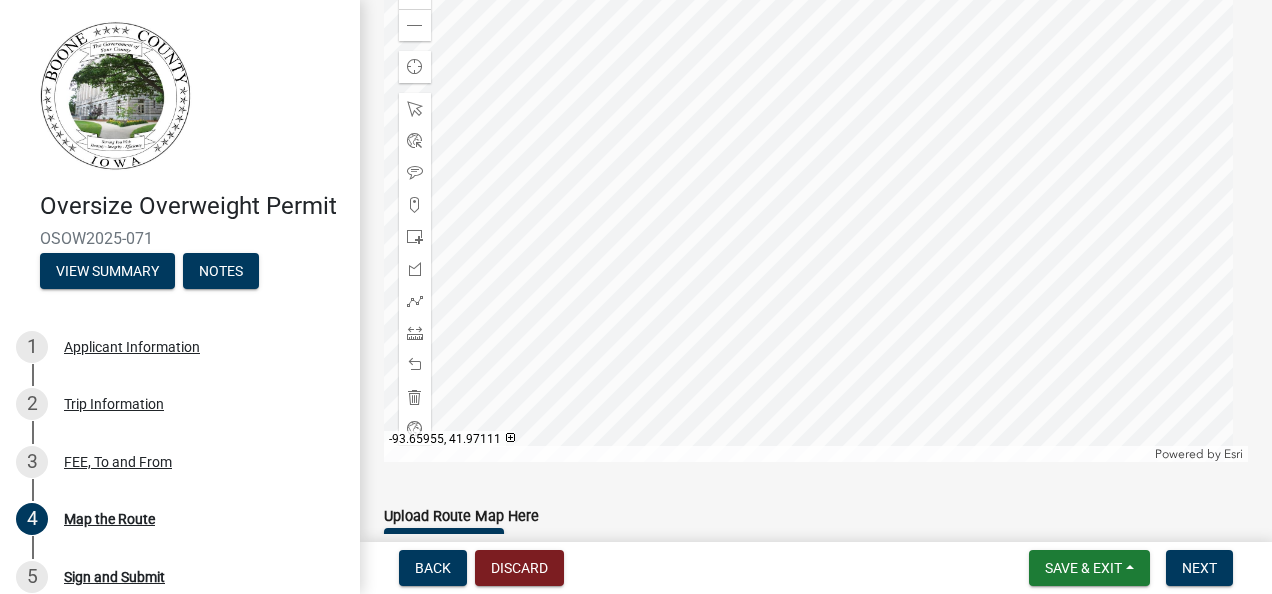 click 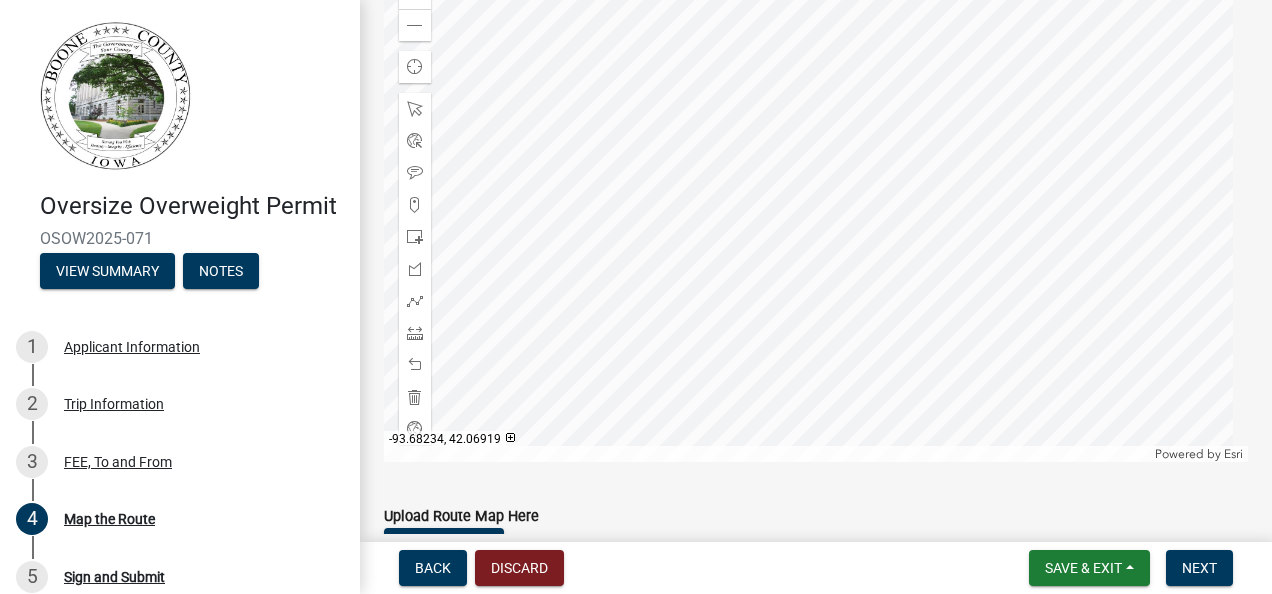 click 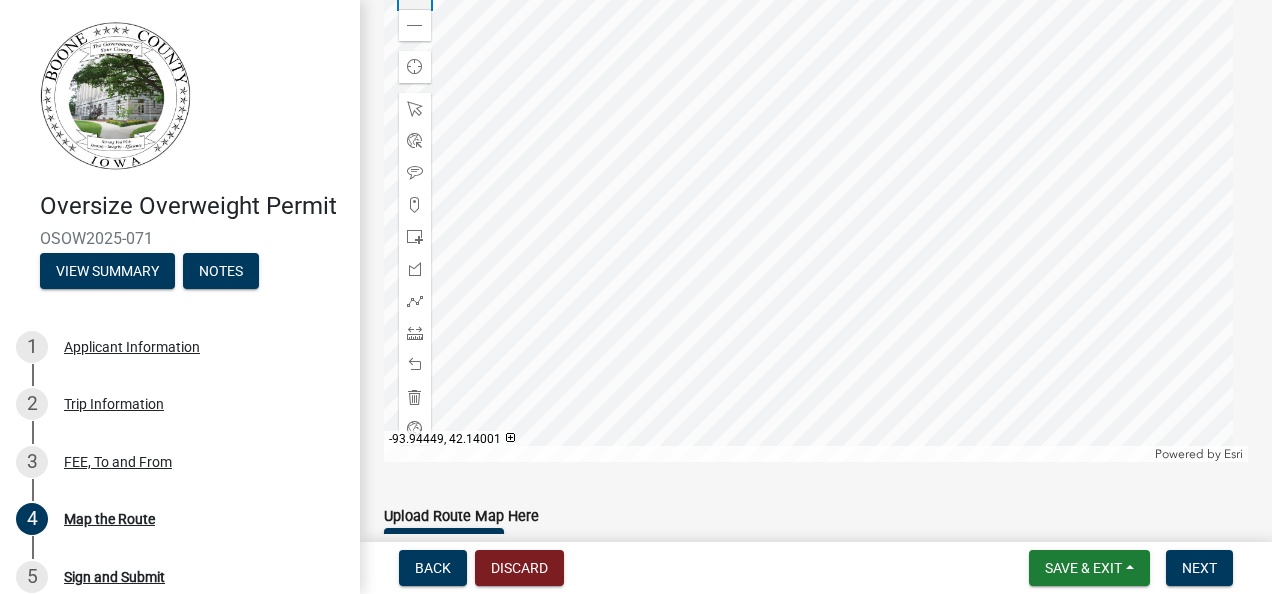 click 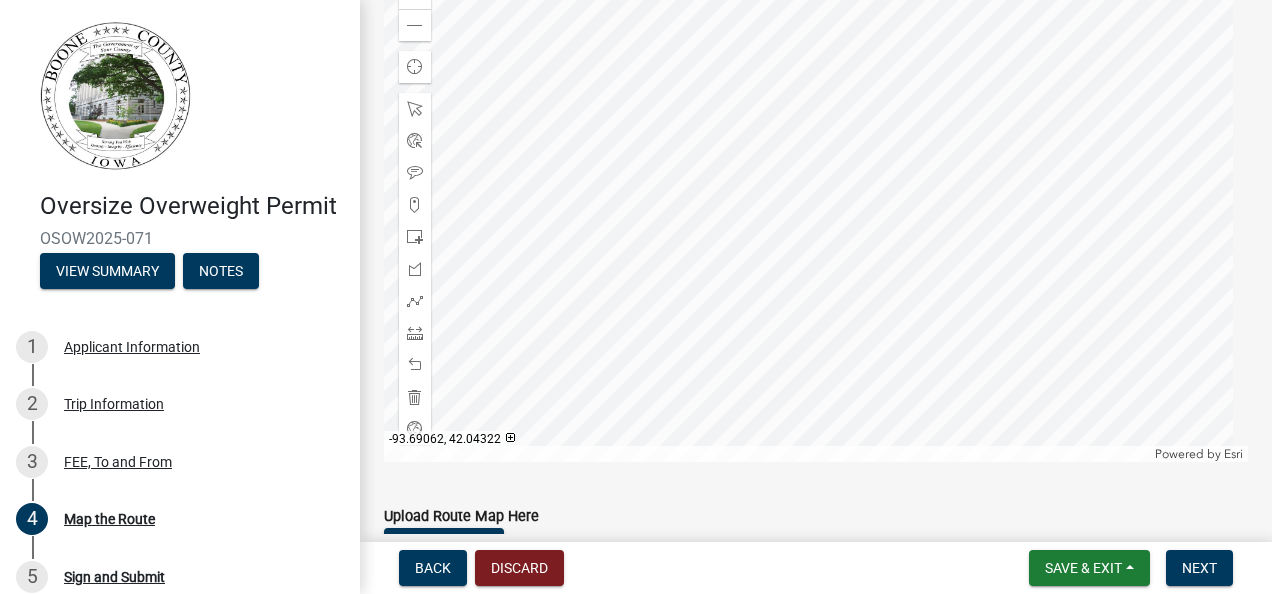 click 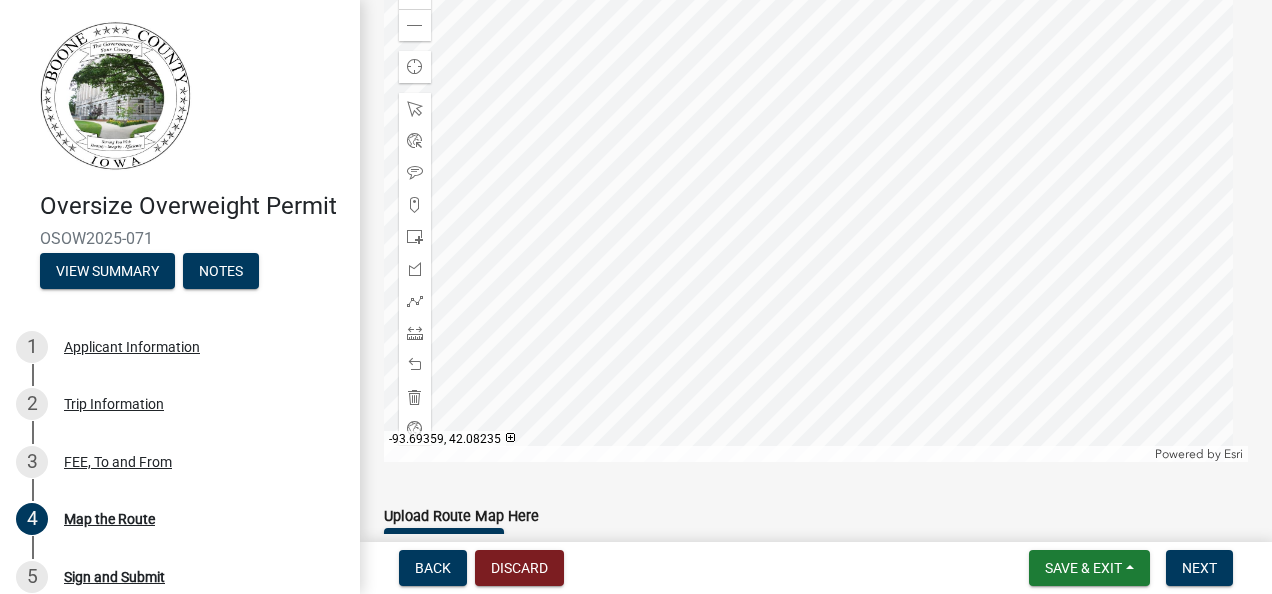 click 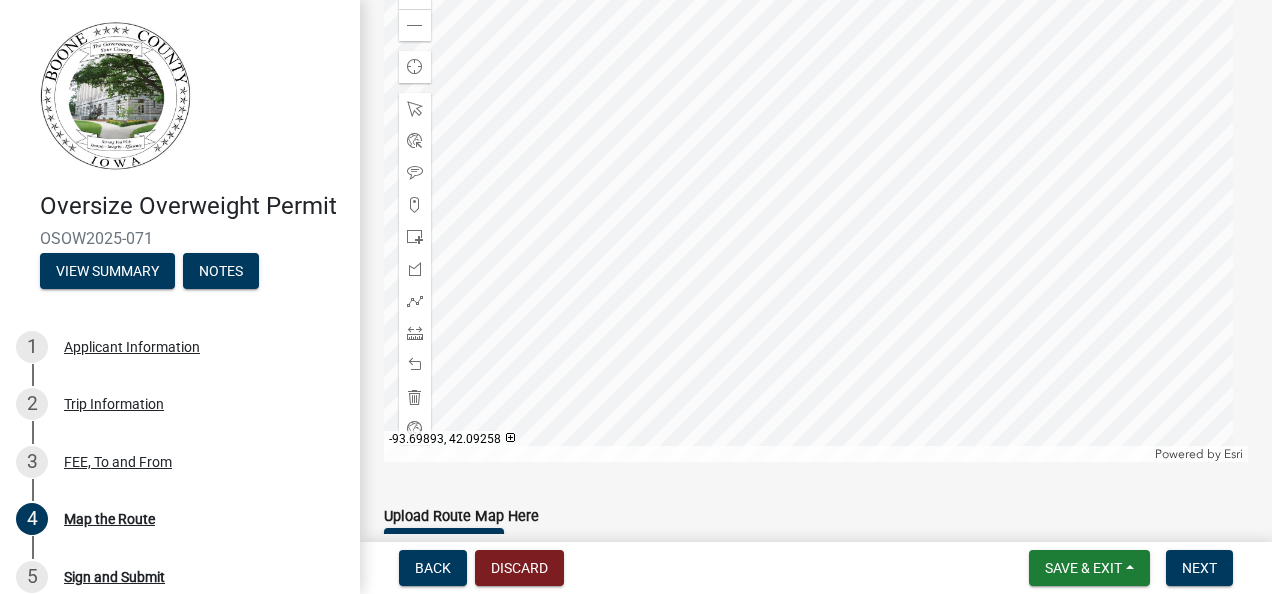 click 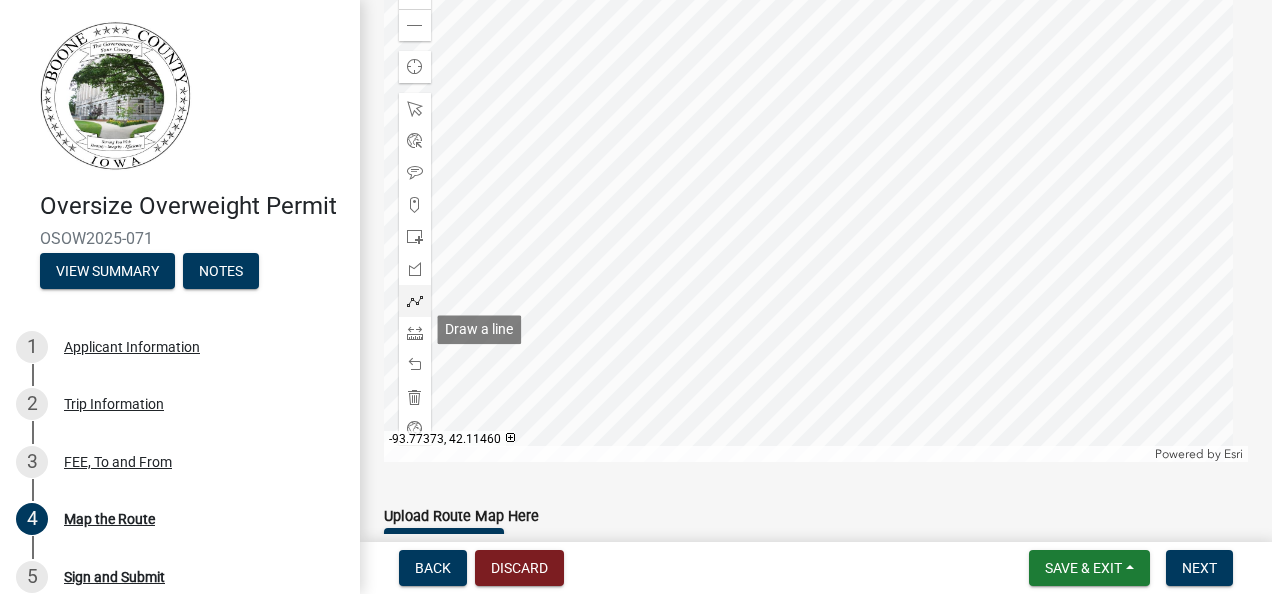 click 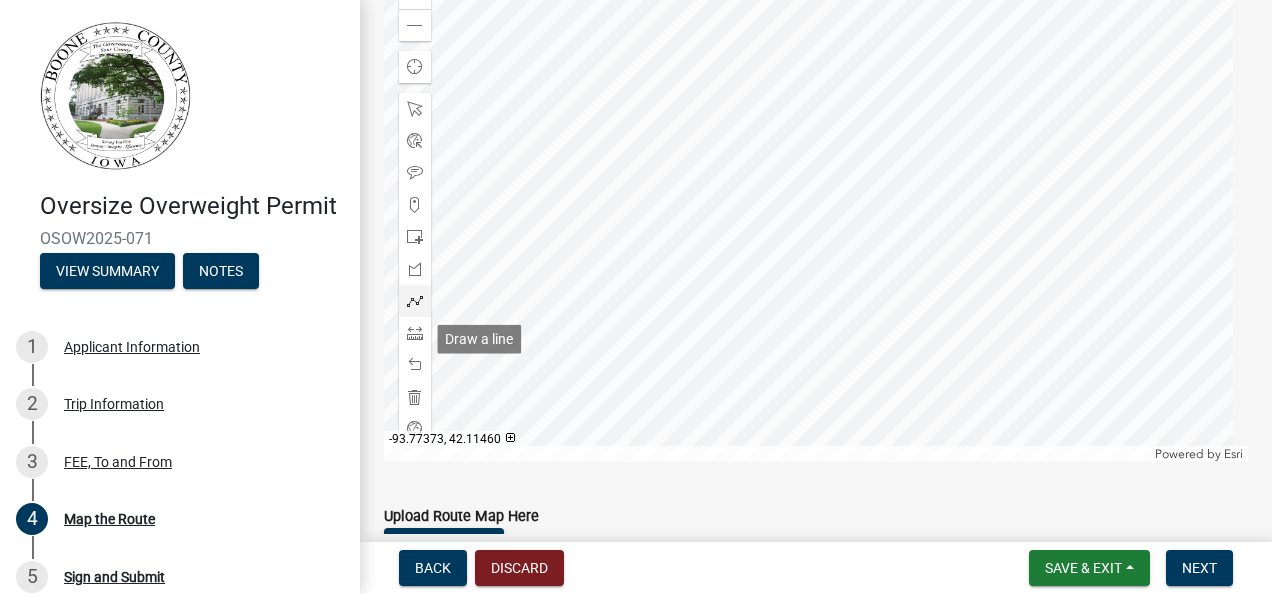scroll, scrollTop: 1042, scrollLeft: 0, axis: vertical 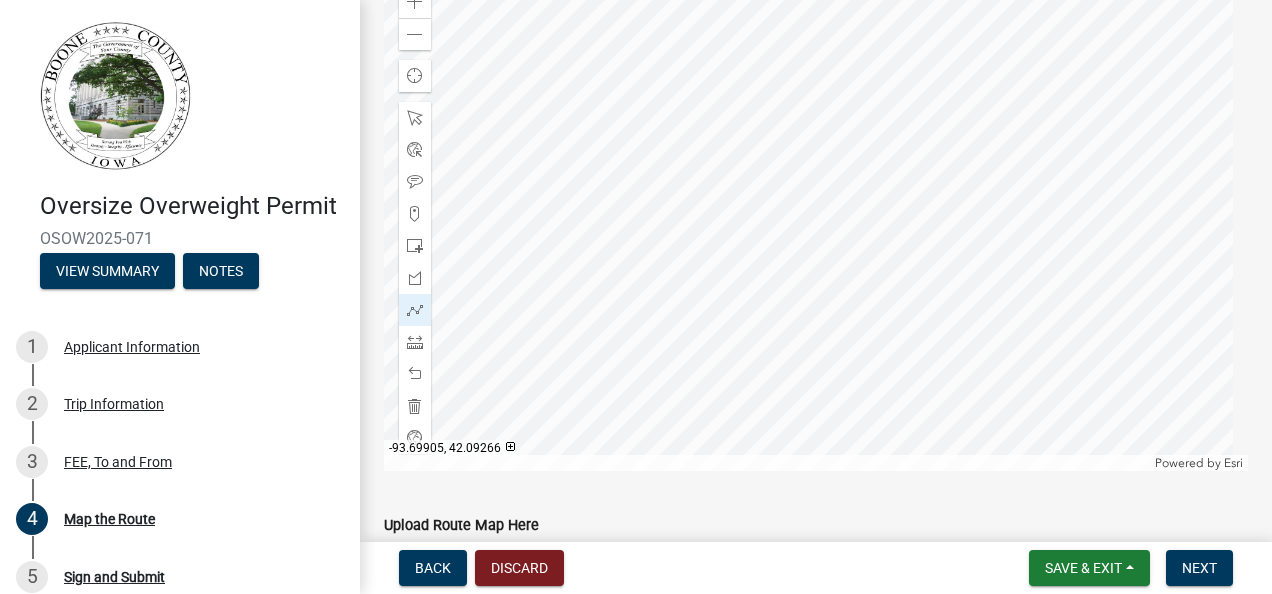 click 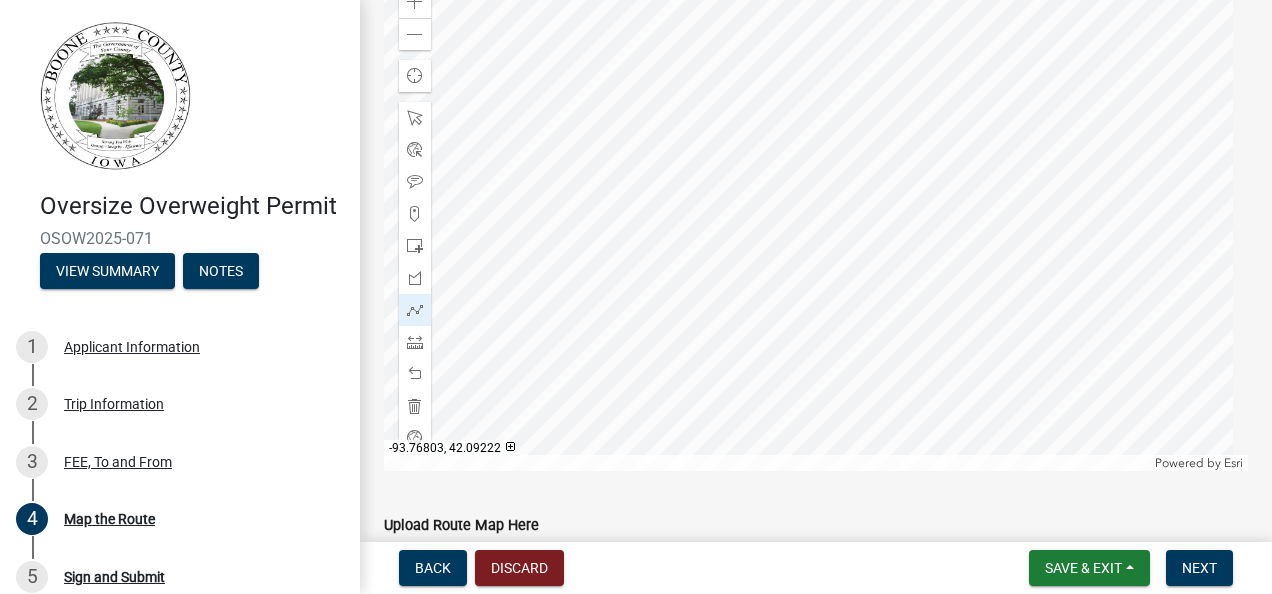 click 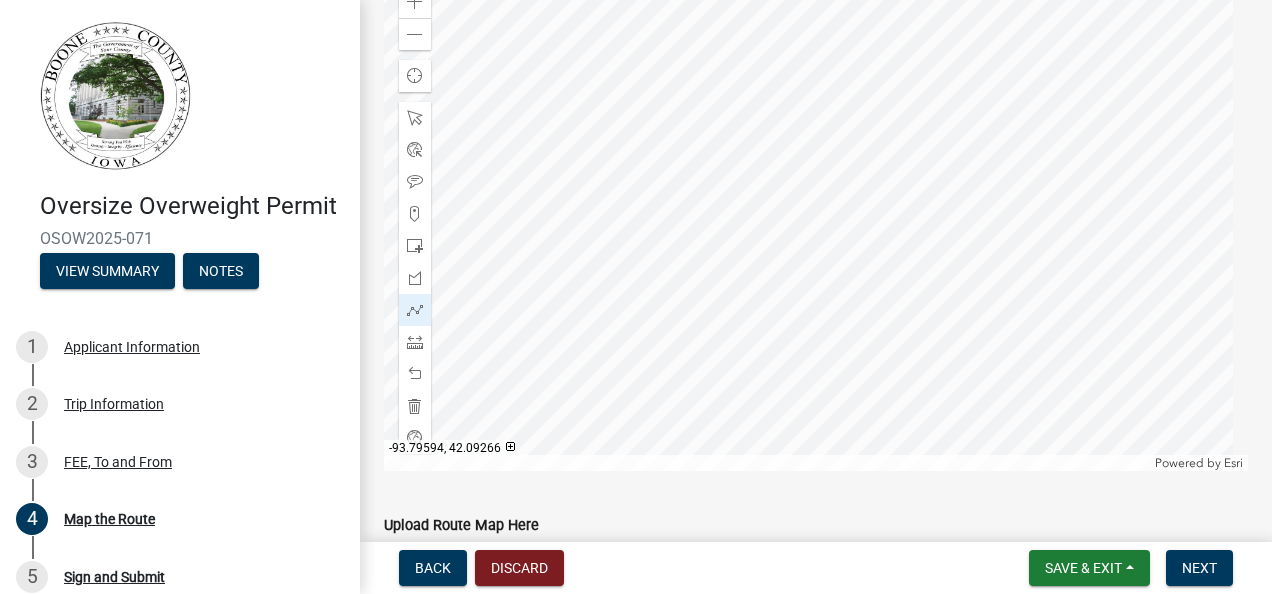 click 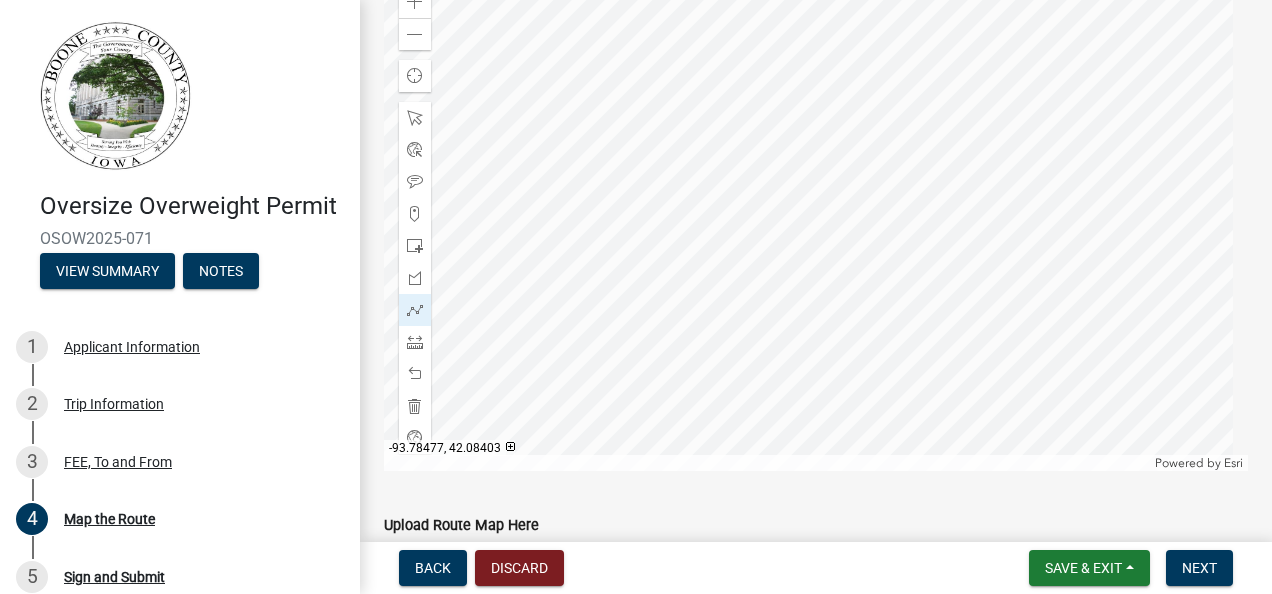 click 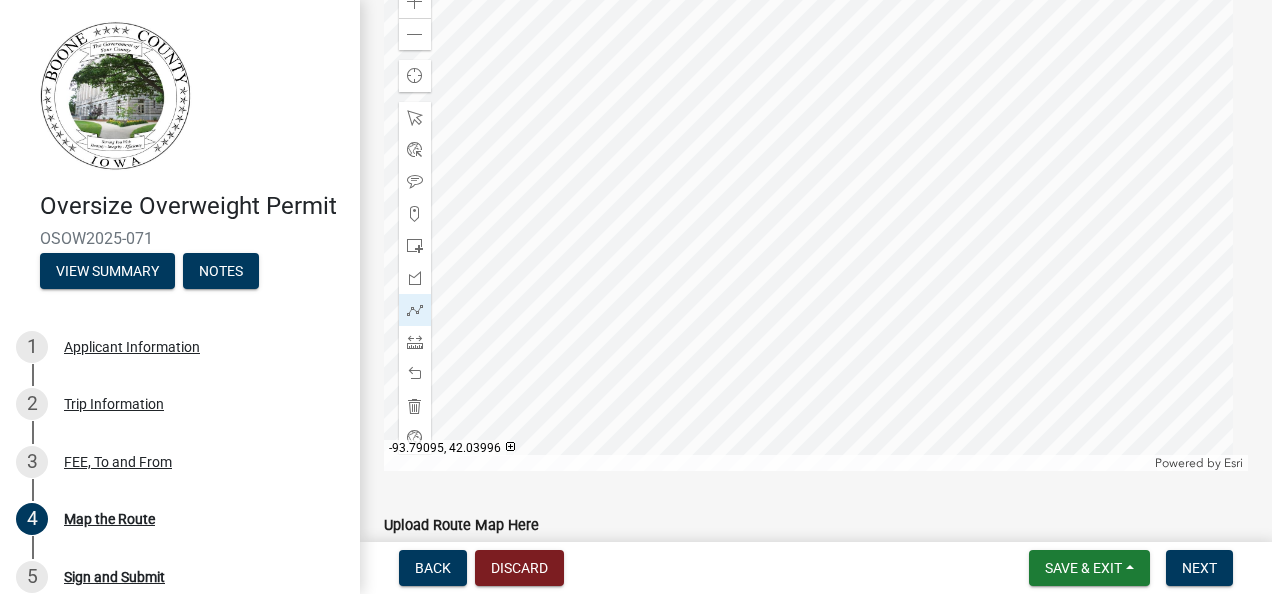 click 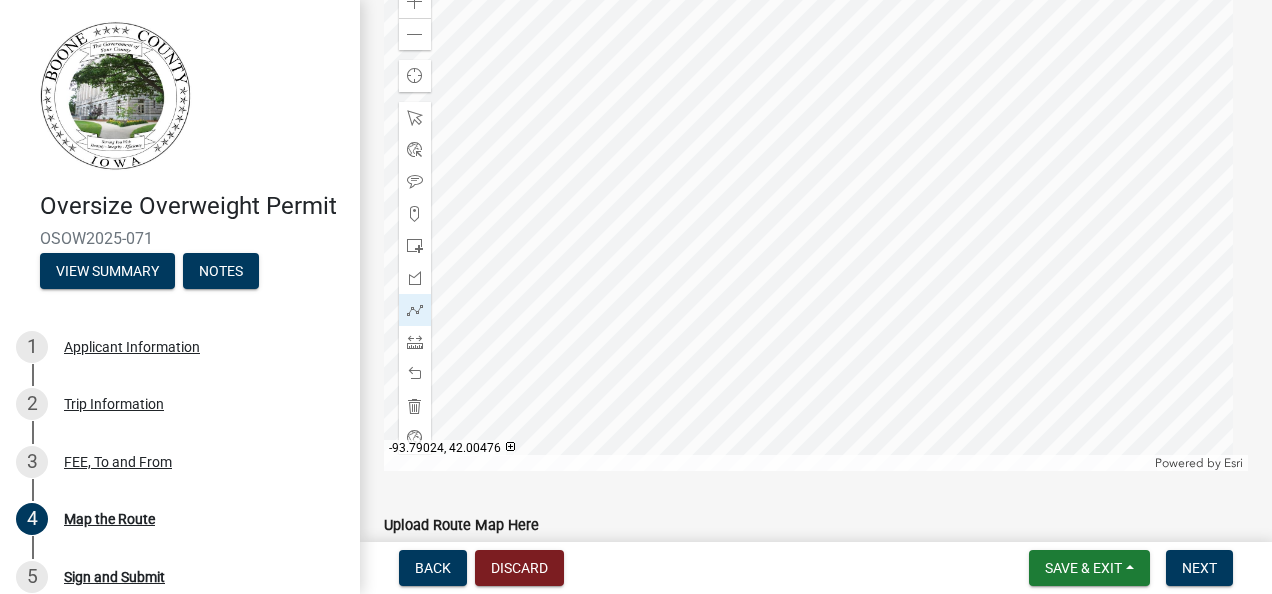 click 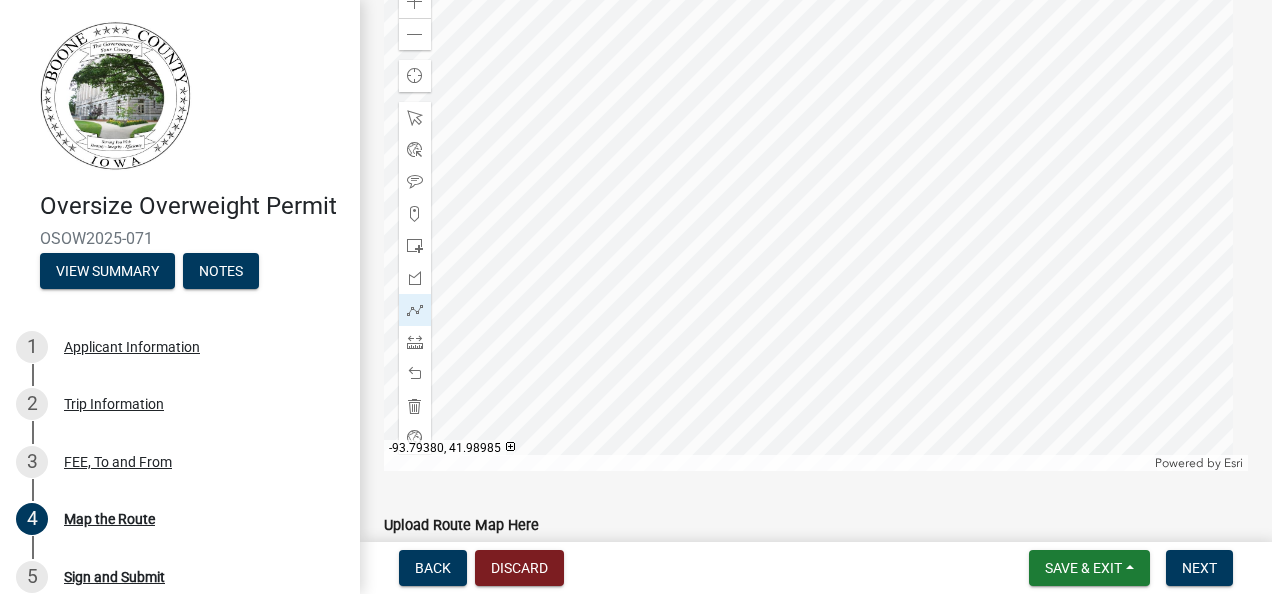 click 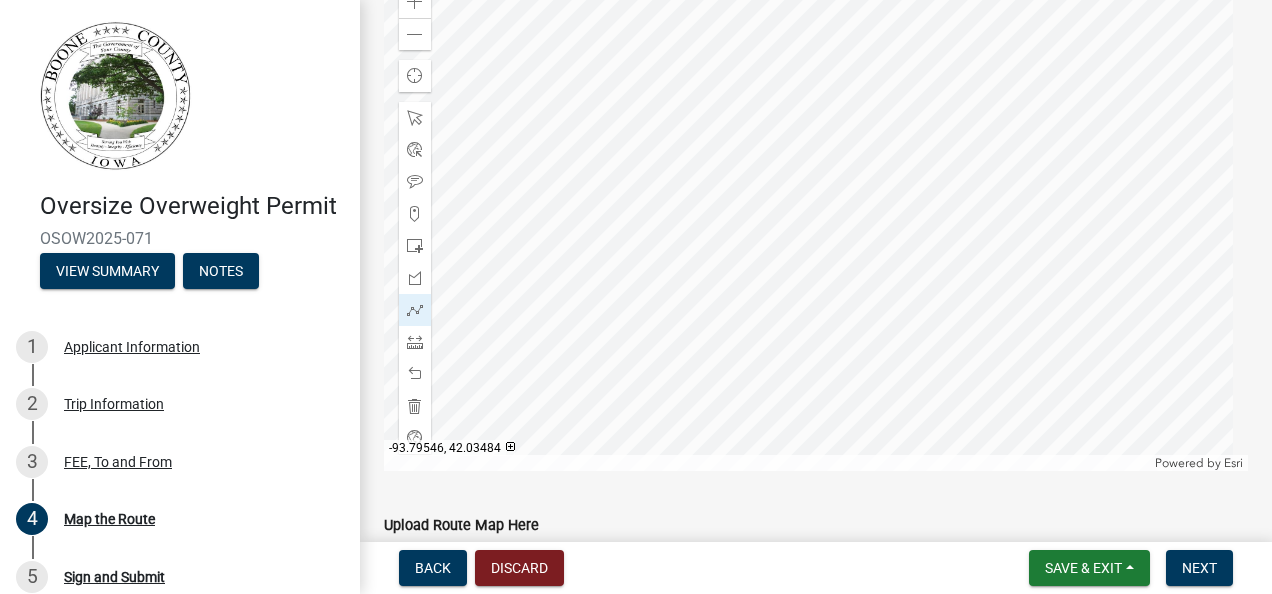 click 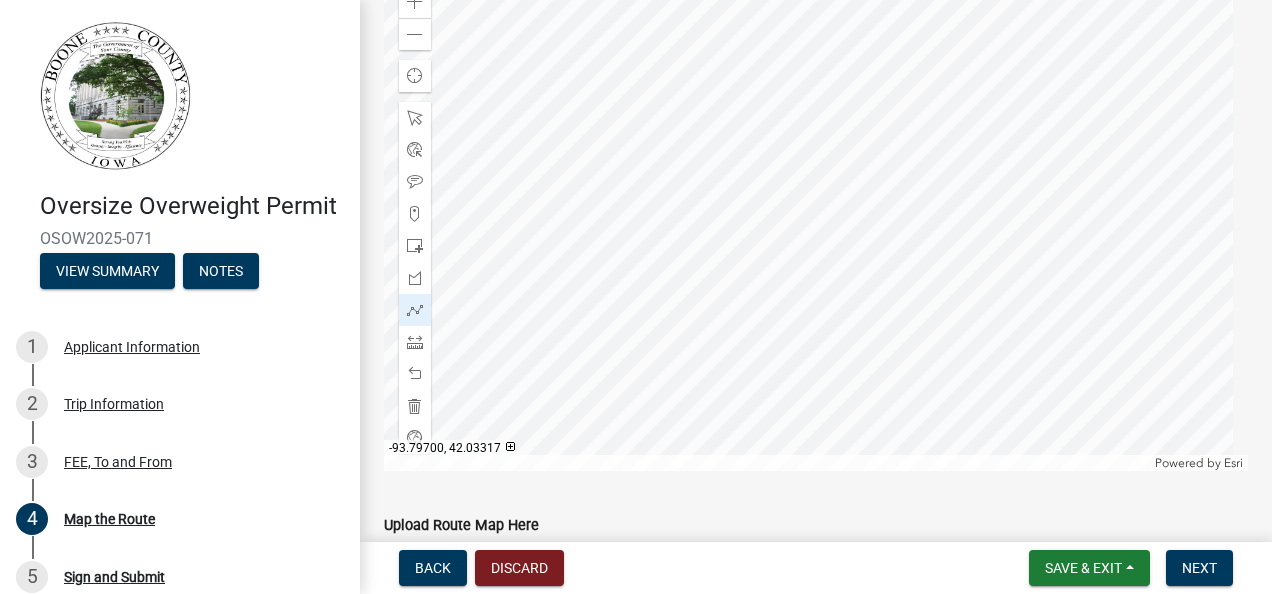 click 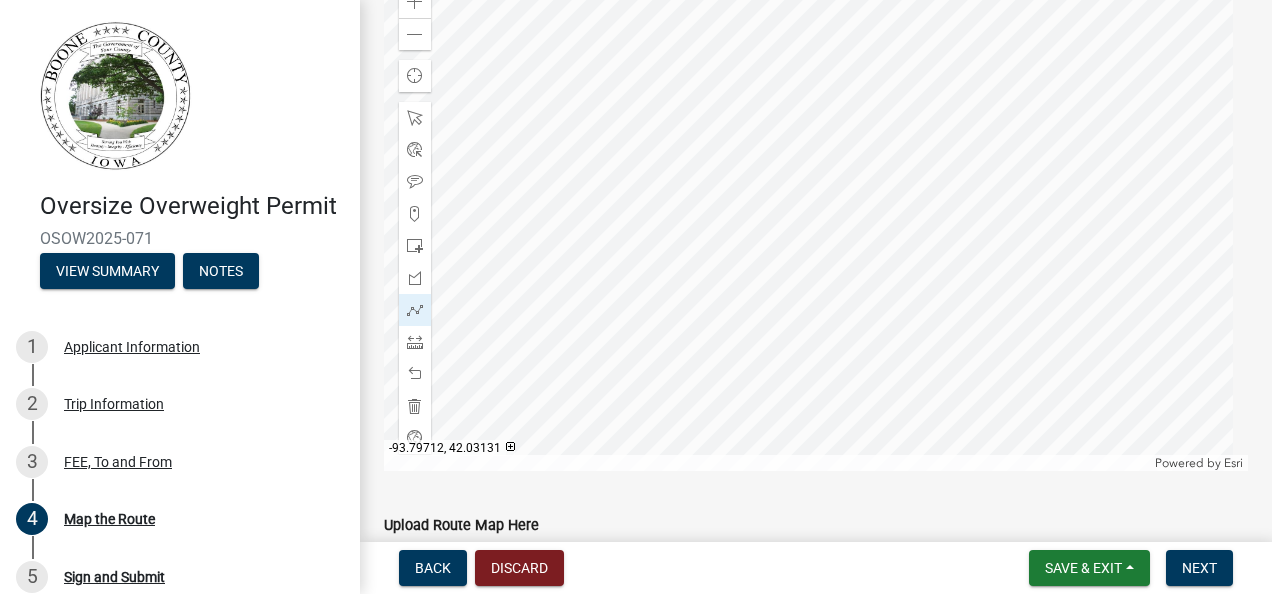 click 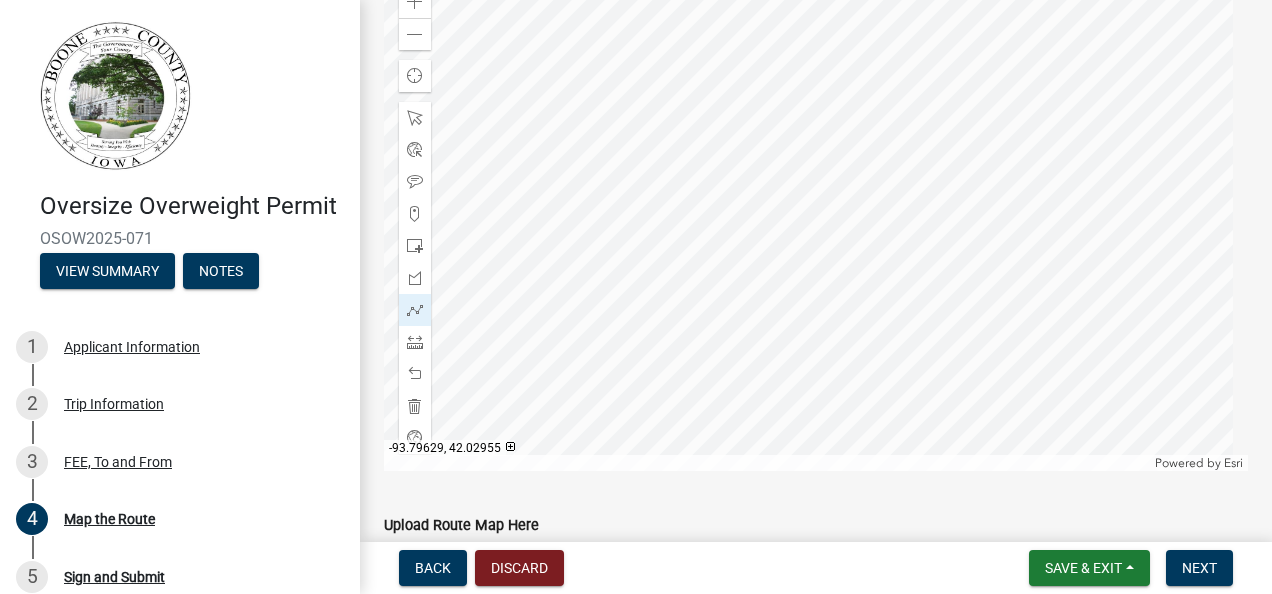 click 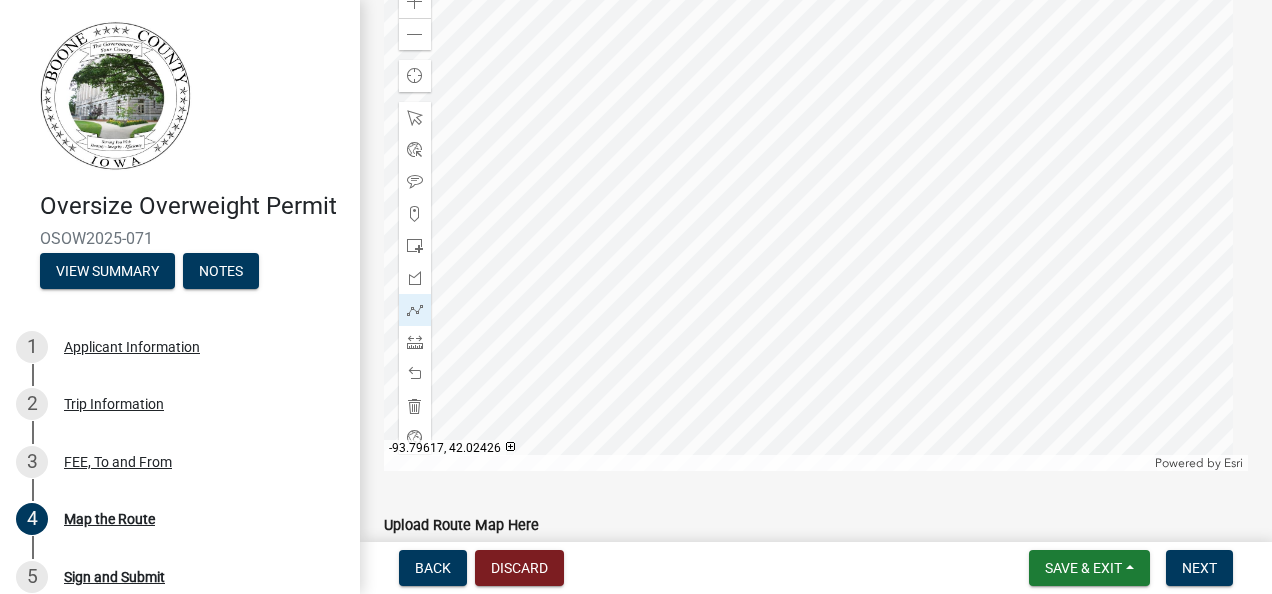 click 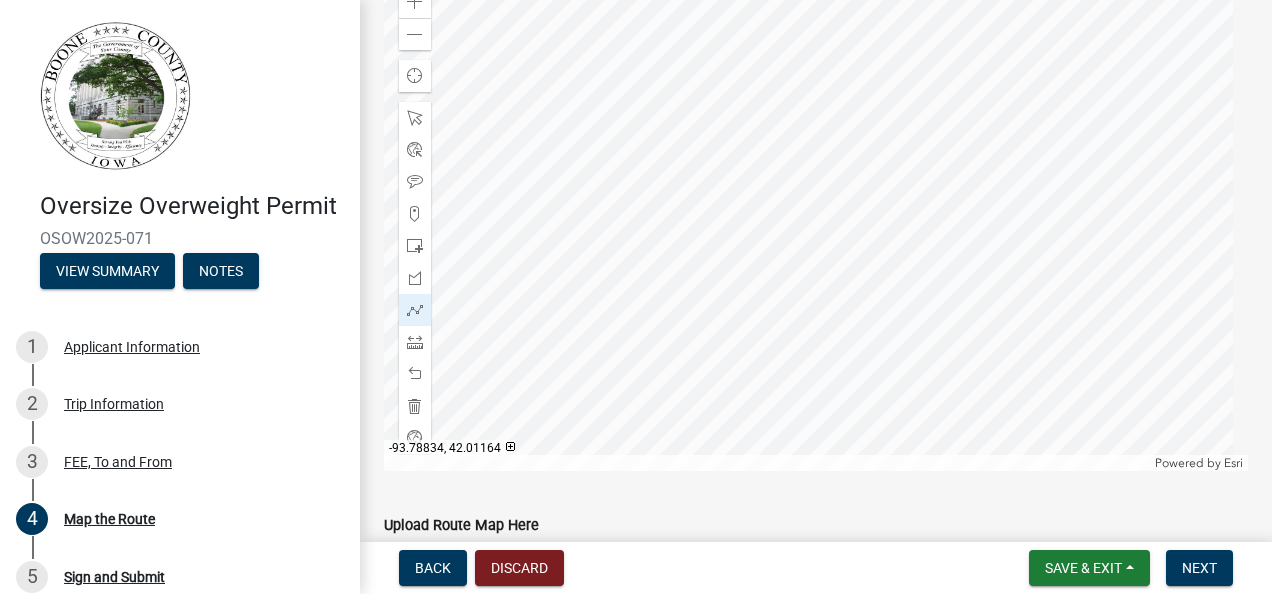 click 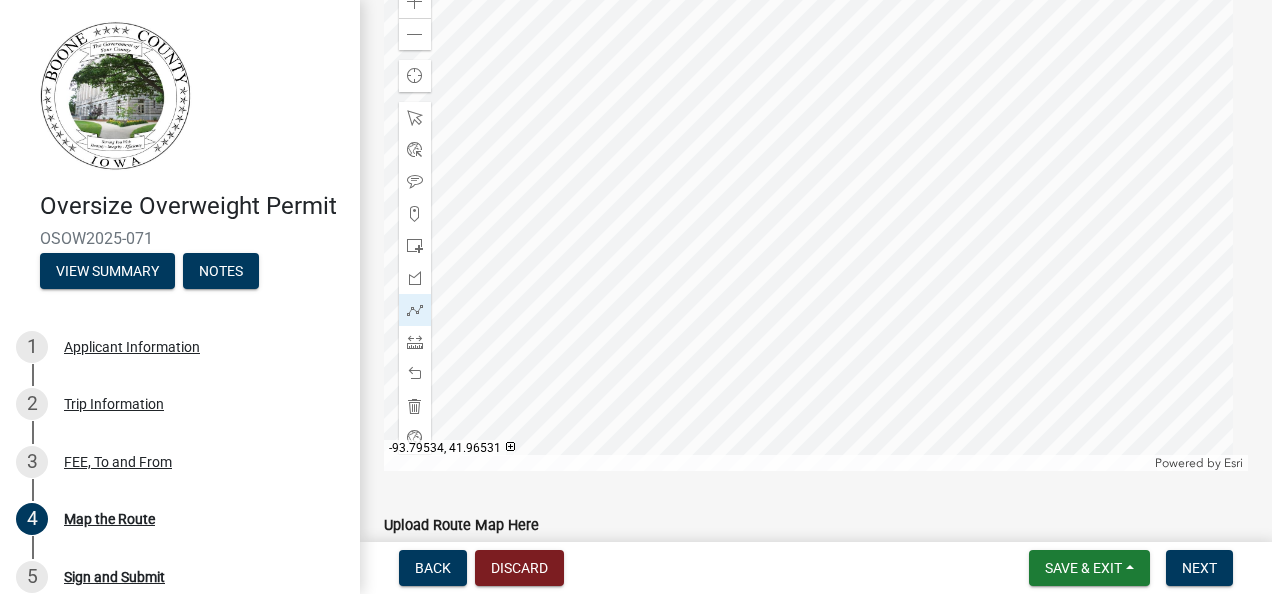 click 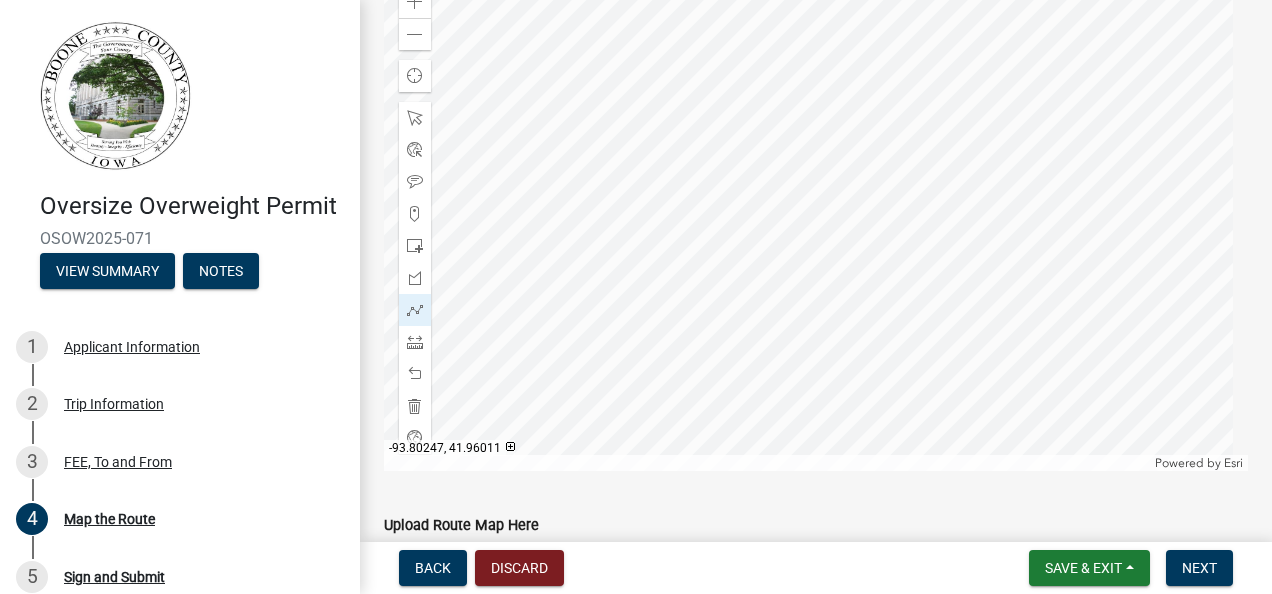 click 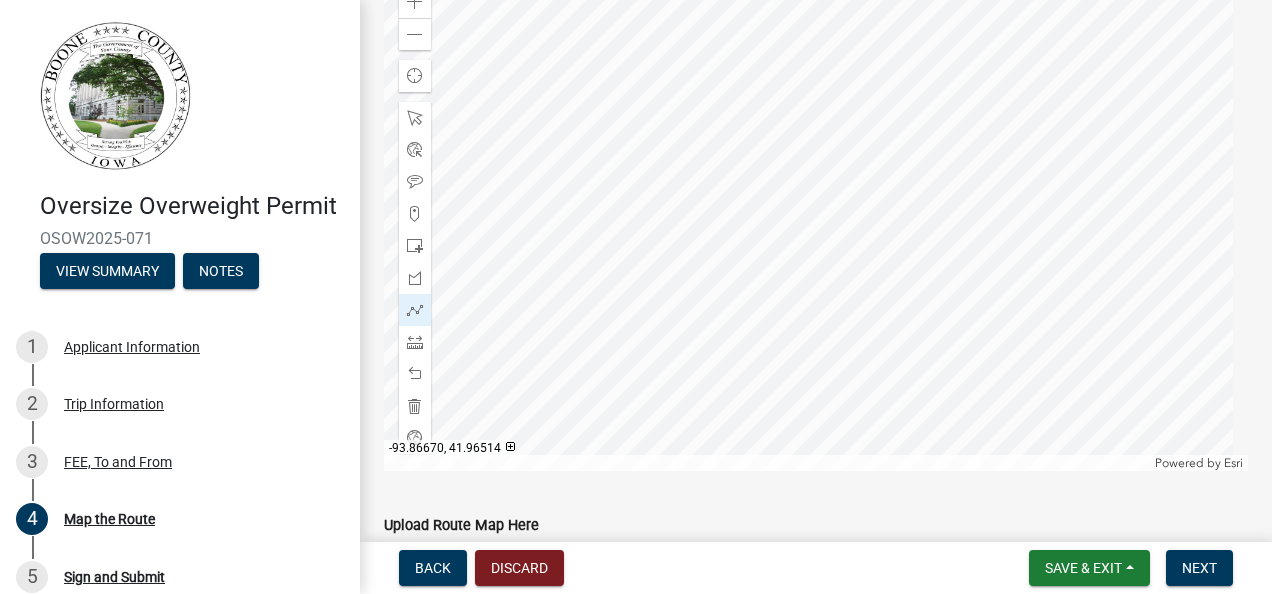 click 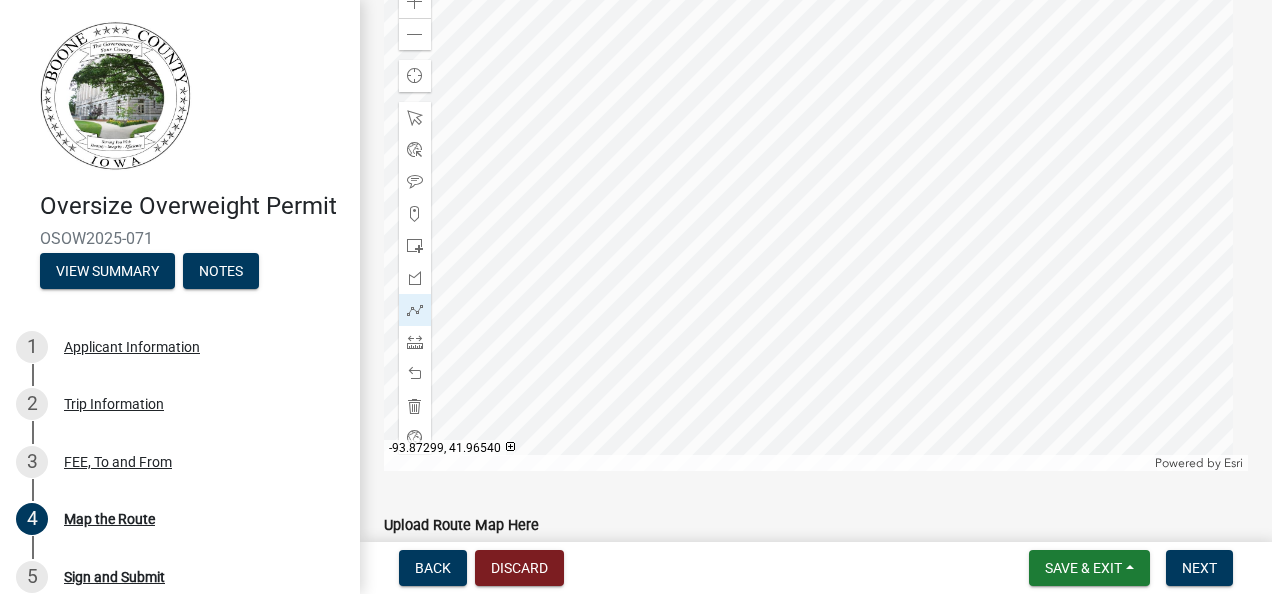 click 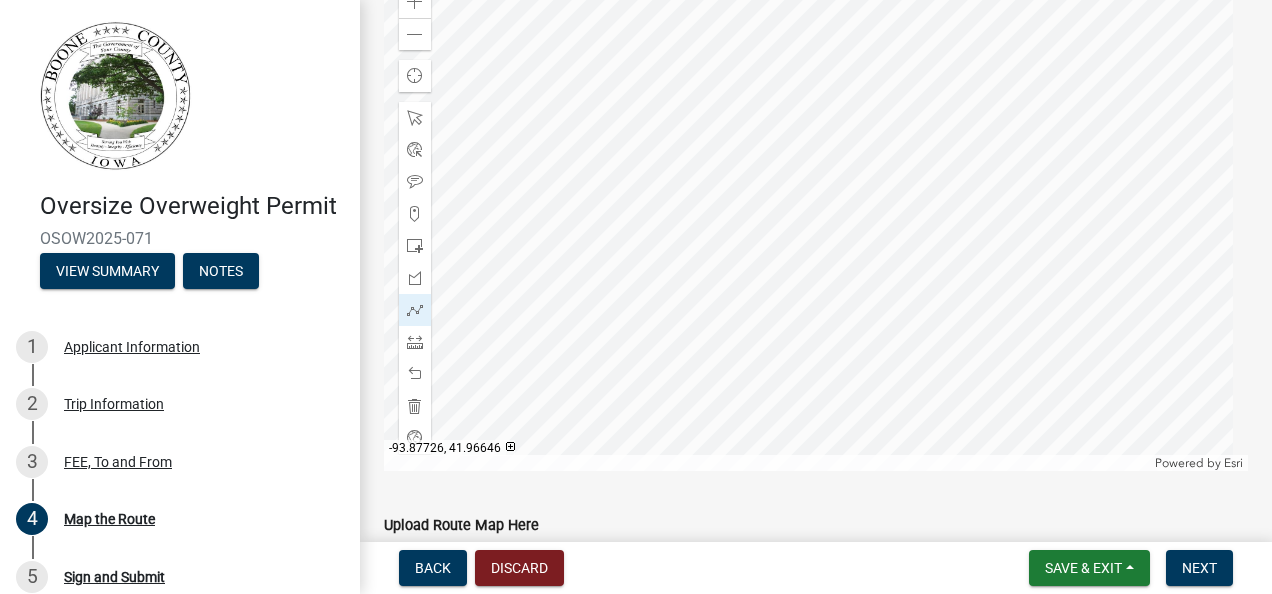 click 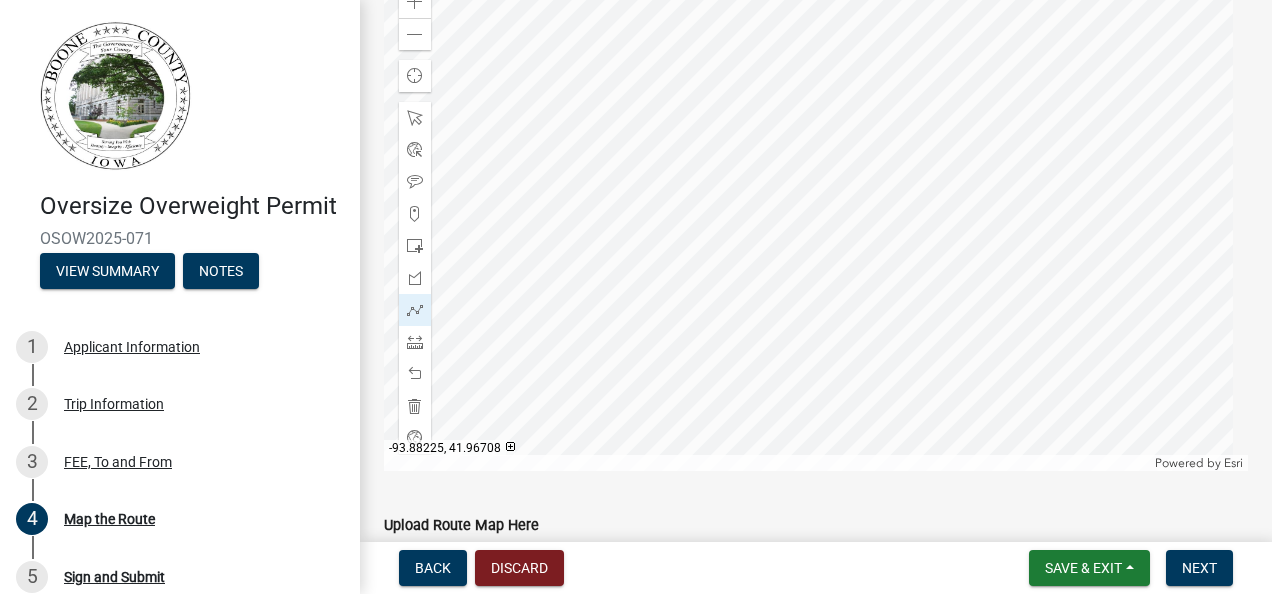 click 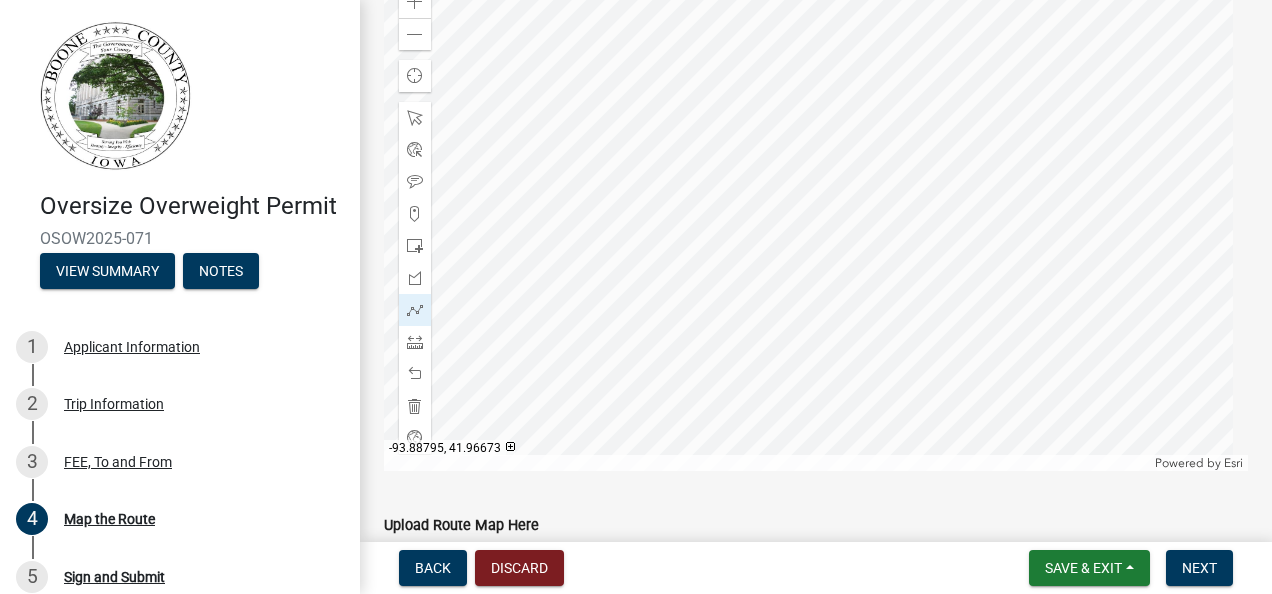click 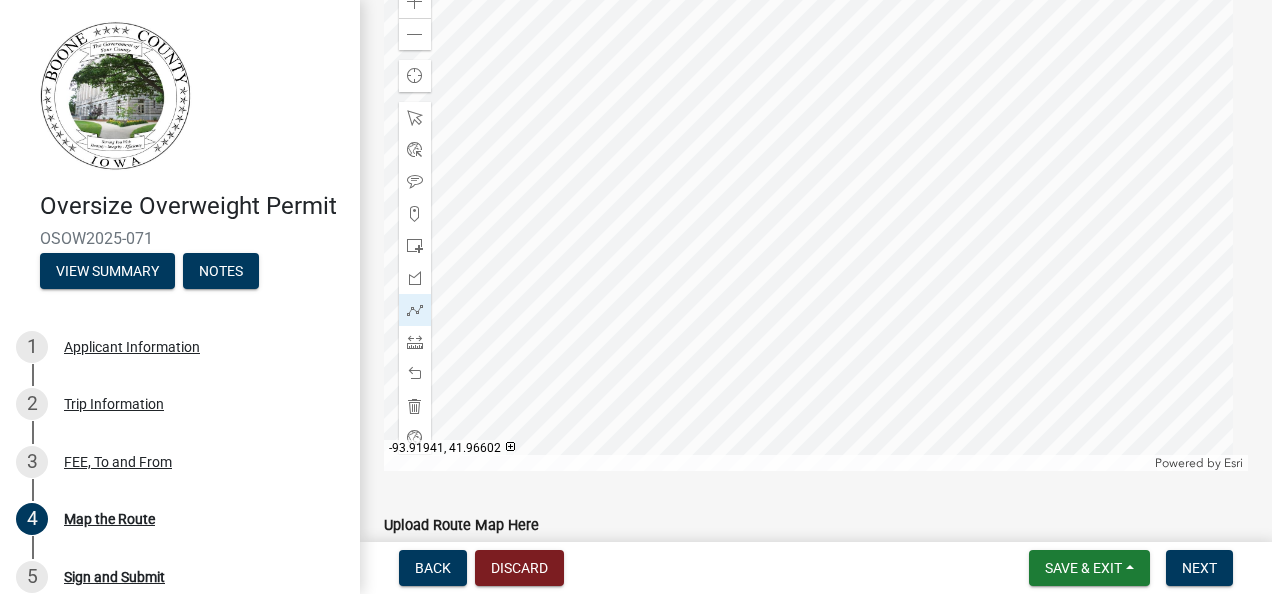 click 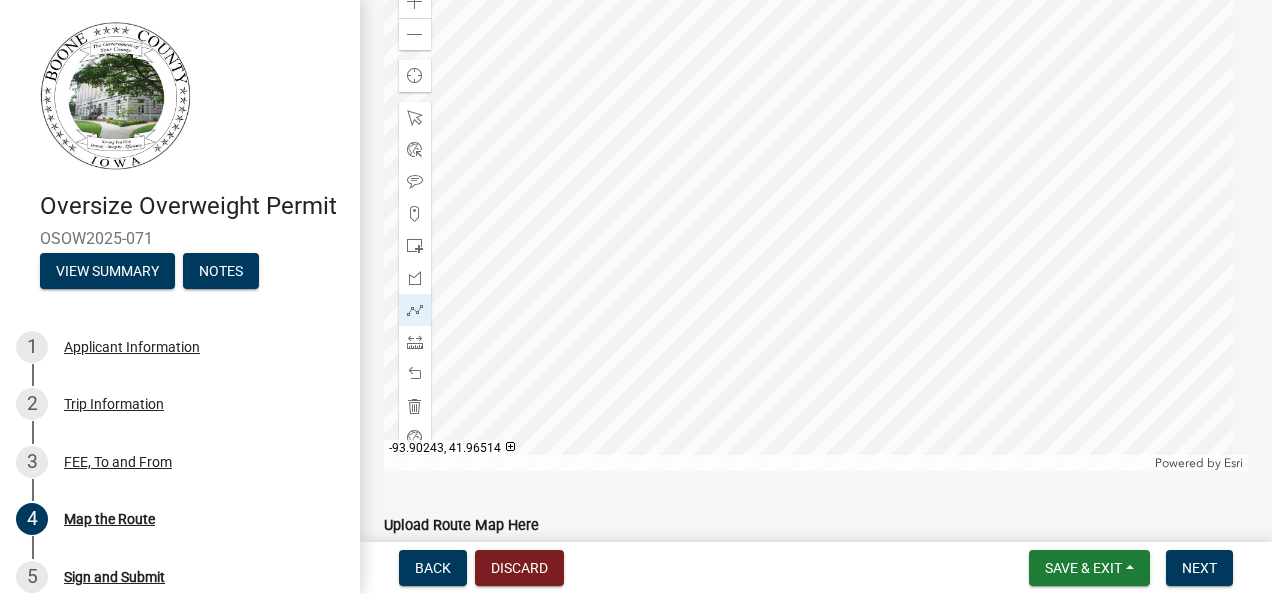 click 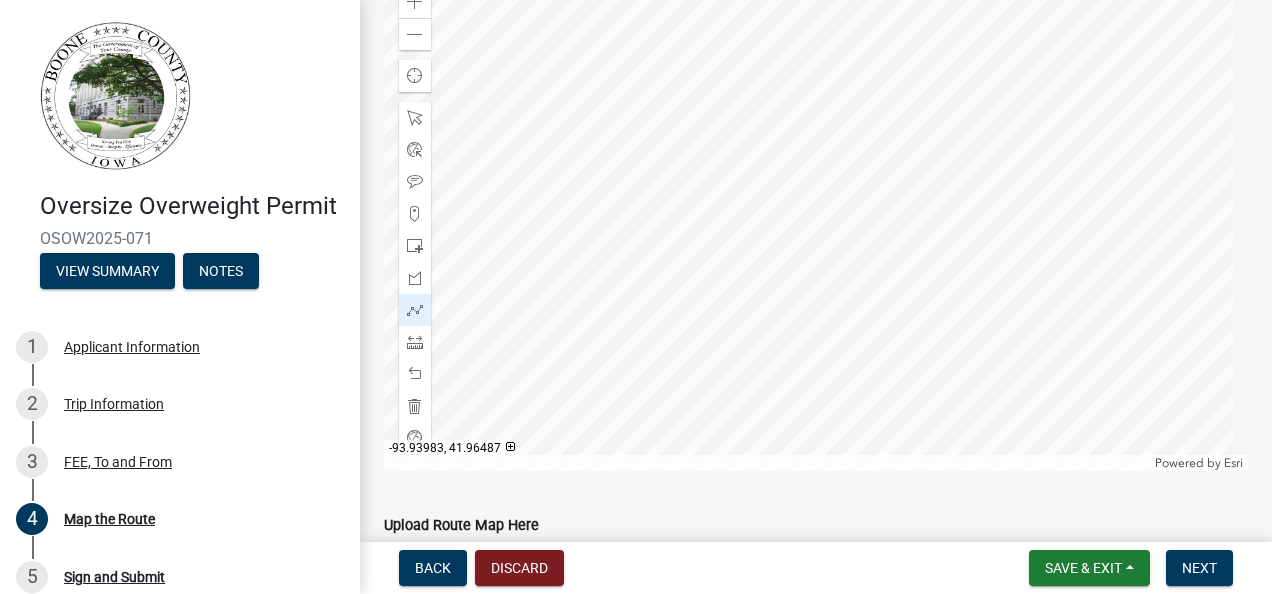 click 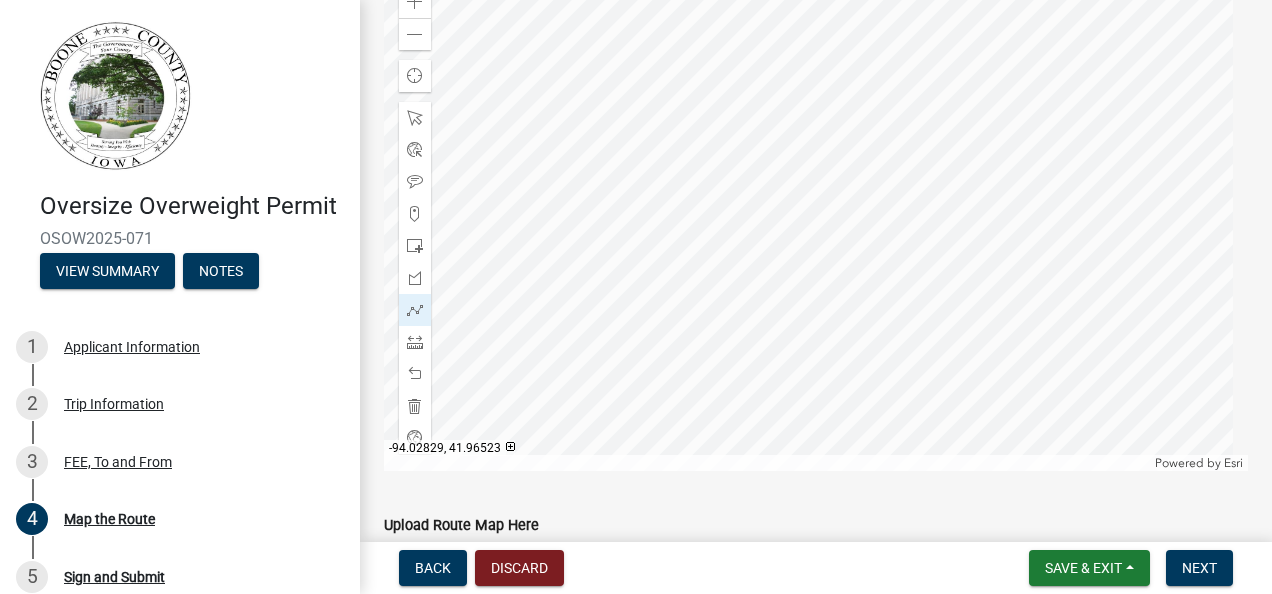 click 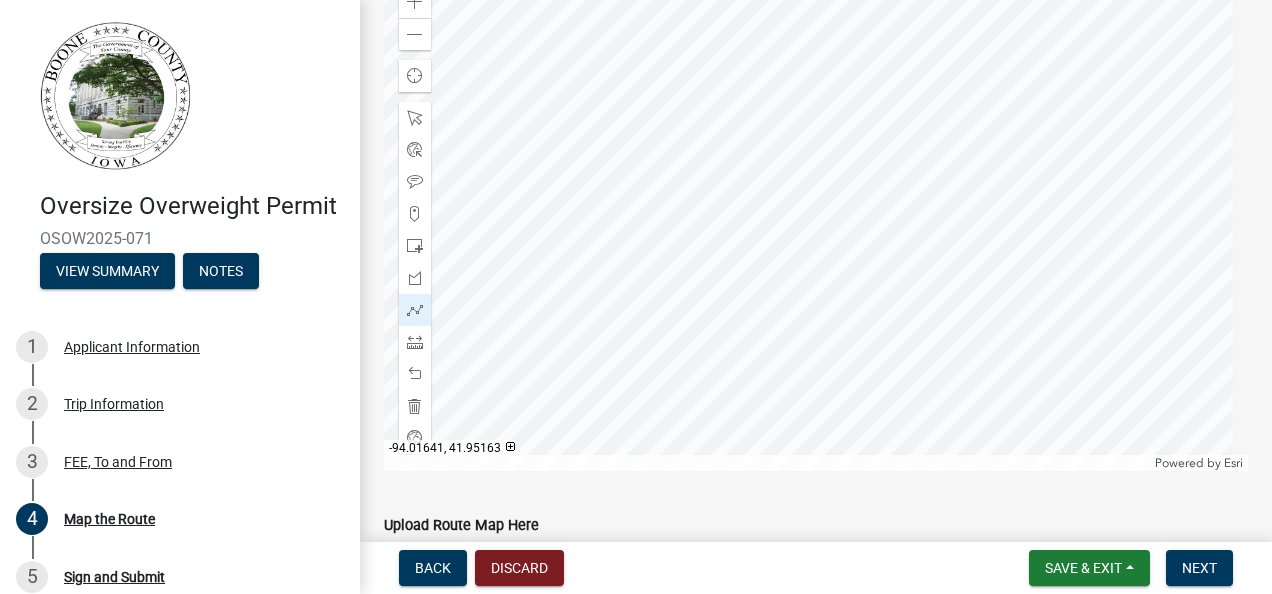 click 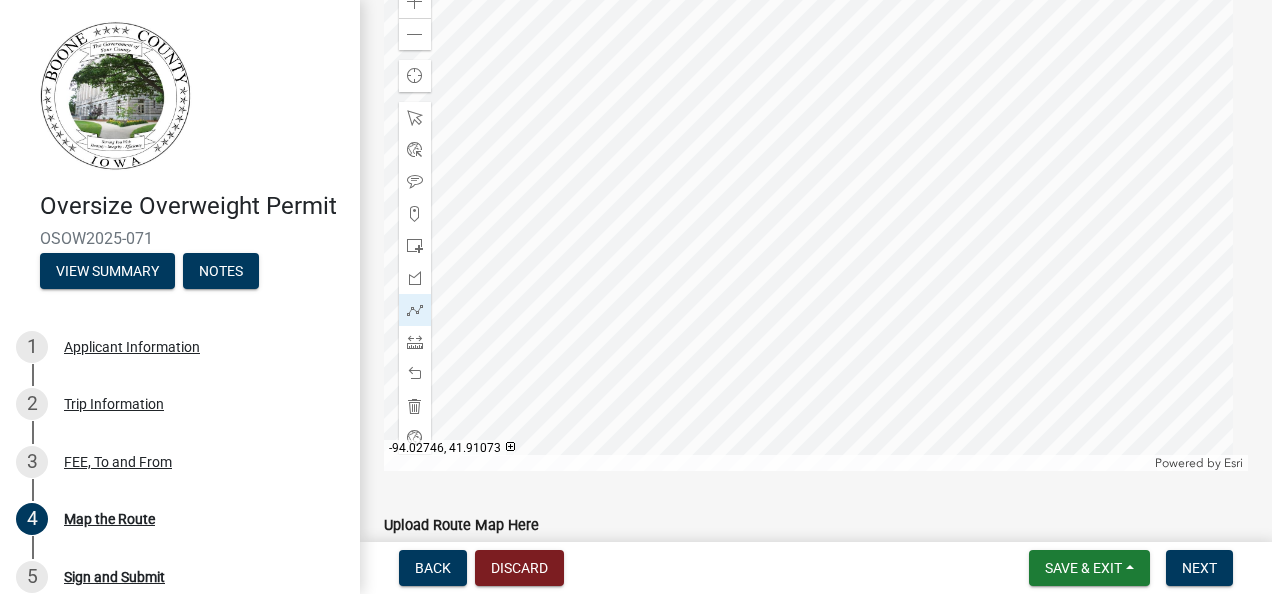 click 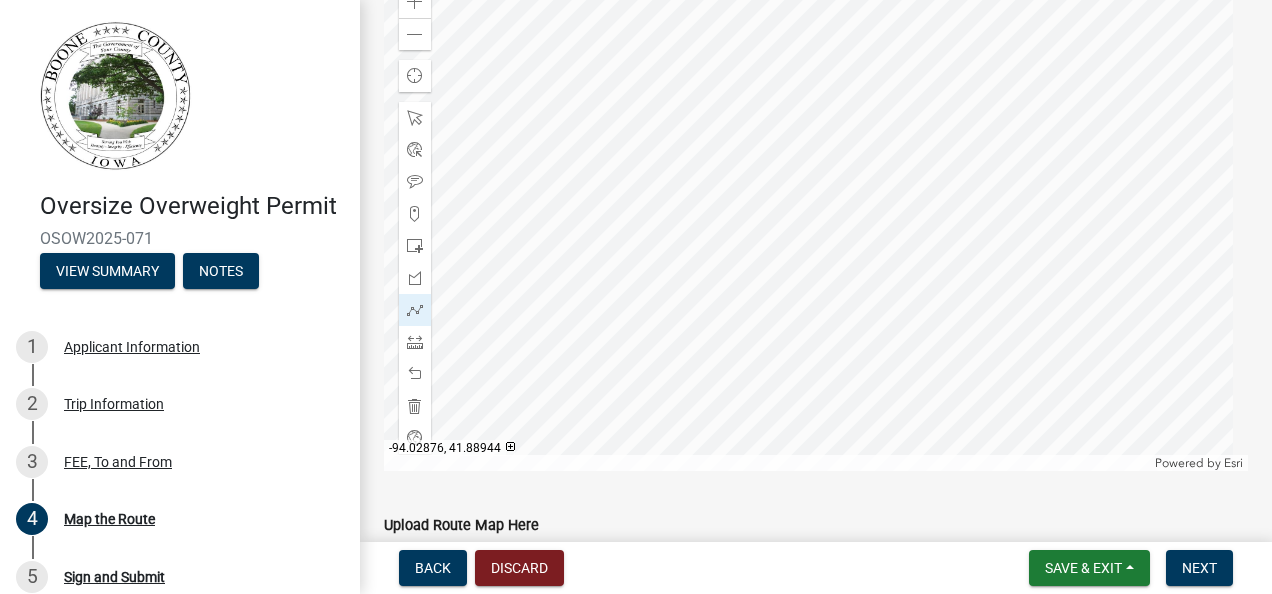 click 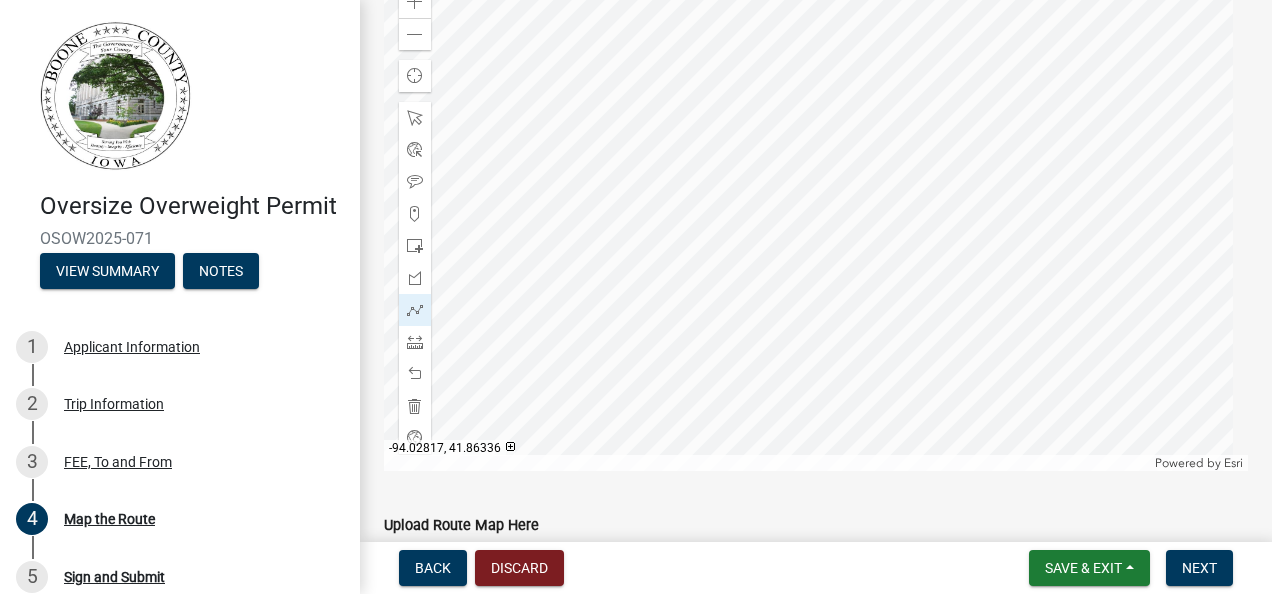 click 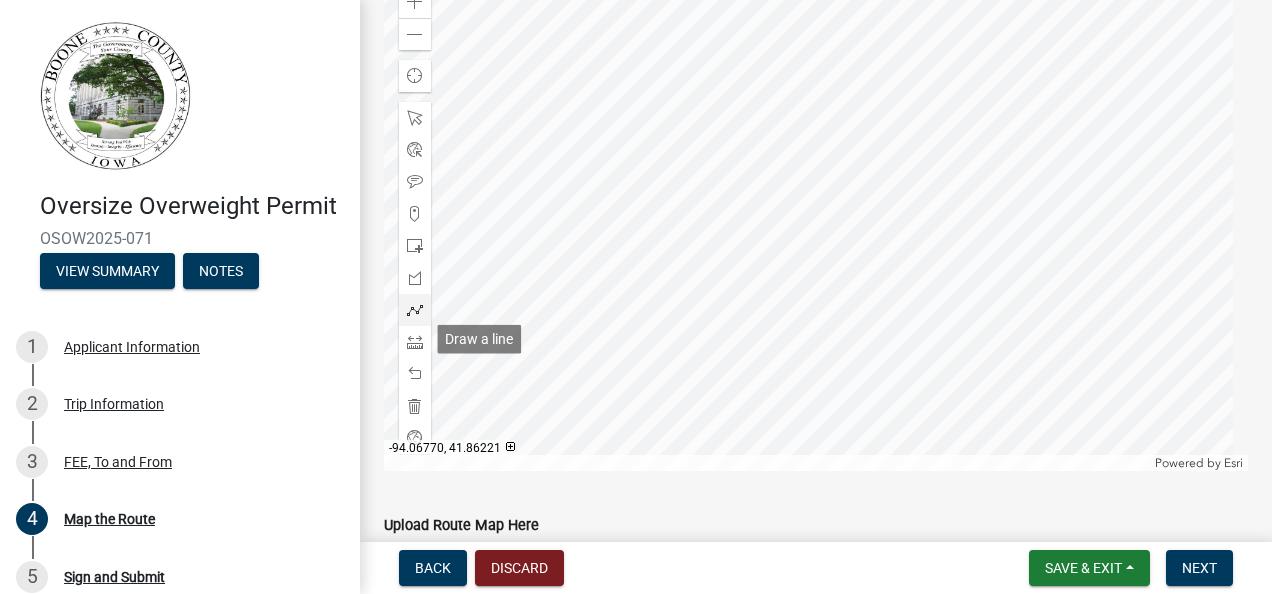 click 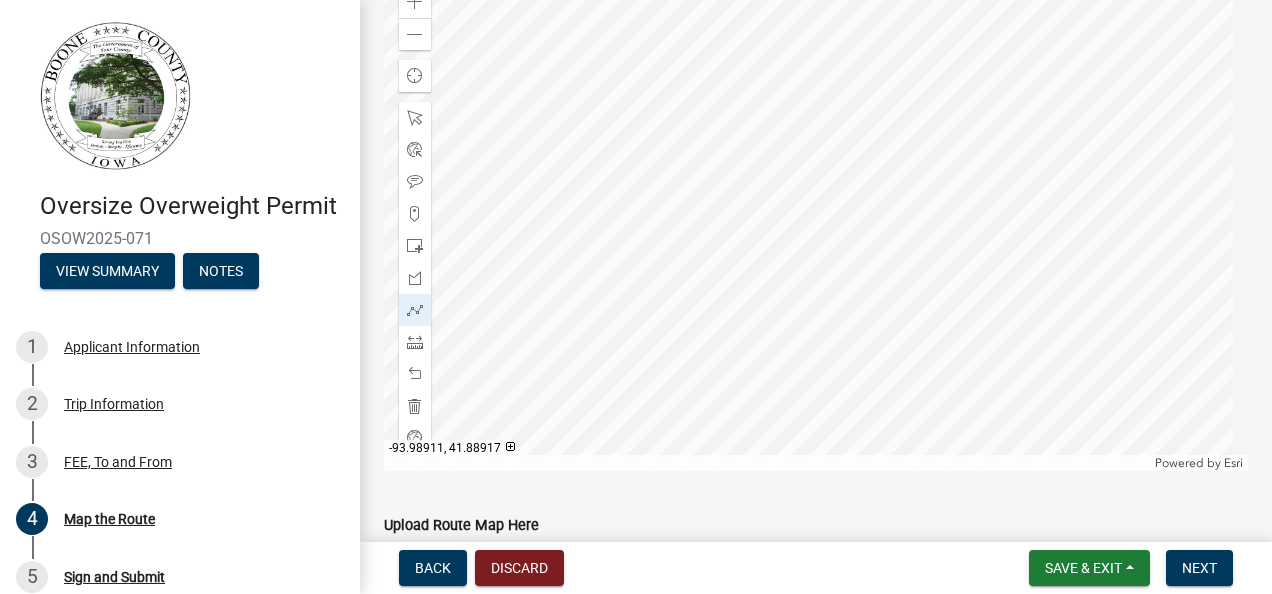 click 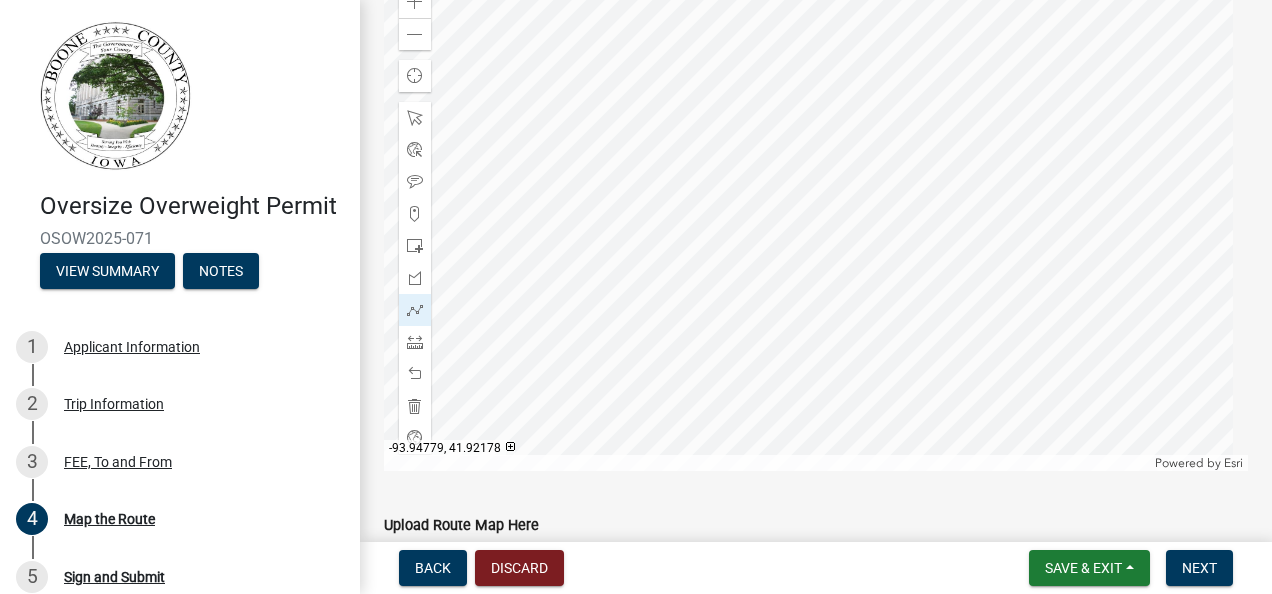 click 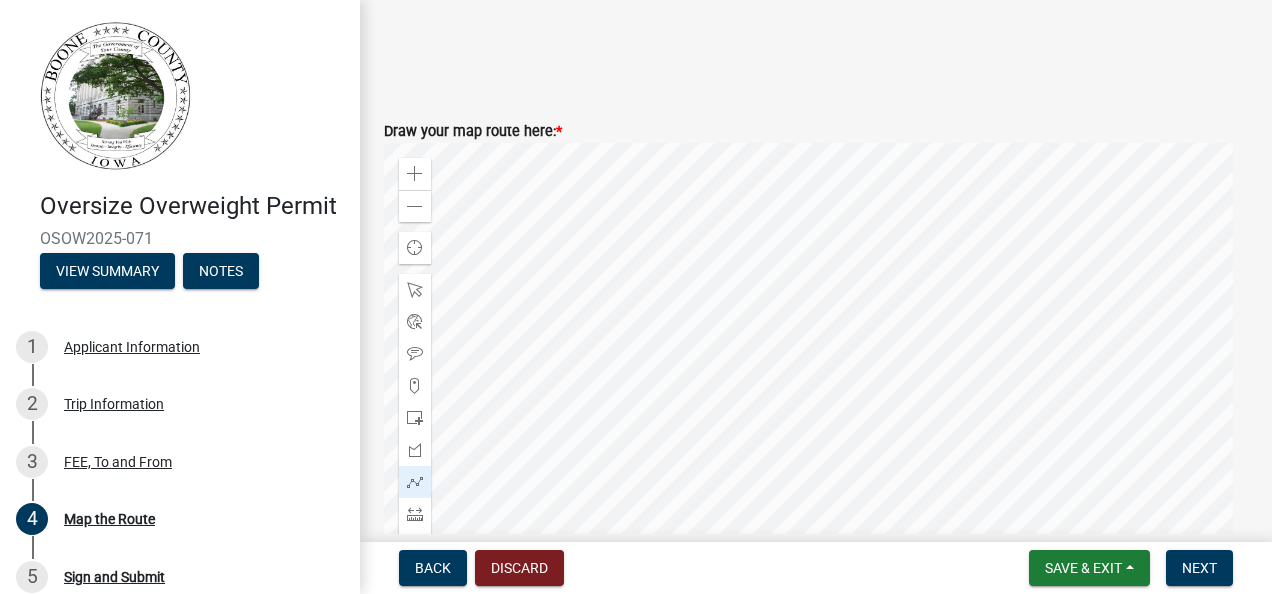 scroll, scrollTop: 842, scrollLeft: 0, axis: vertical 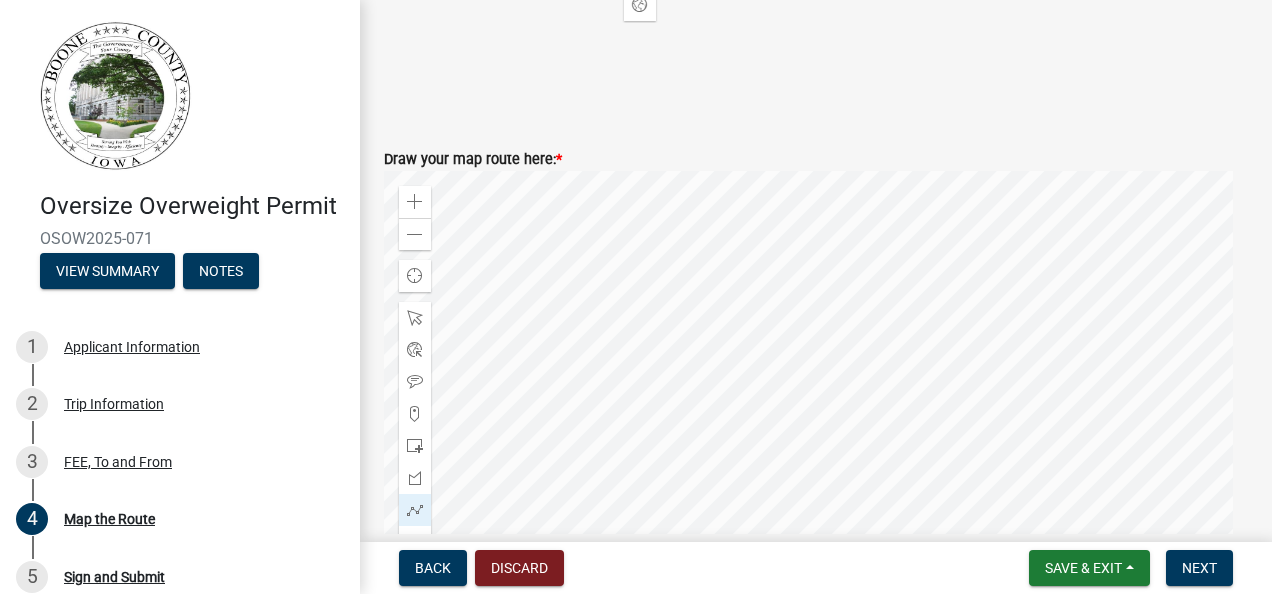 click 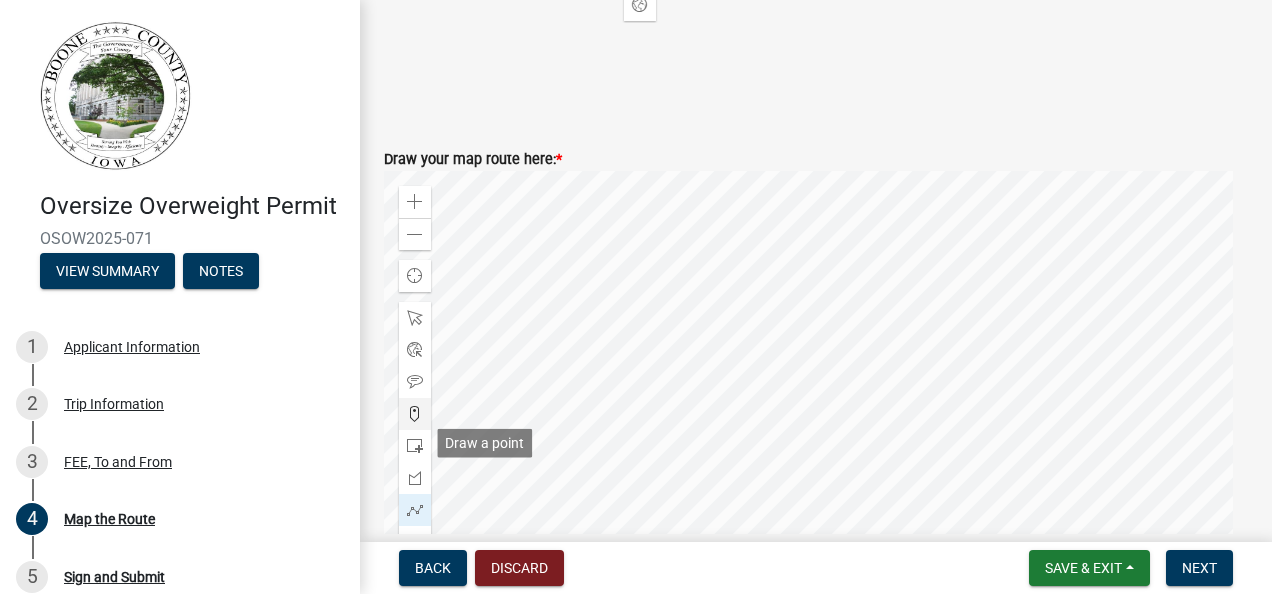click 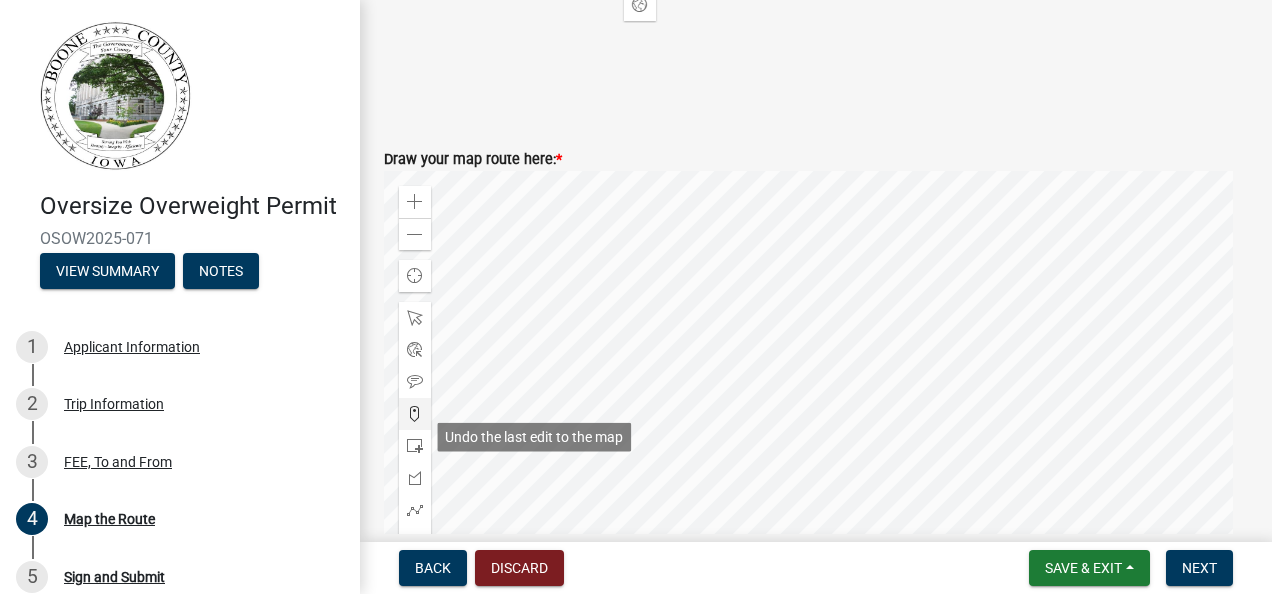 scroll, scrollTop: 1008, scrollLeft: 0, axis: vertical 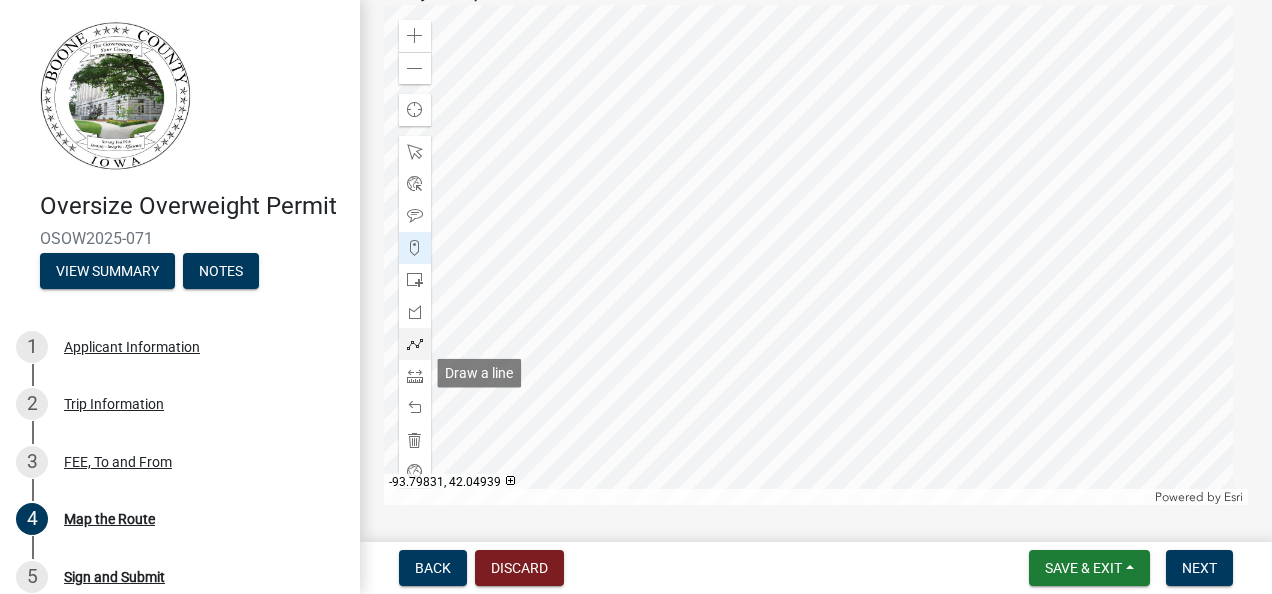 click 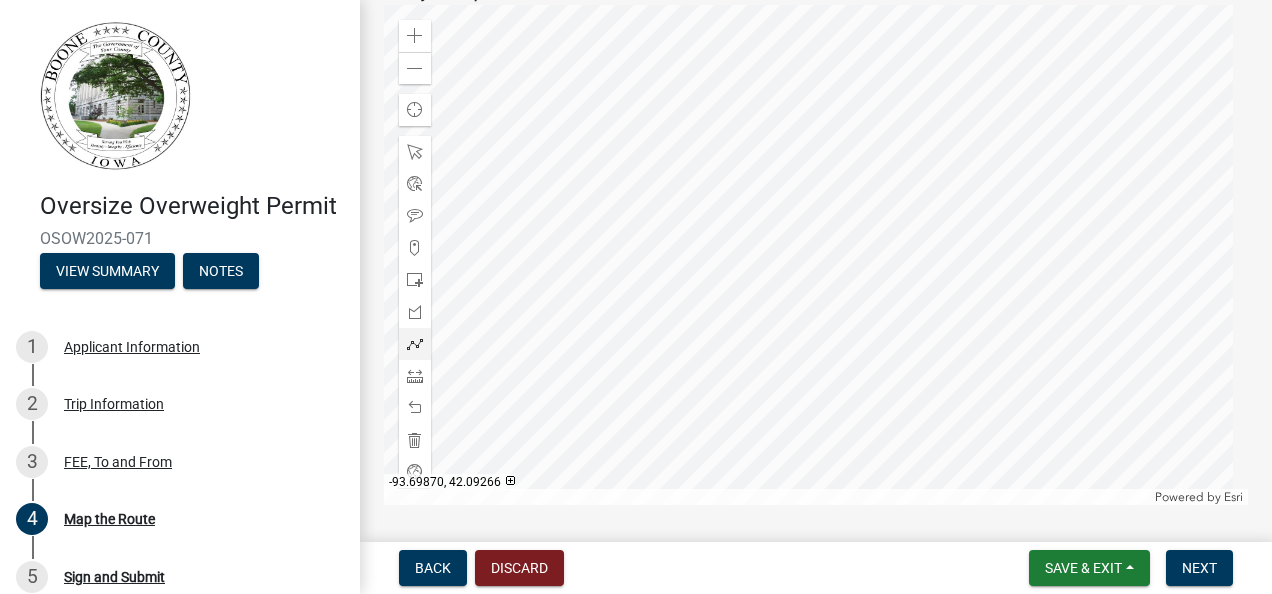 click 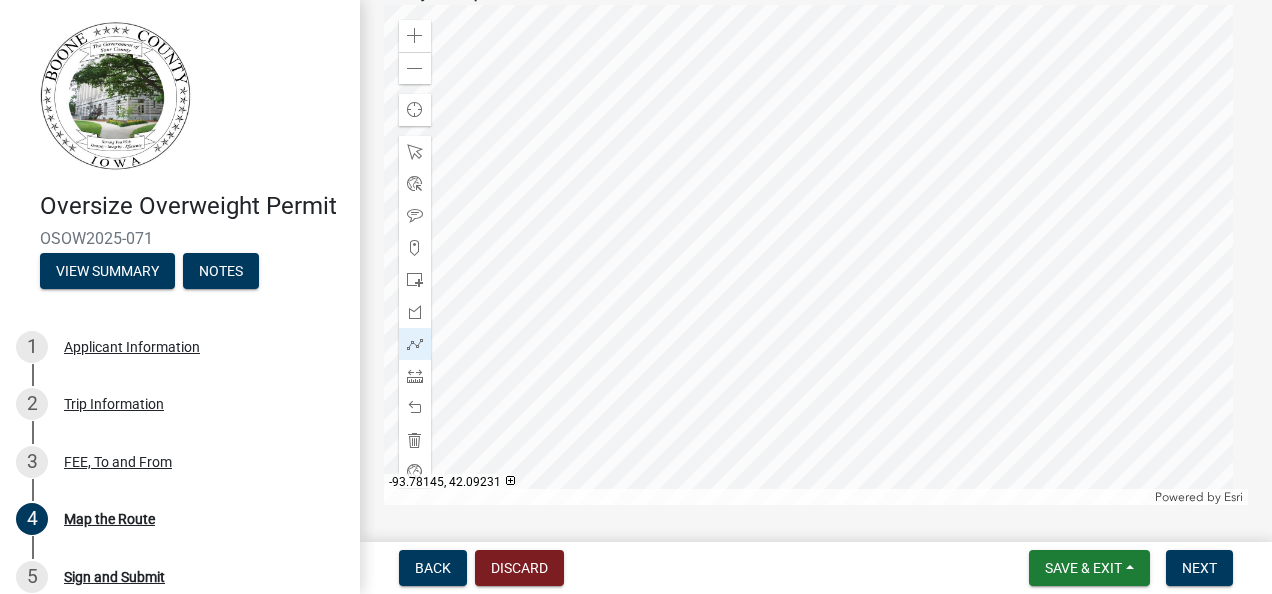 click 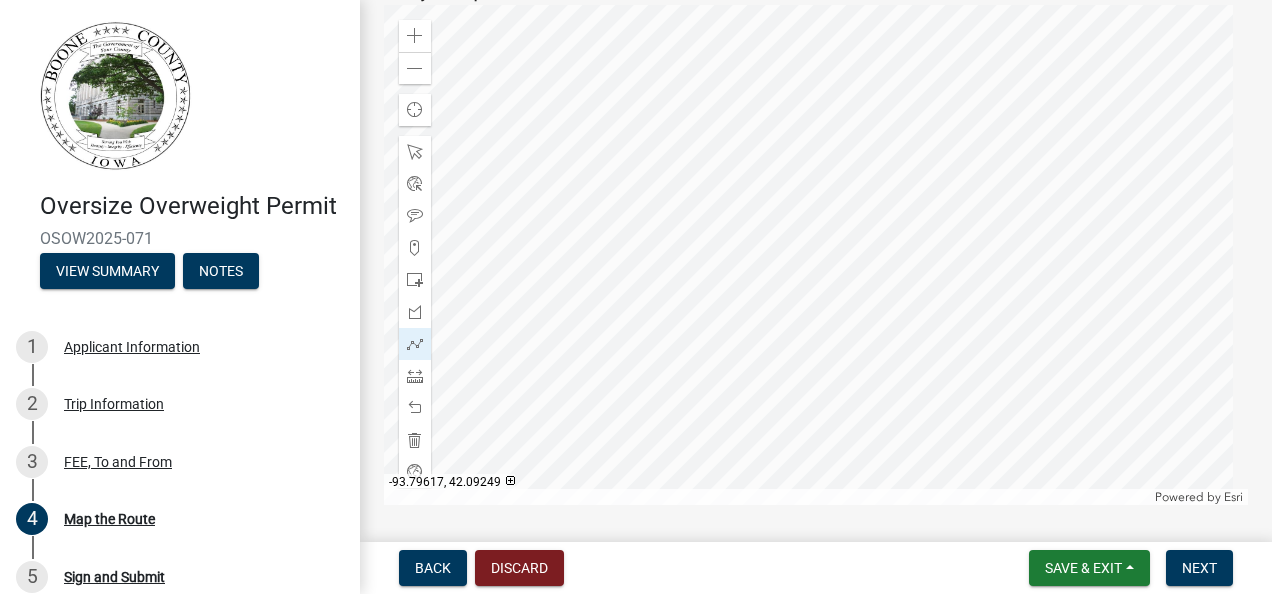 click 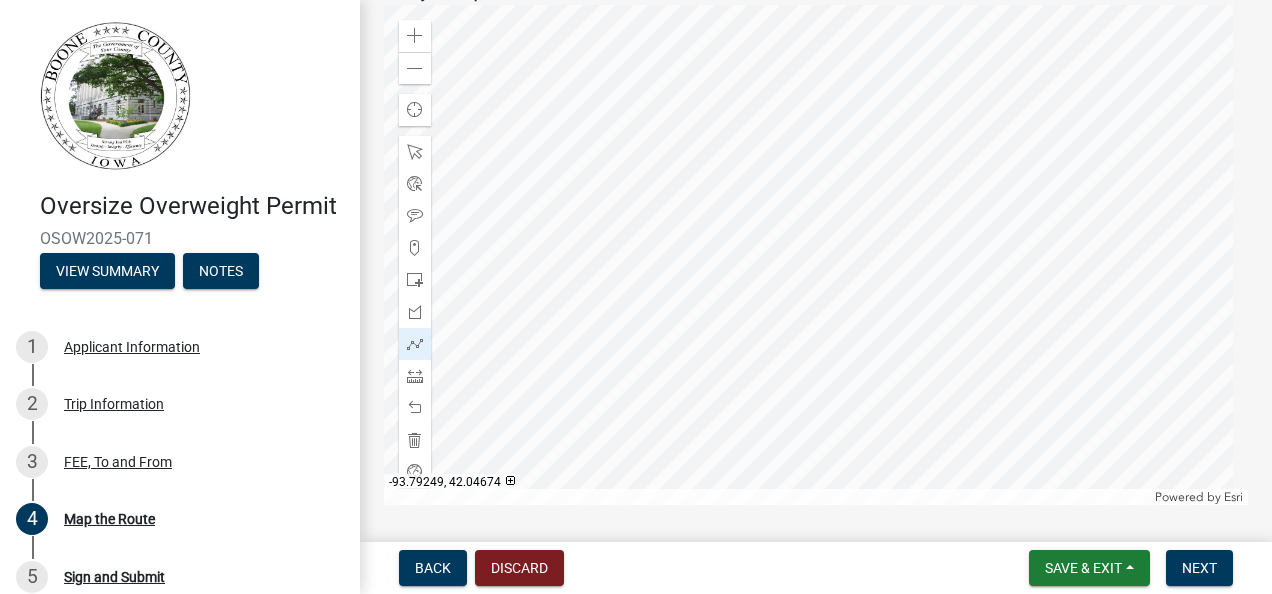 click 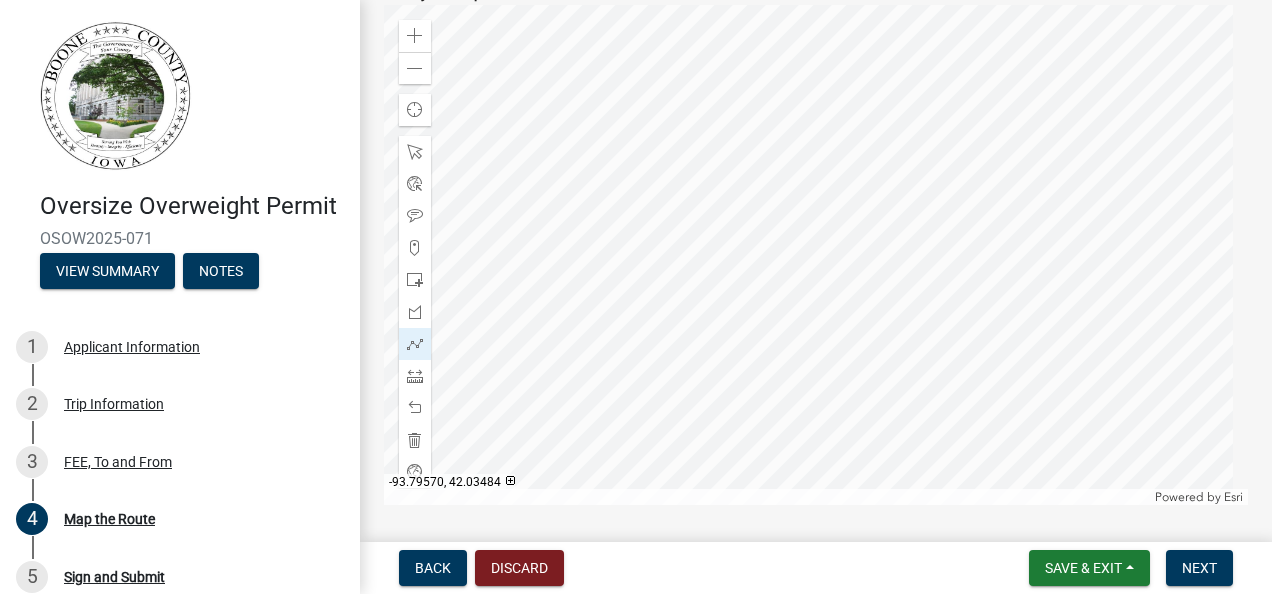 click 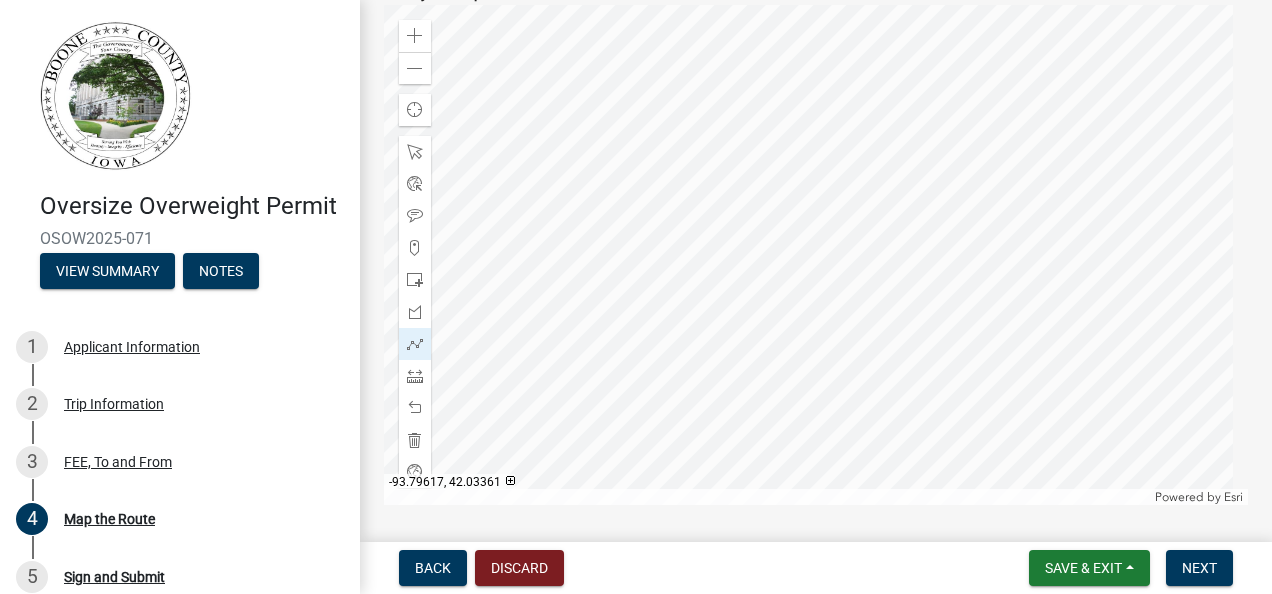 click 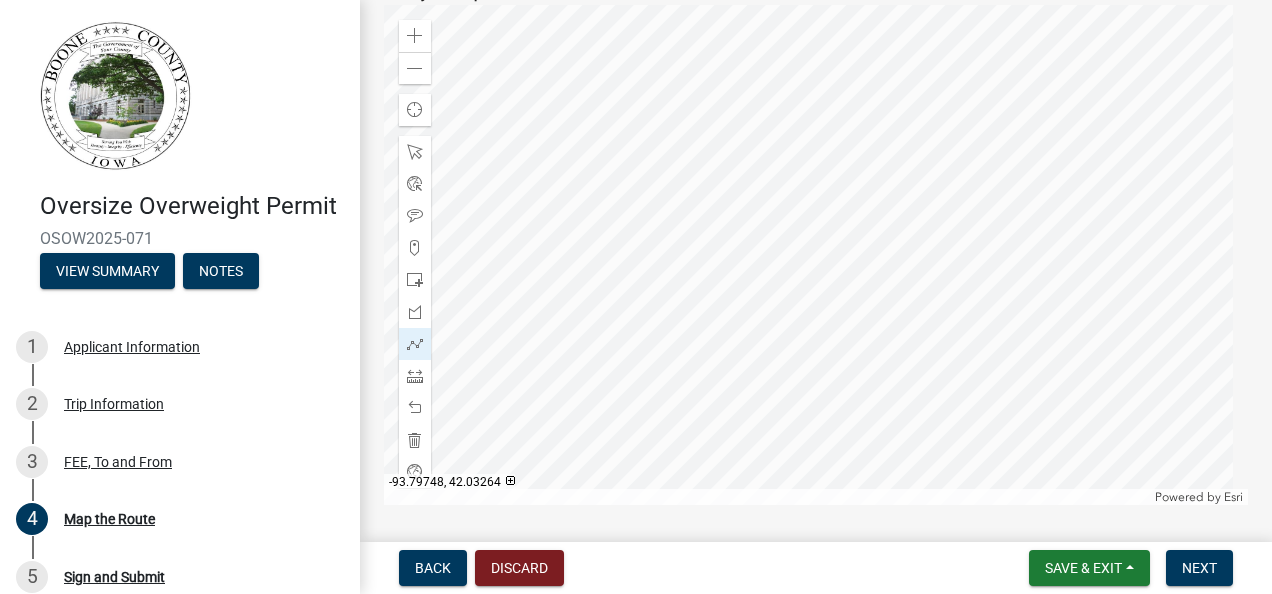 click 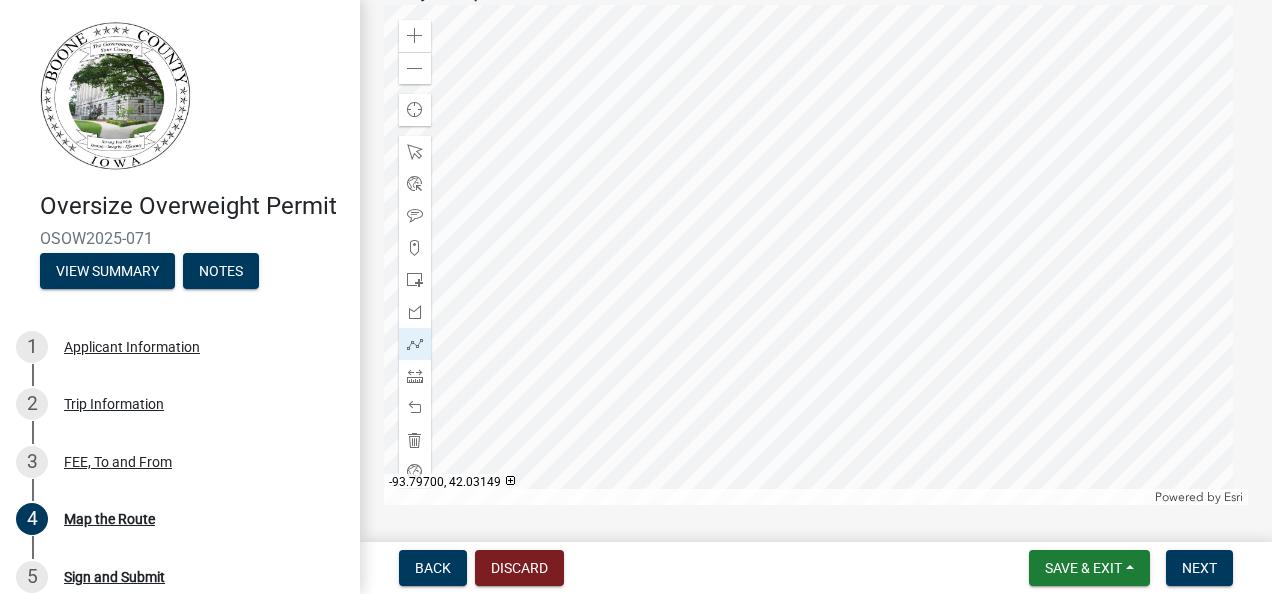 click 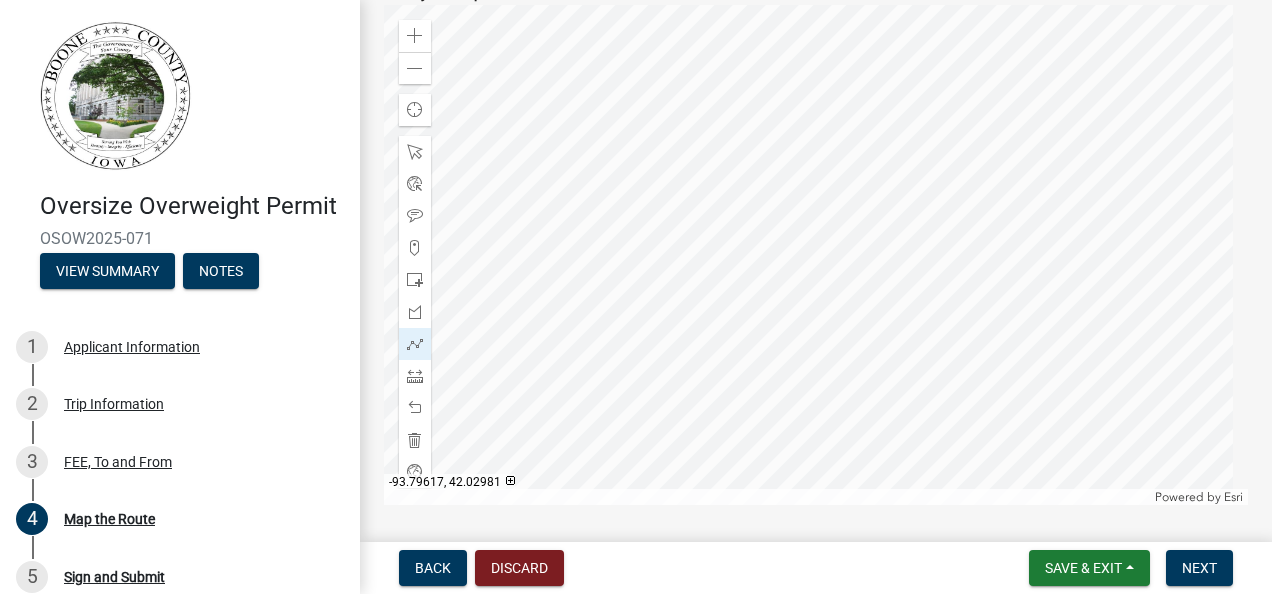 click 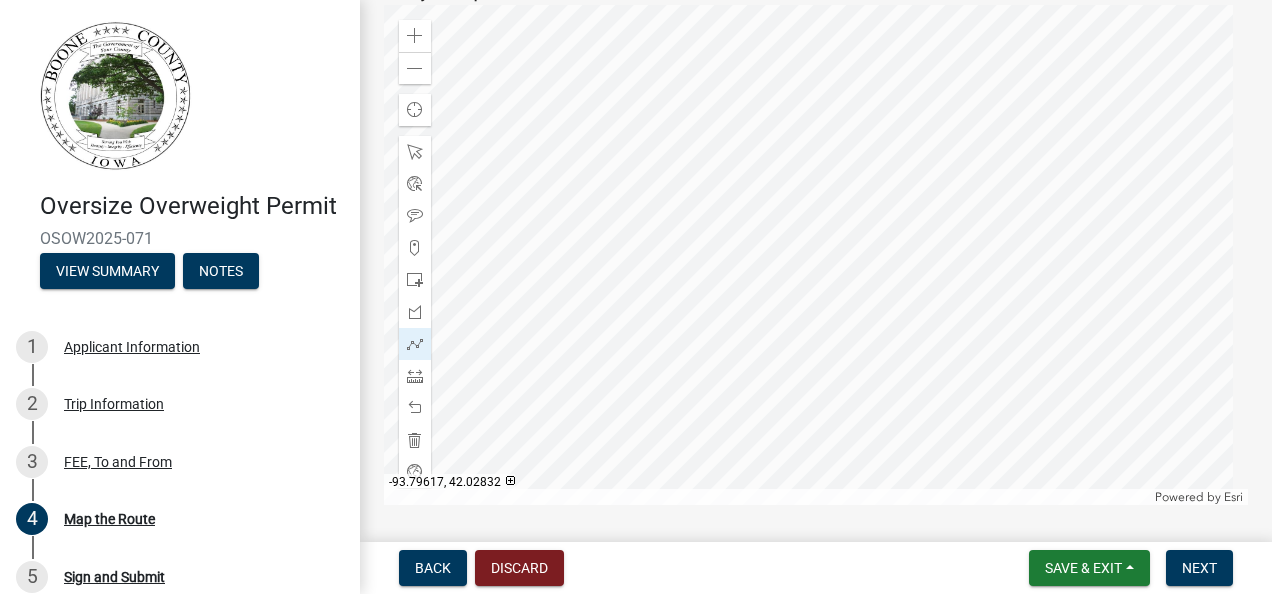 click 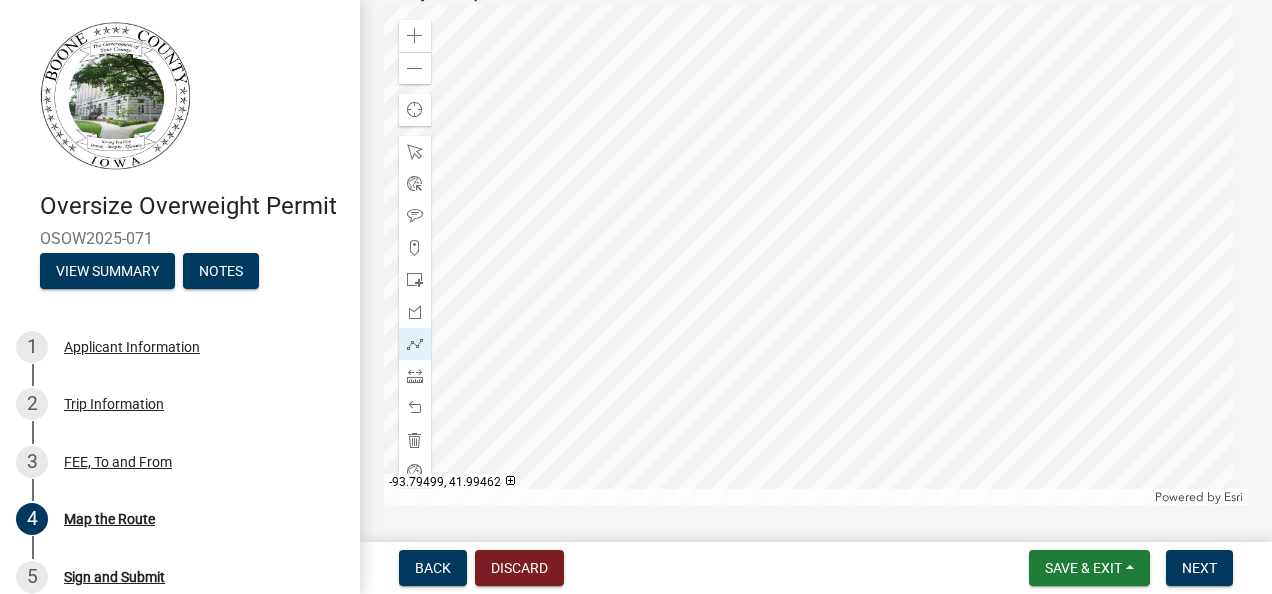 click 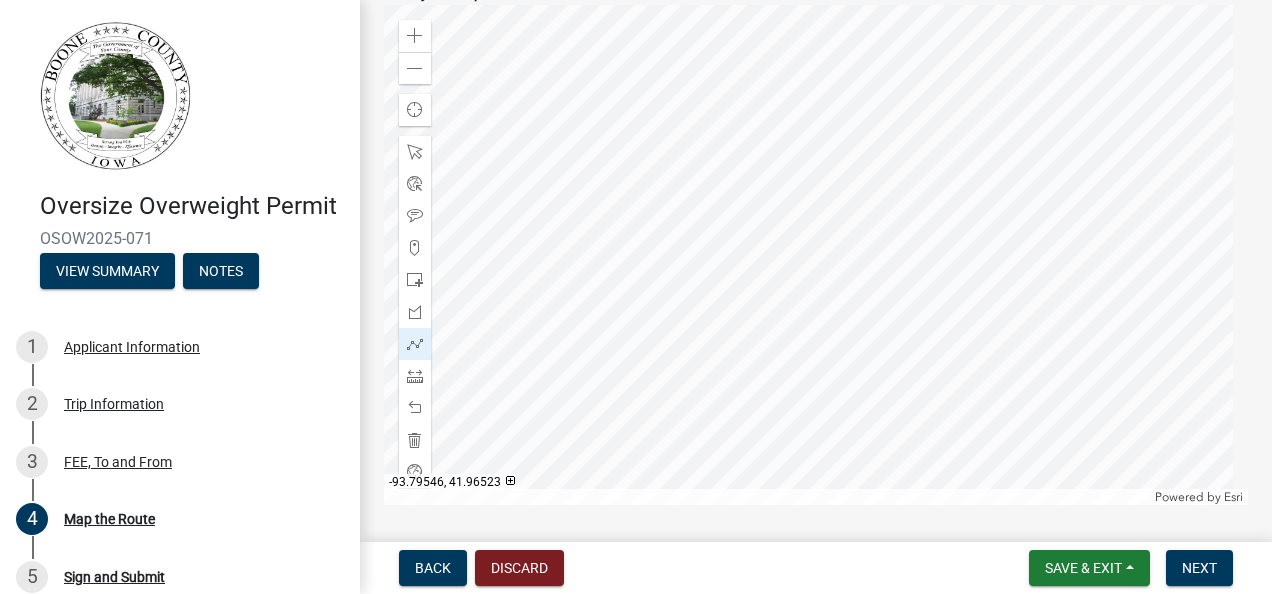 click 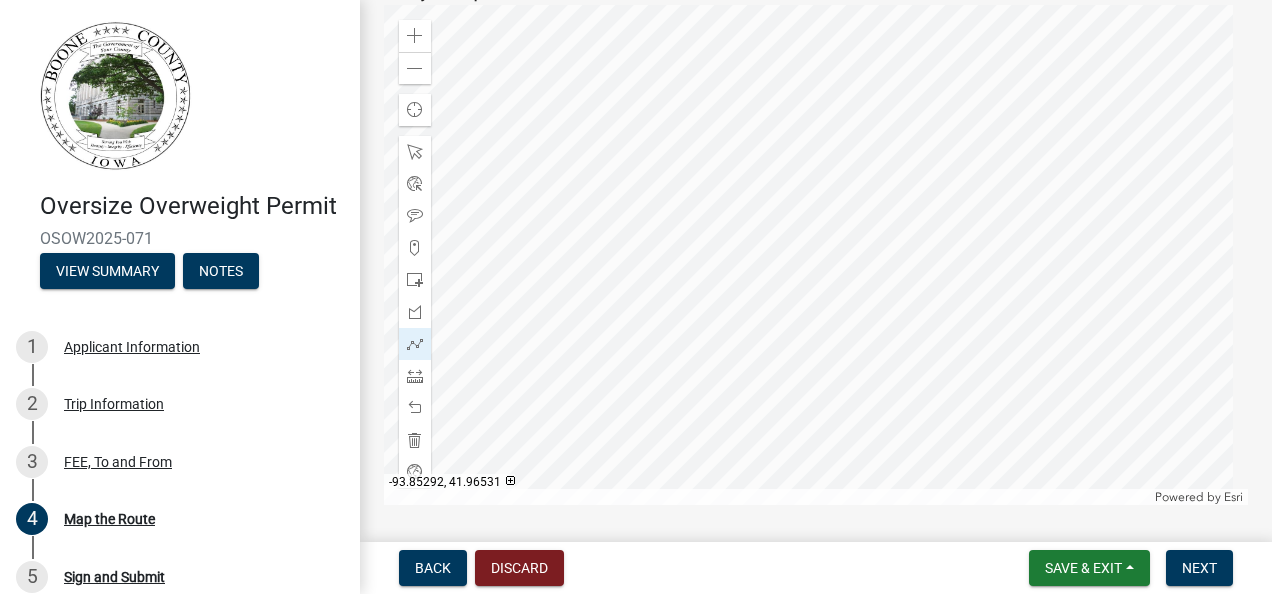 click 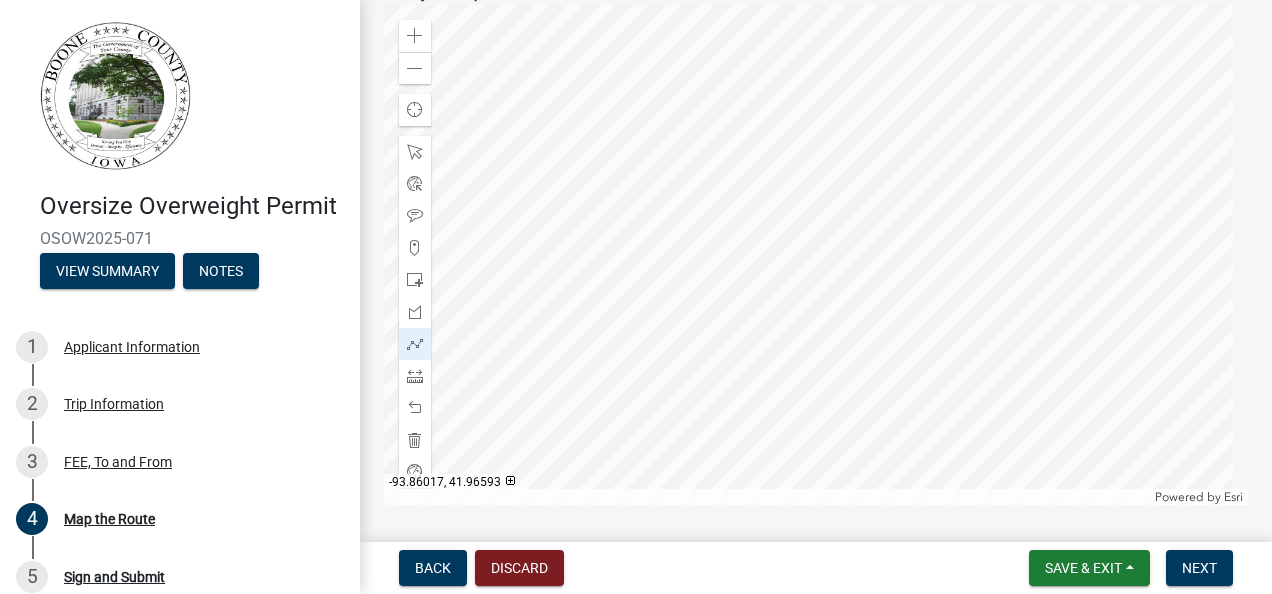 click 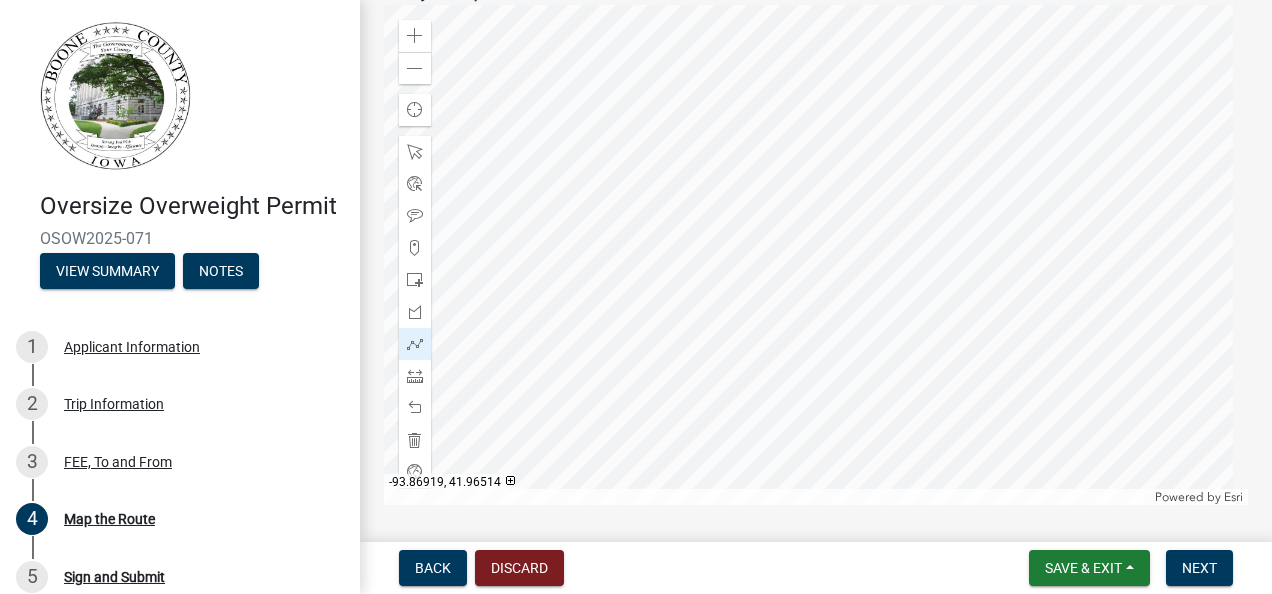 click 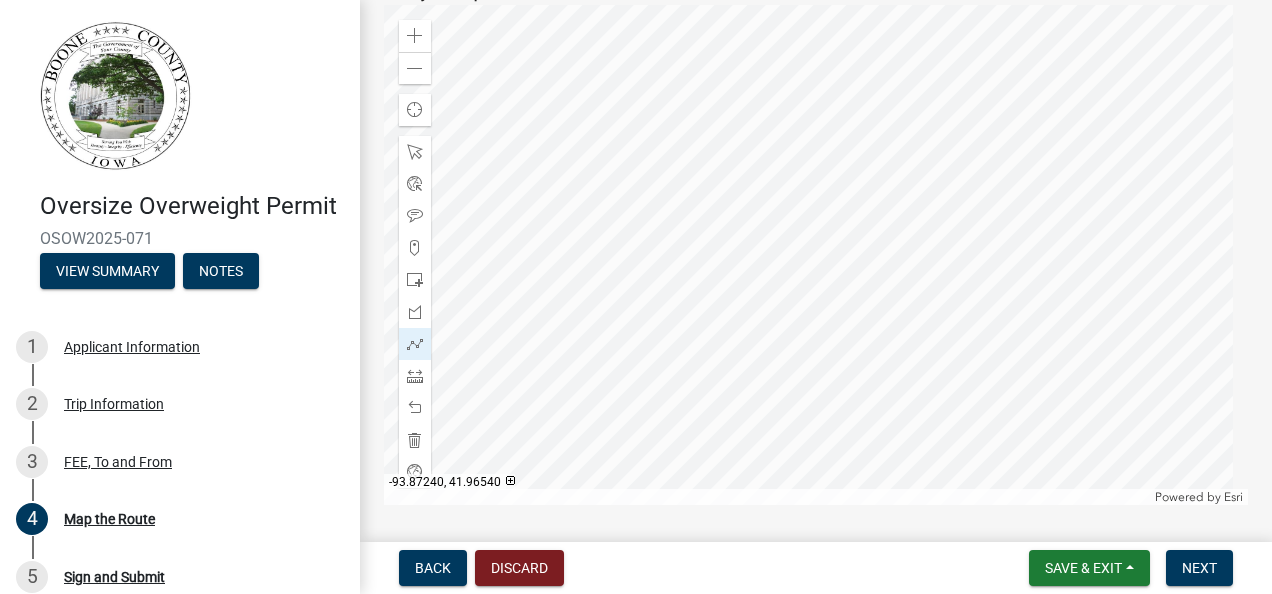 click 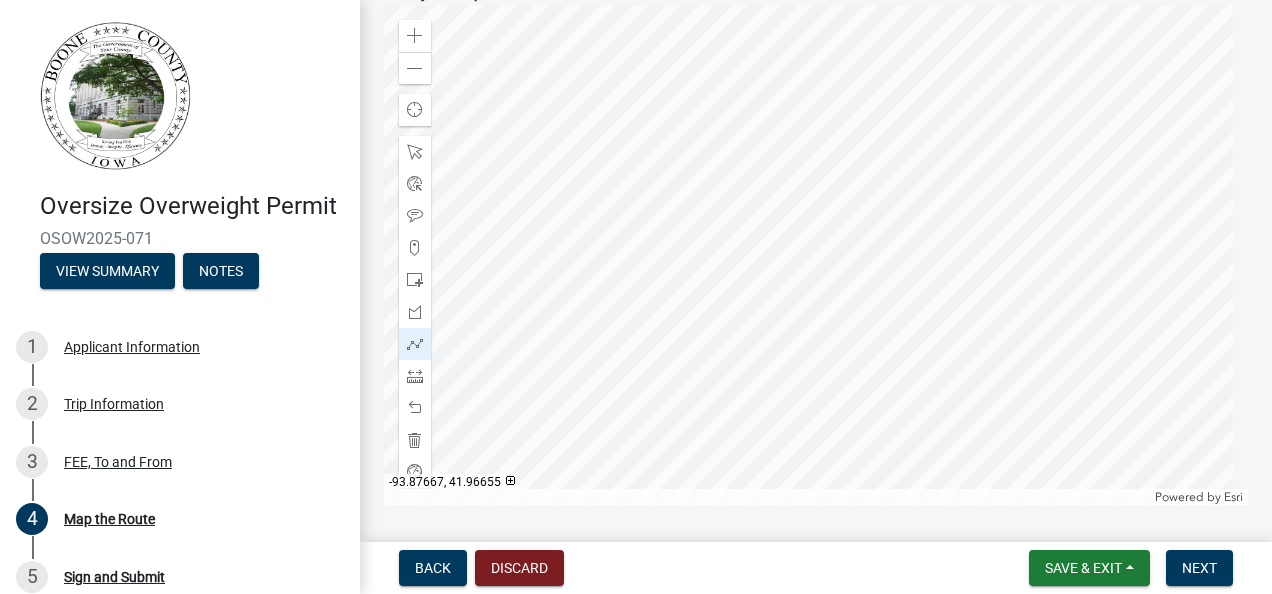 click 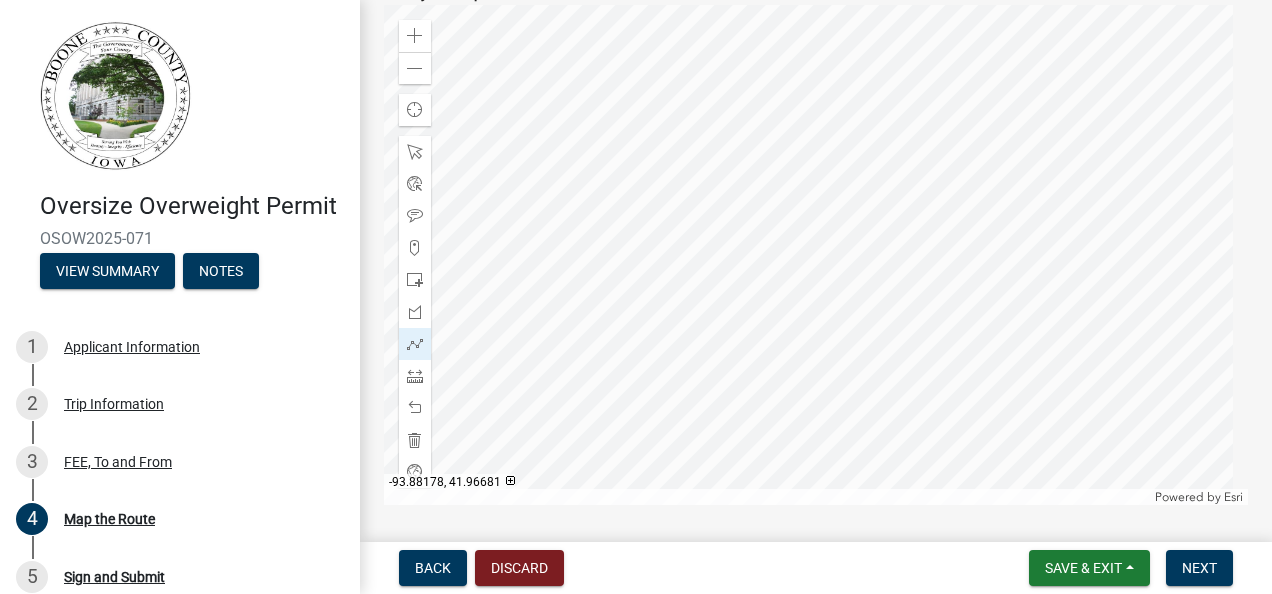 click 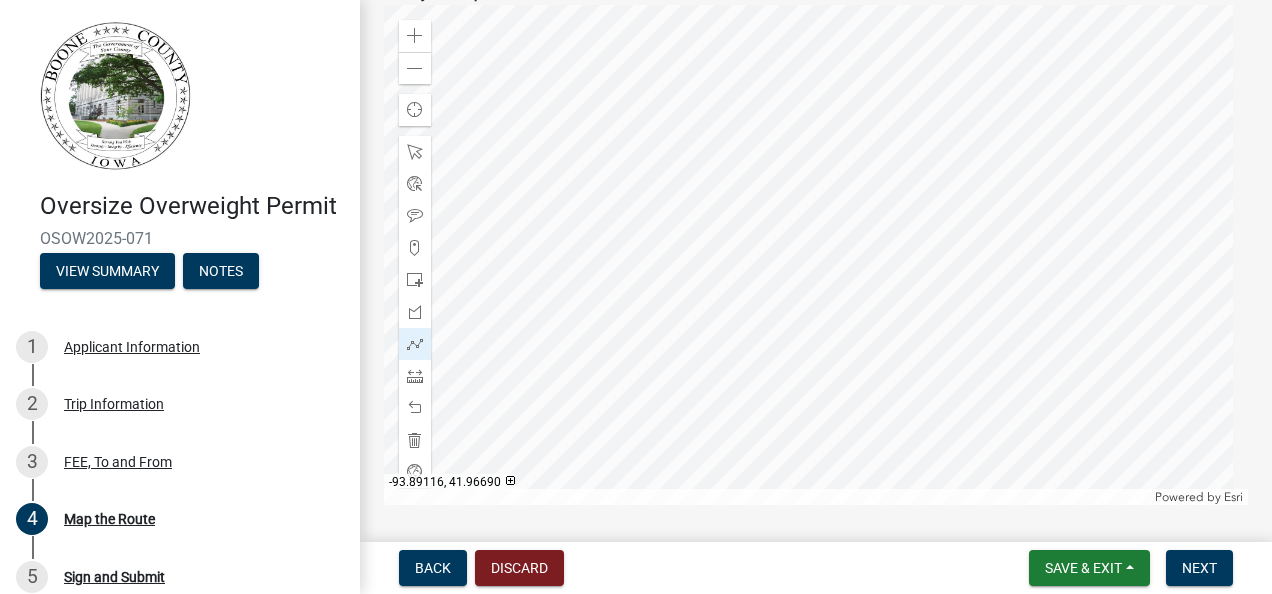 click 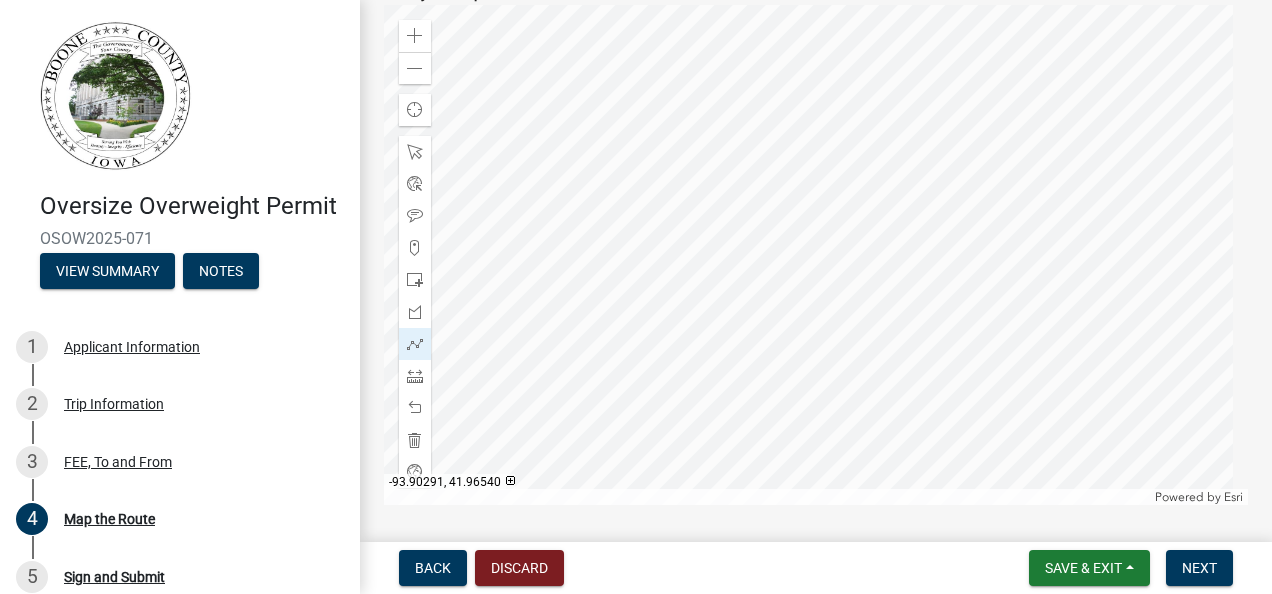 click 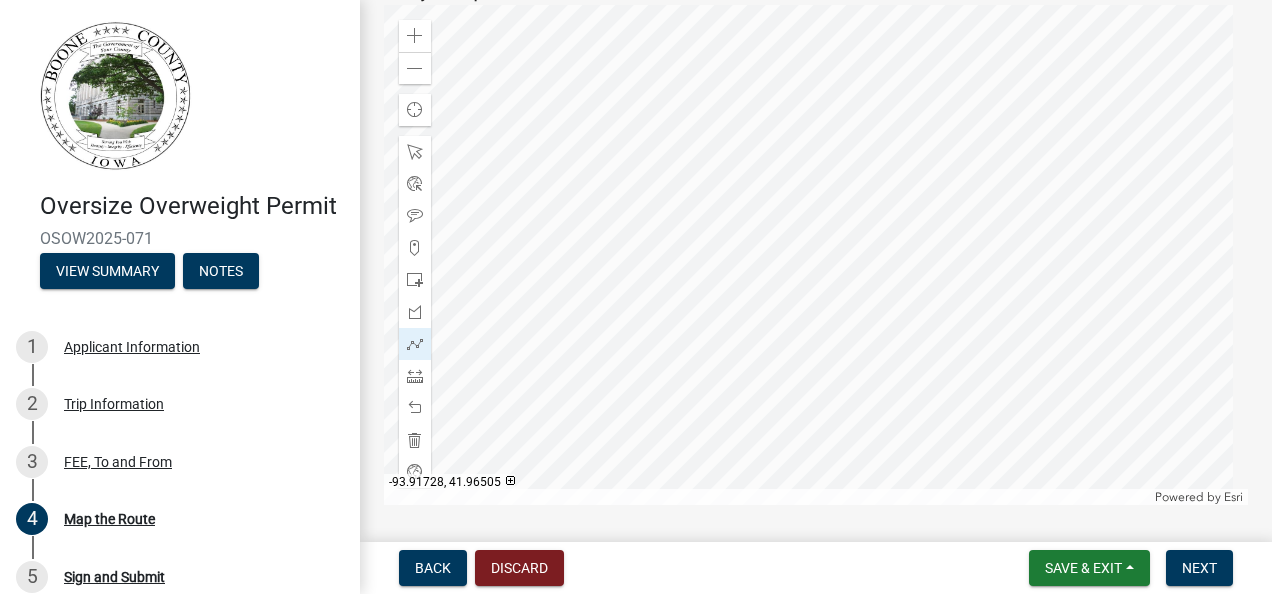 click 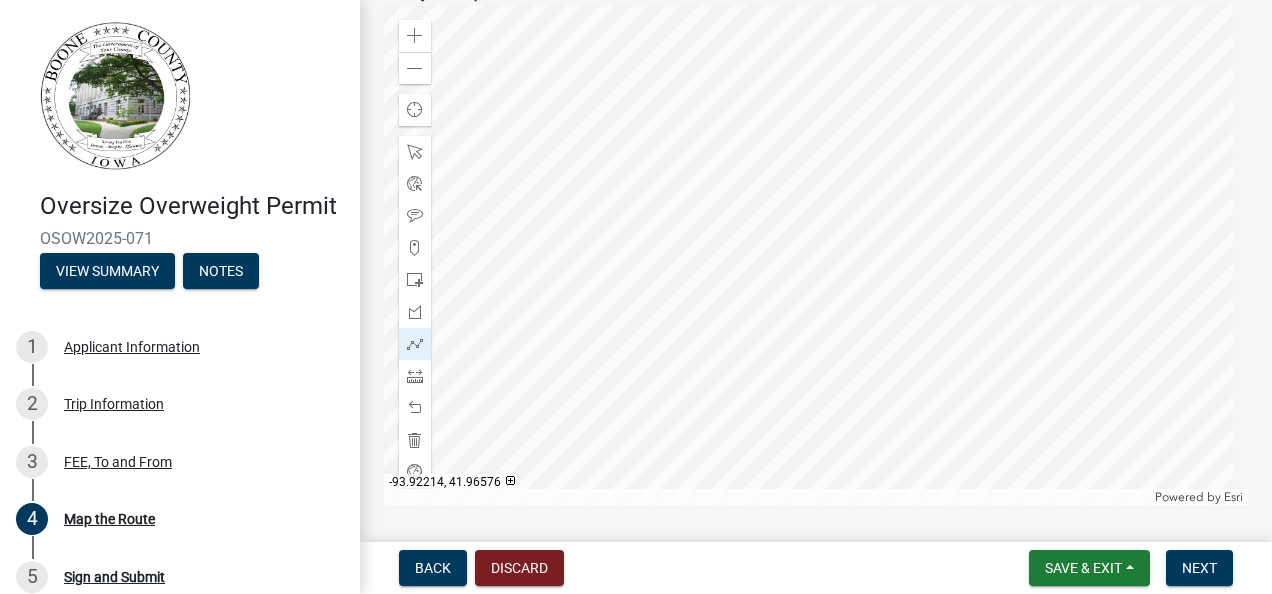 click 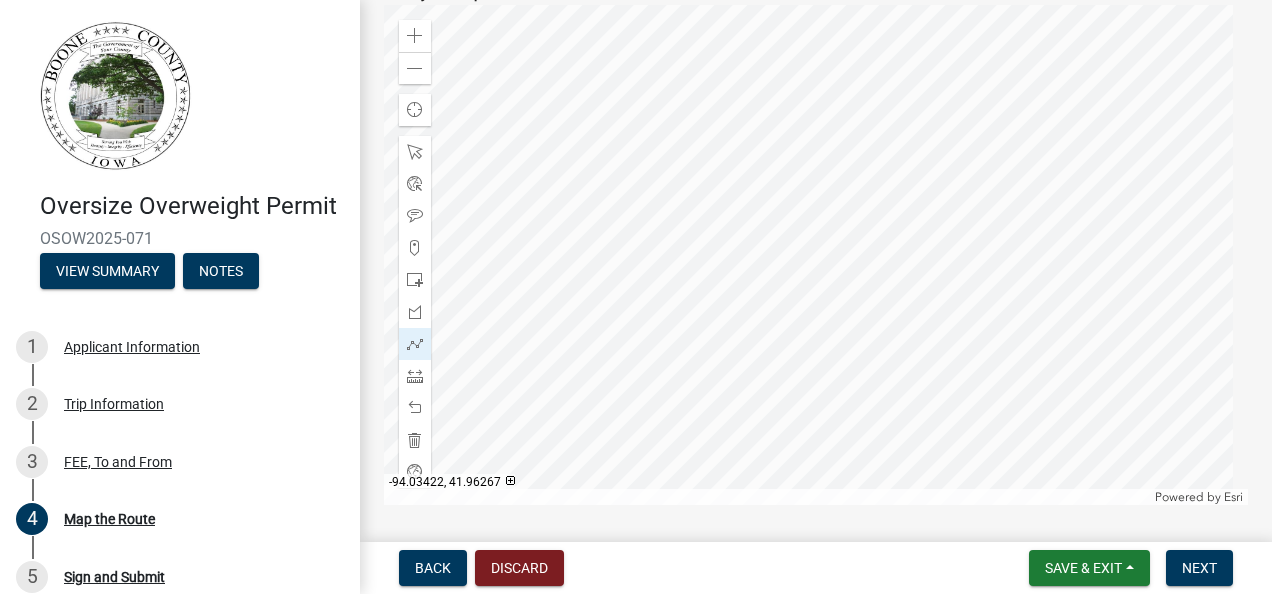 click 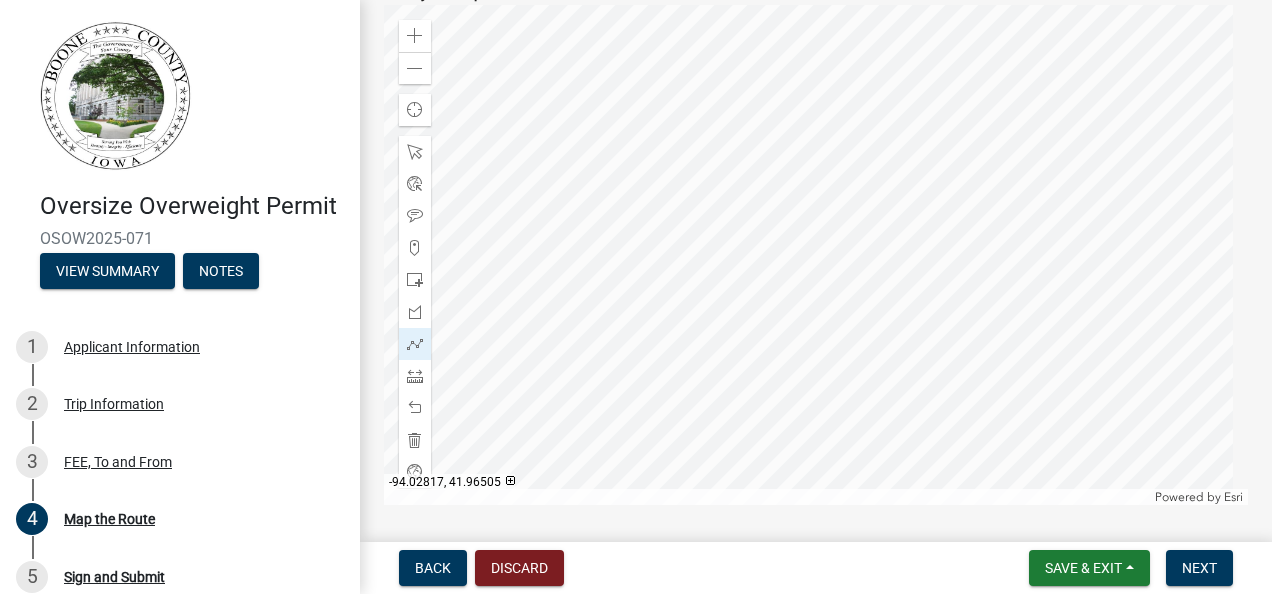 click 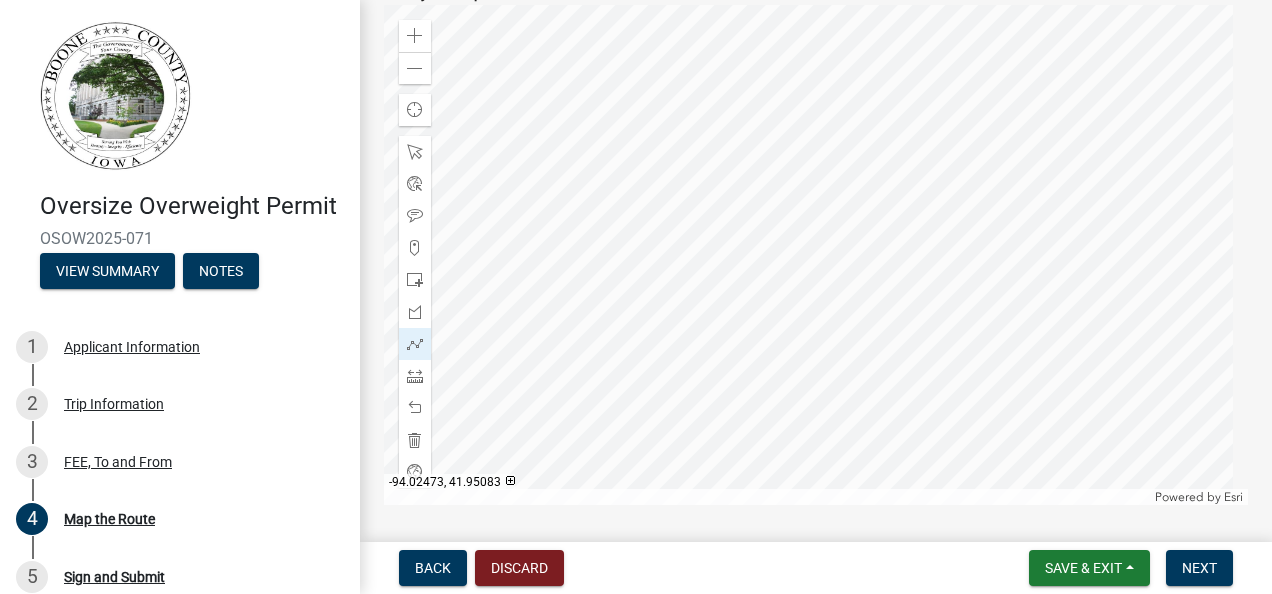 click 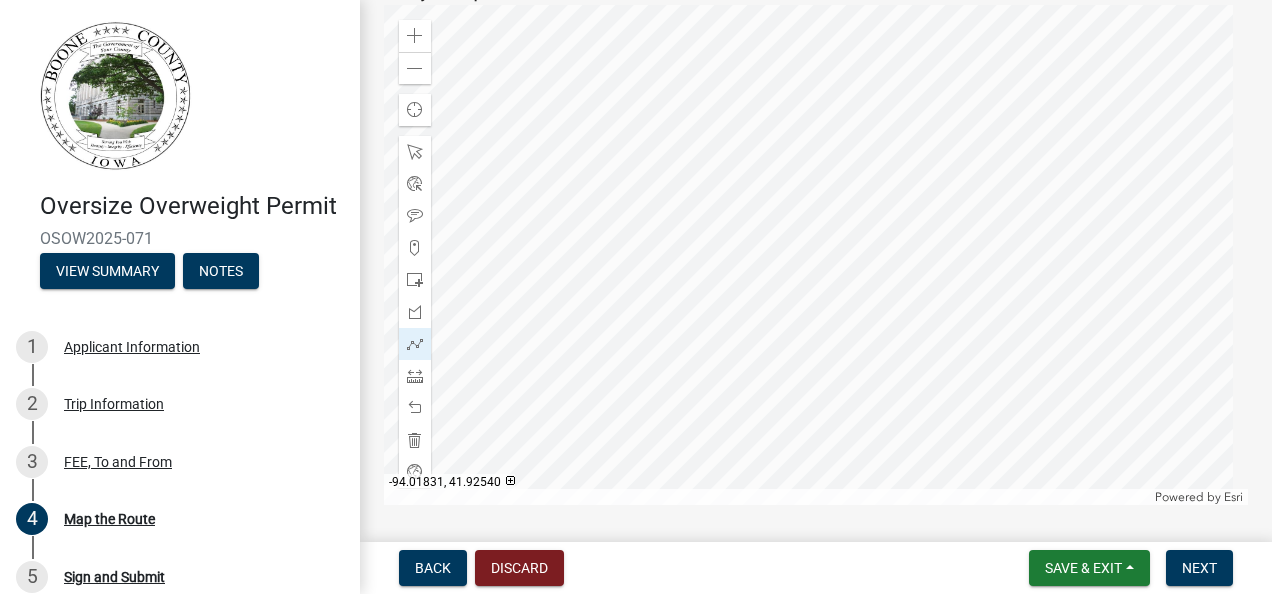 click 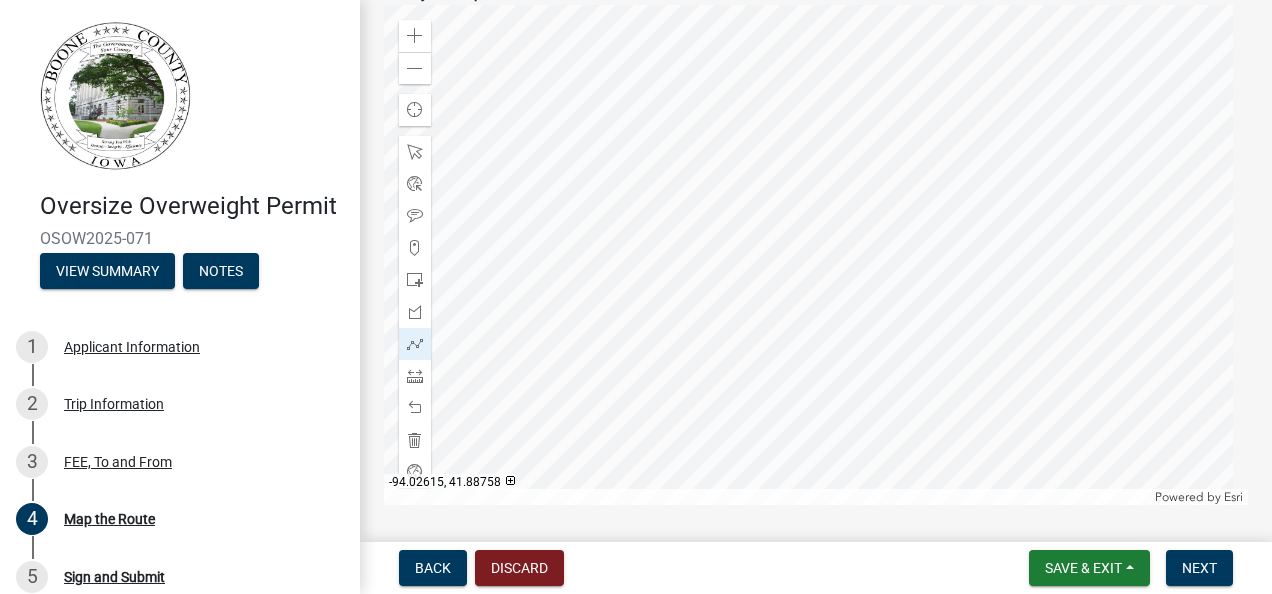 click 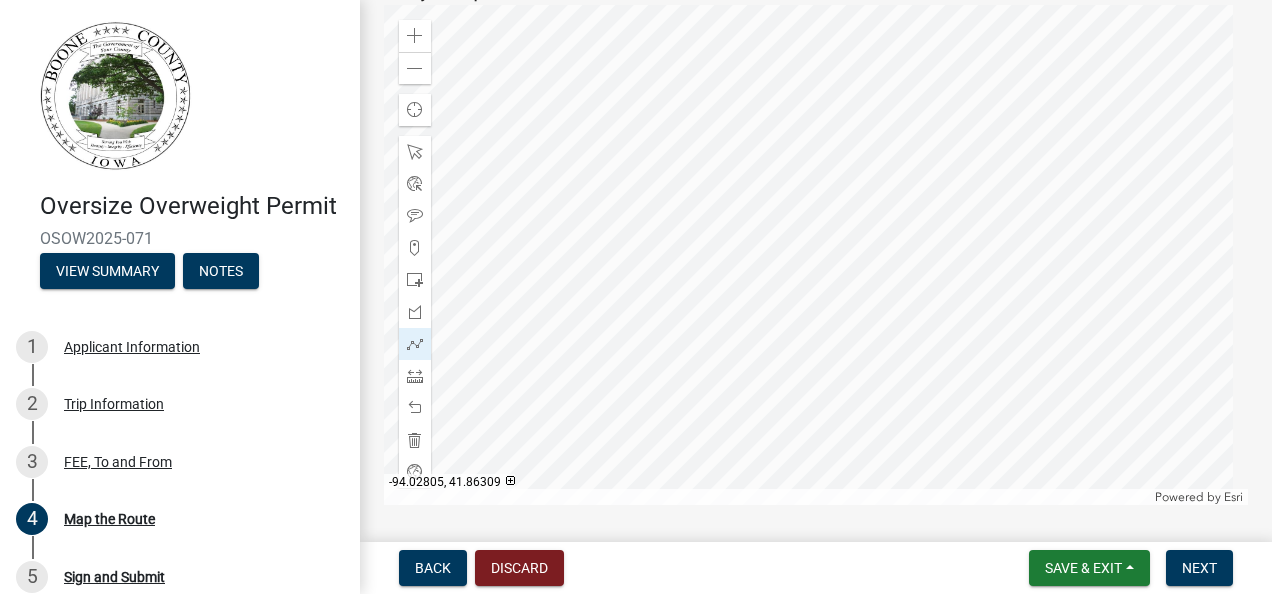 click 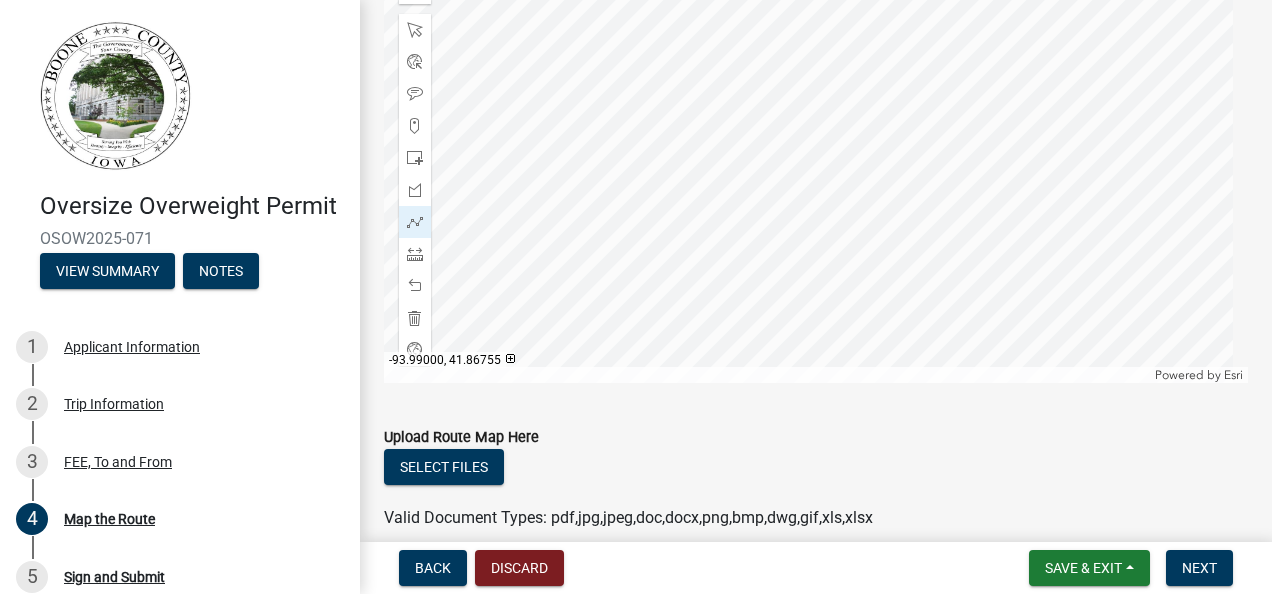 scroll, scrollTop: 1059, scrollLeft: 0, axis: vertical 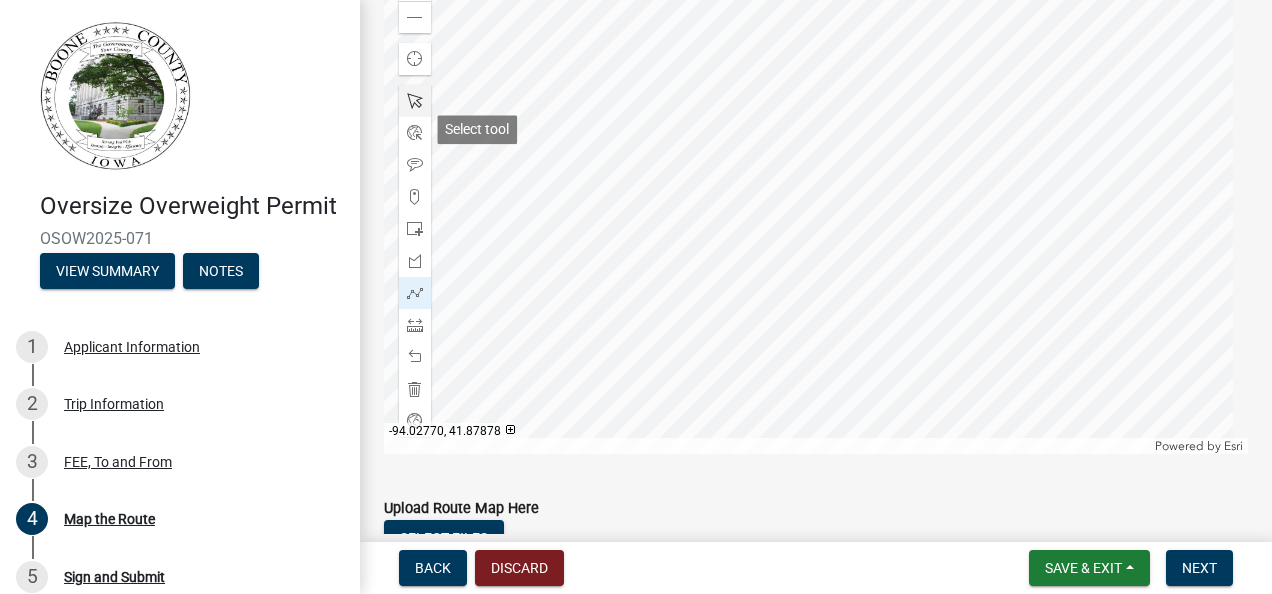 click 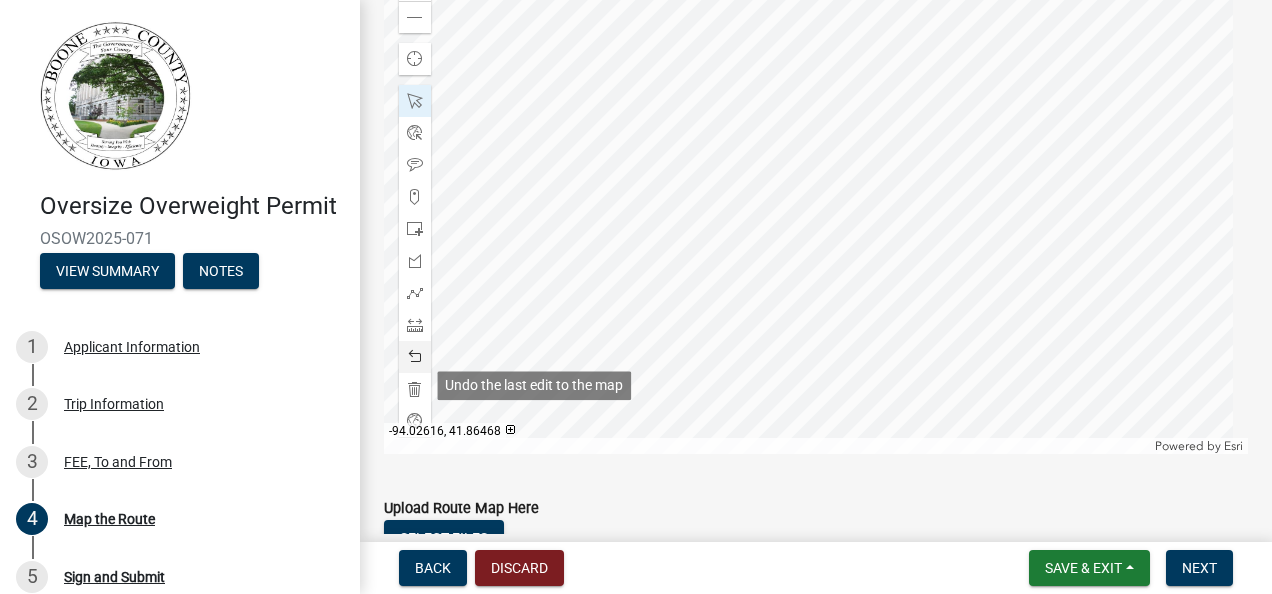 click 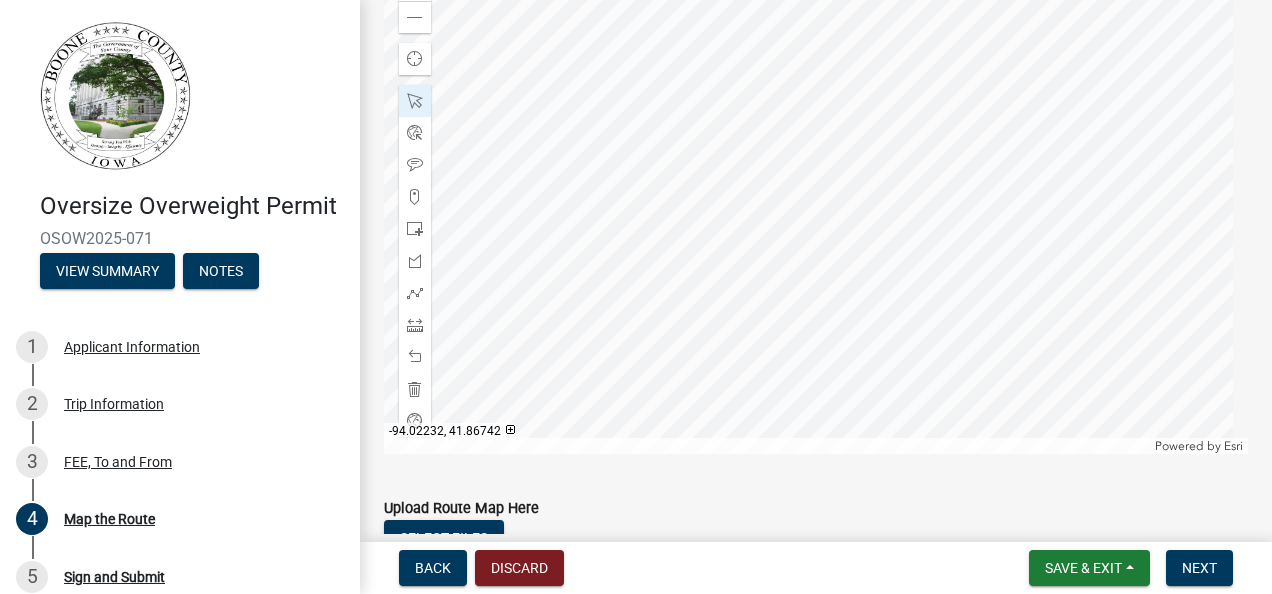 click 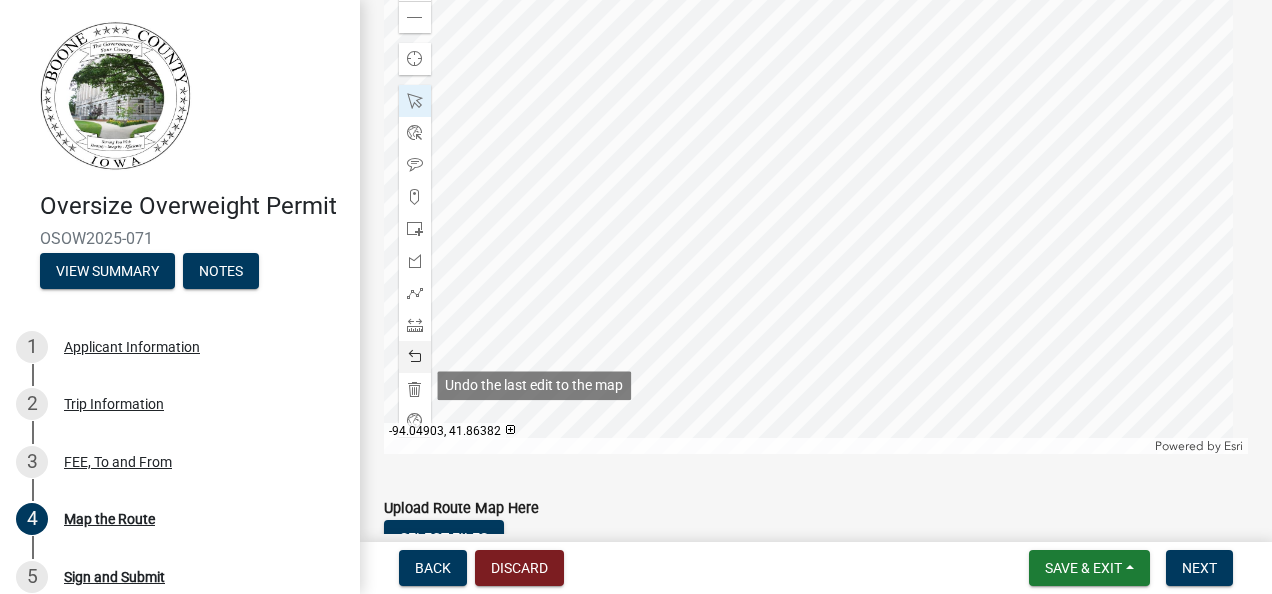 click 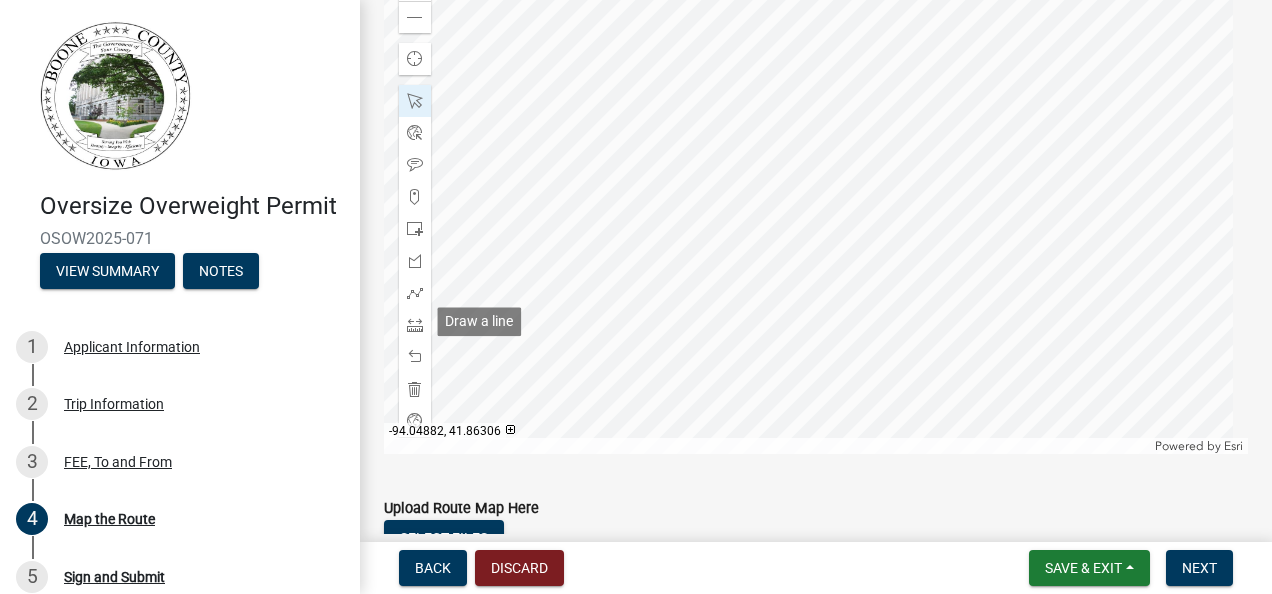 click 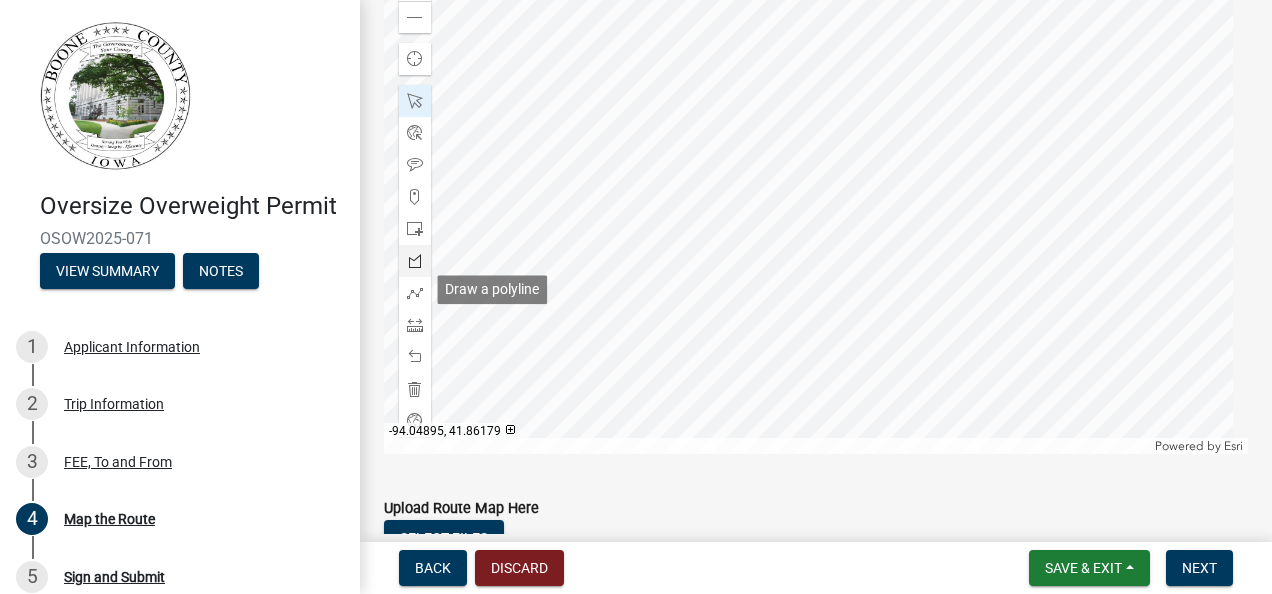 drag, startPoint x: 416, startPoint y: 342, endPoint x: 419, endPoint y: 276, distance: 66.068146 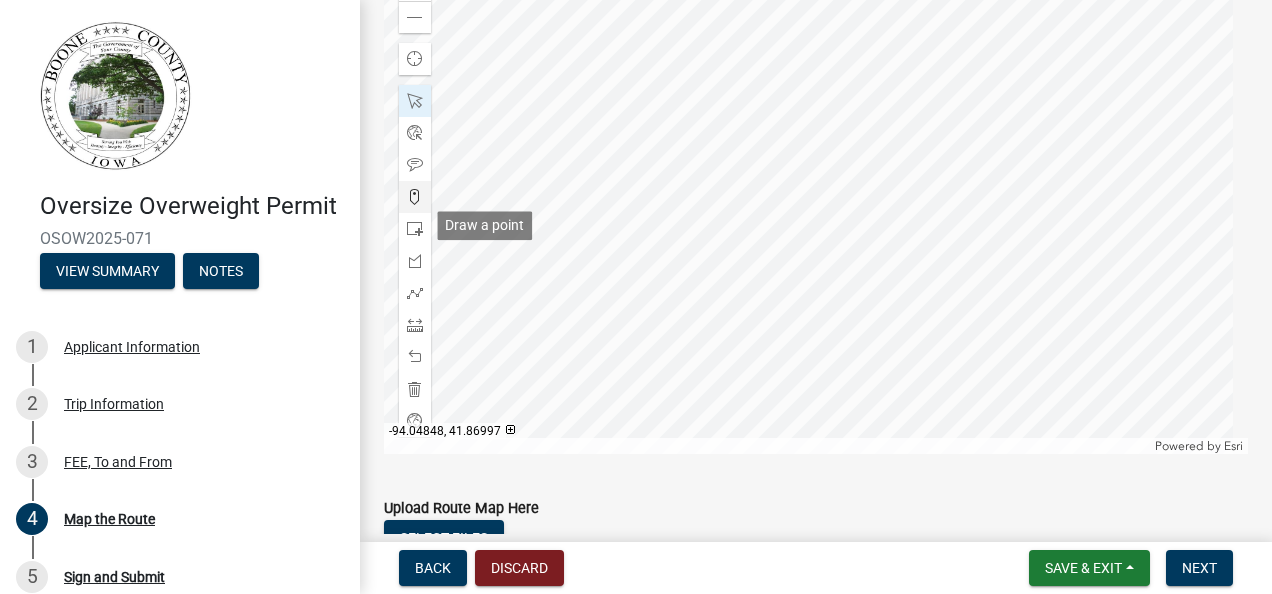 click 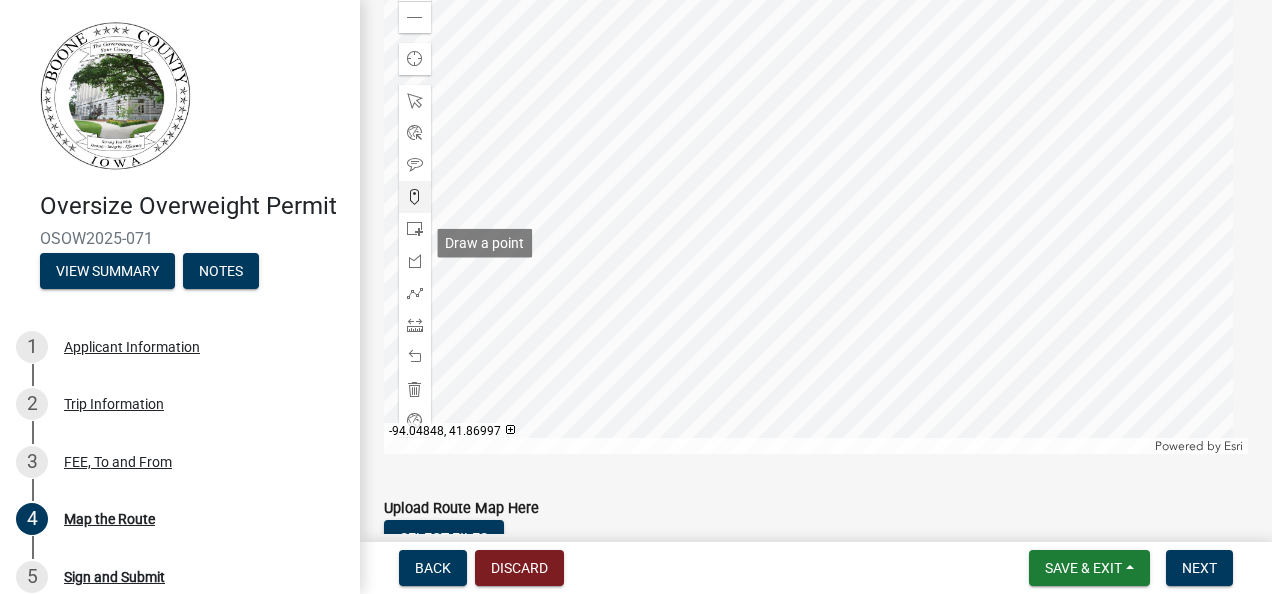 scroll, scrollTop: 1042, scrollLeft: 0, axis: vertical 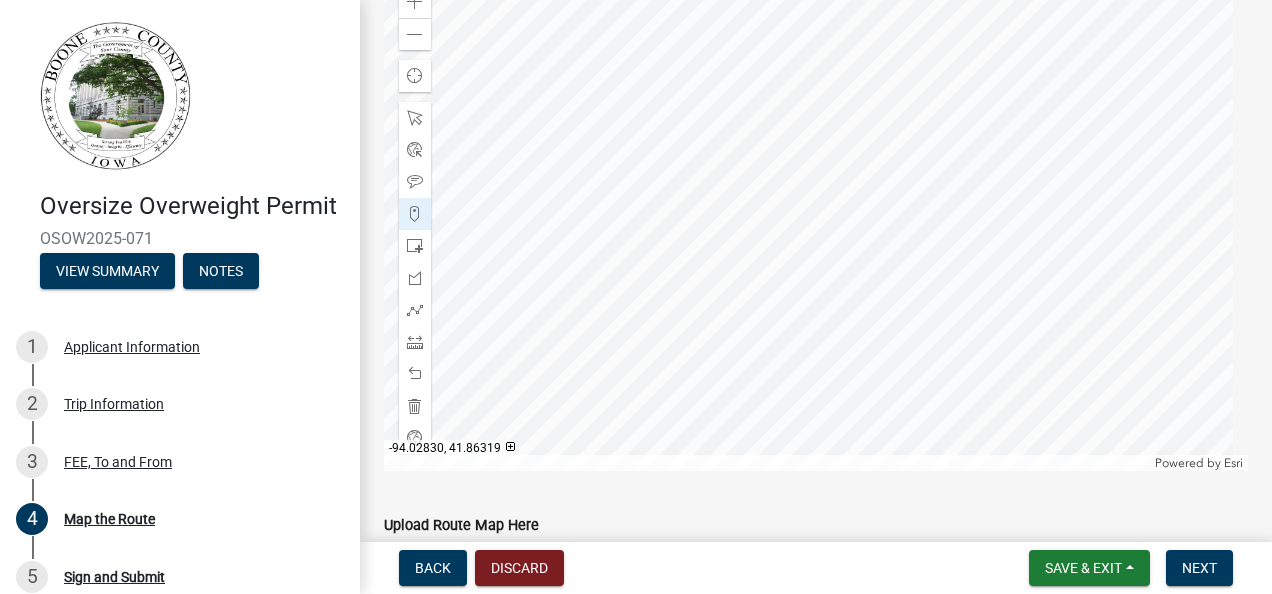 click 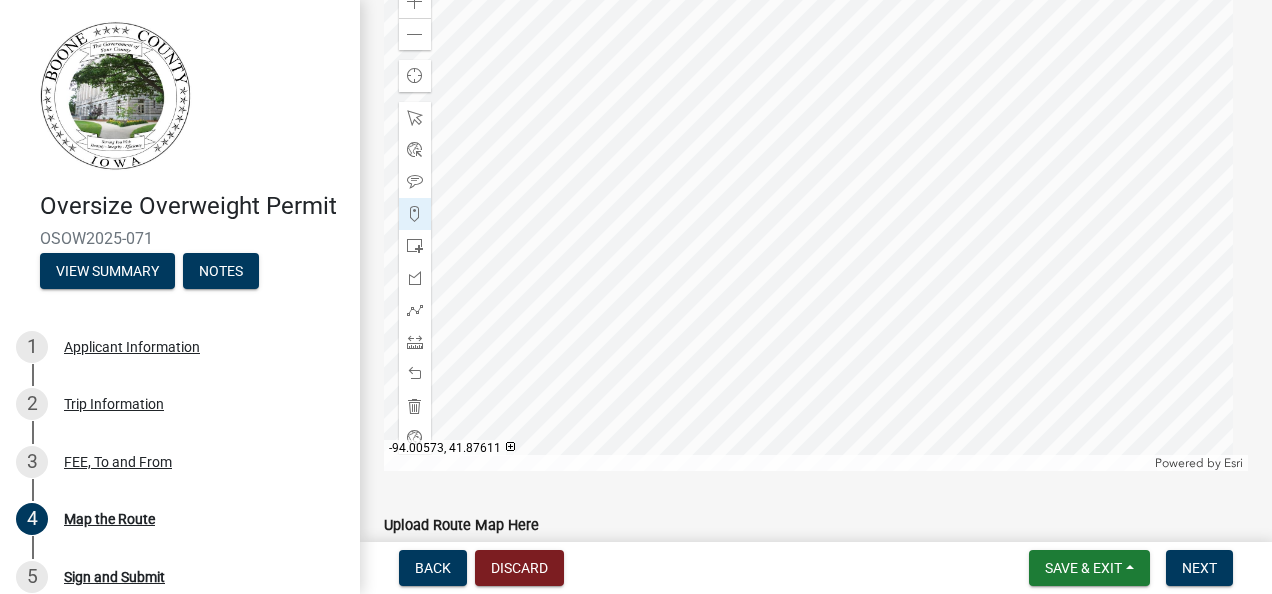 click 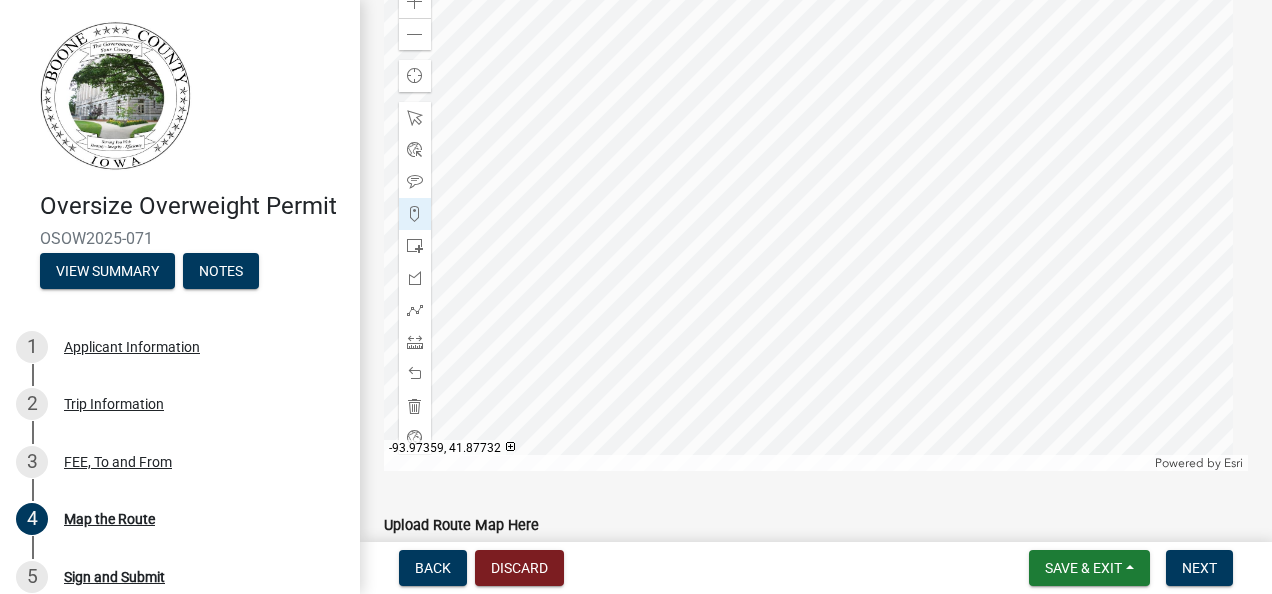 scroll, scrollTop: 942, scrollLeft: 0, axis: vertical 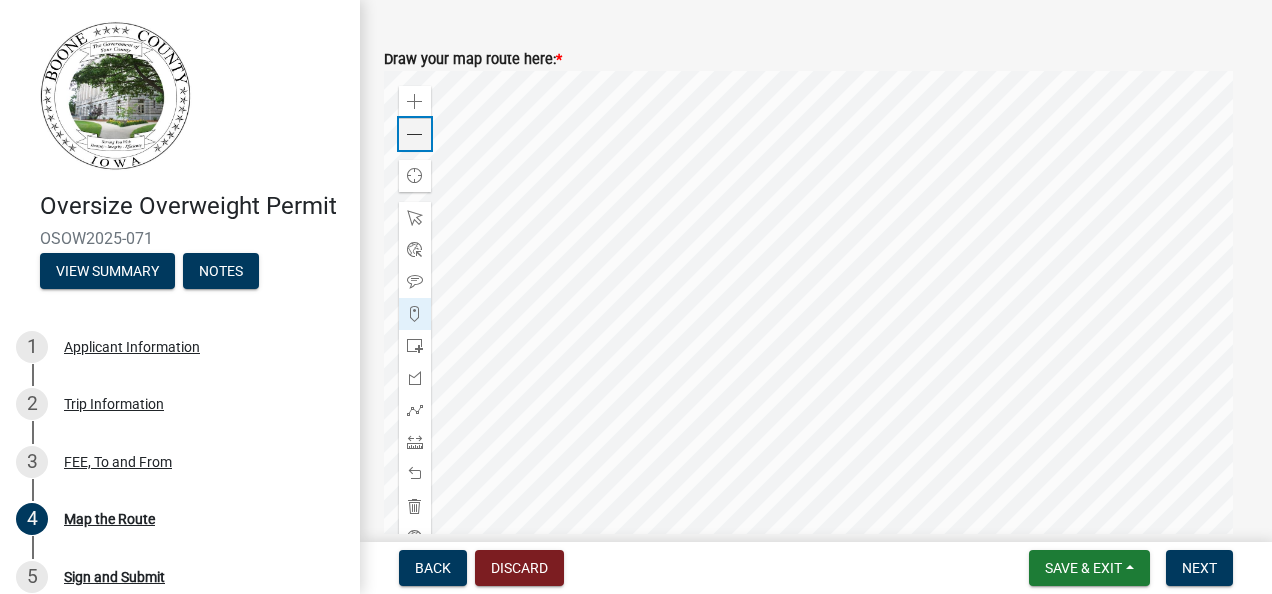 click 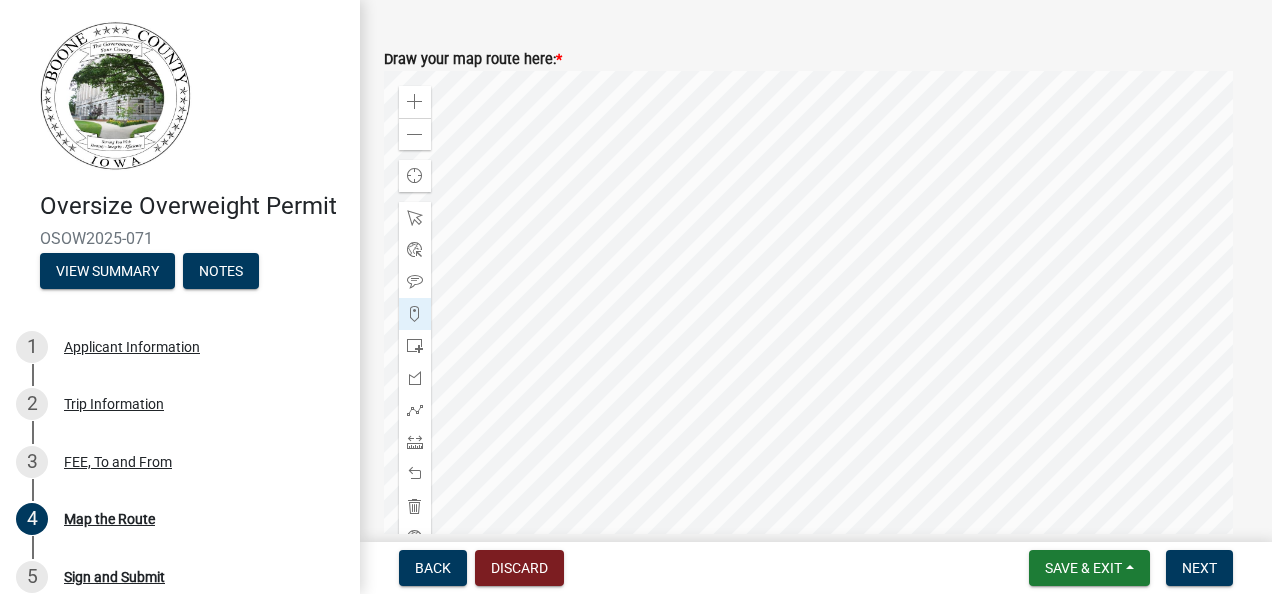 click 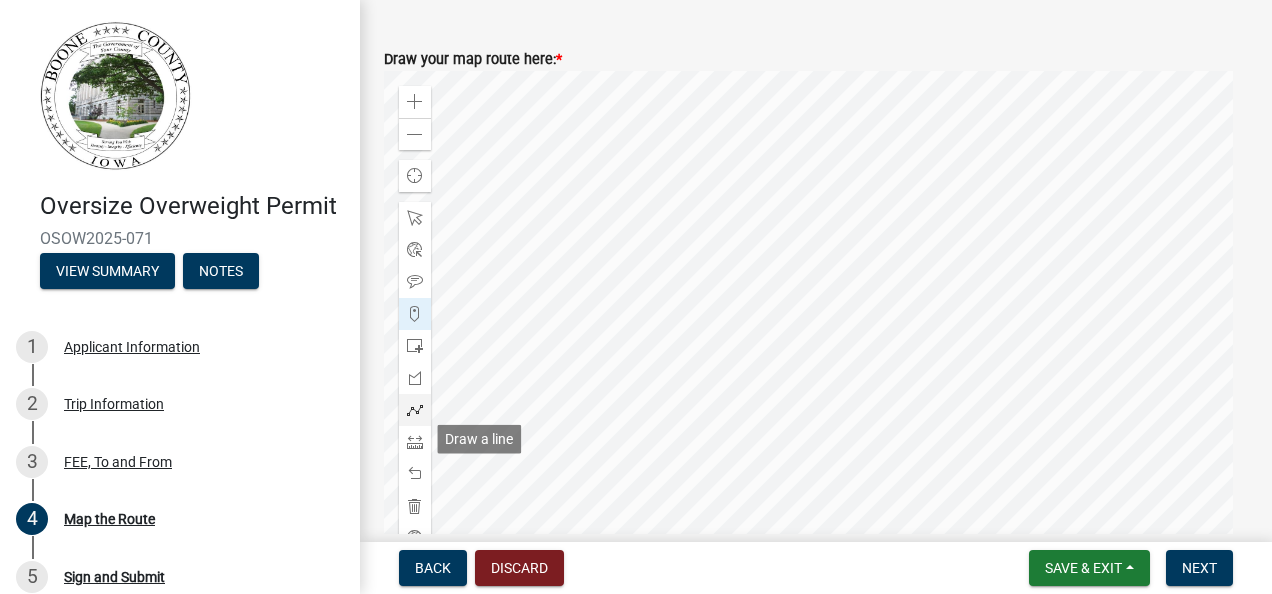 click 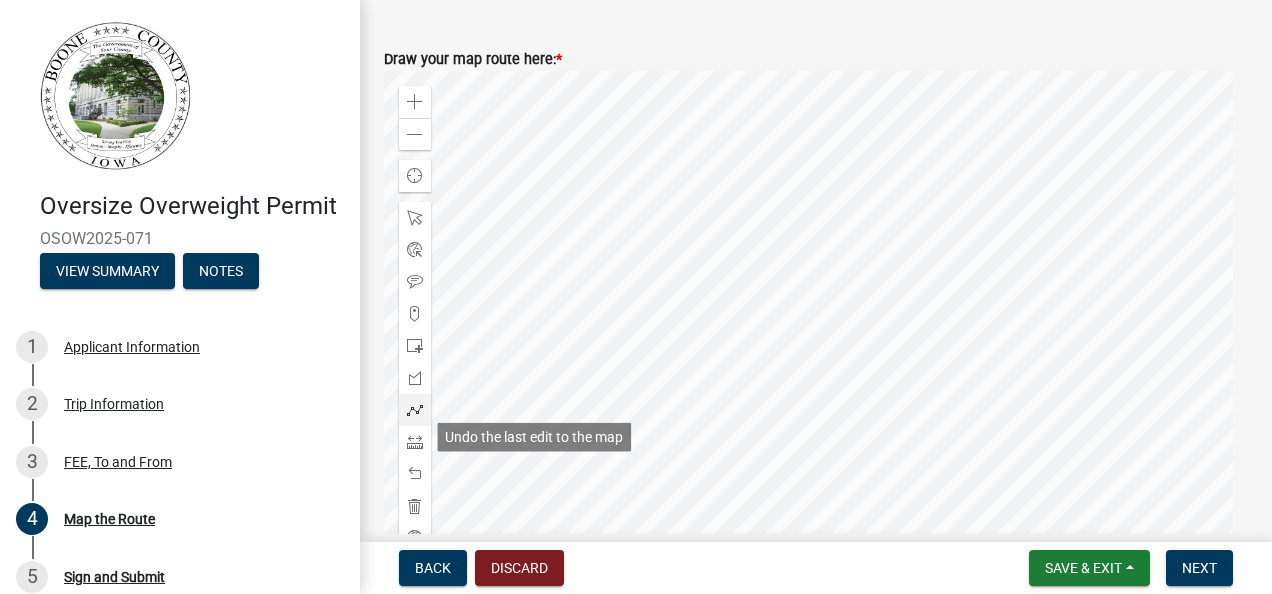 scroll, scrollTop: 1008, scrollLeft: 0, axis: vertical 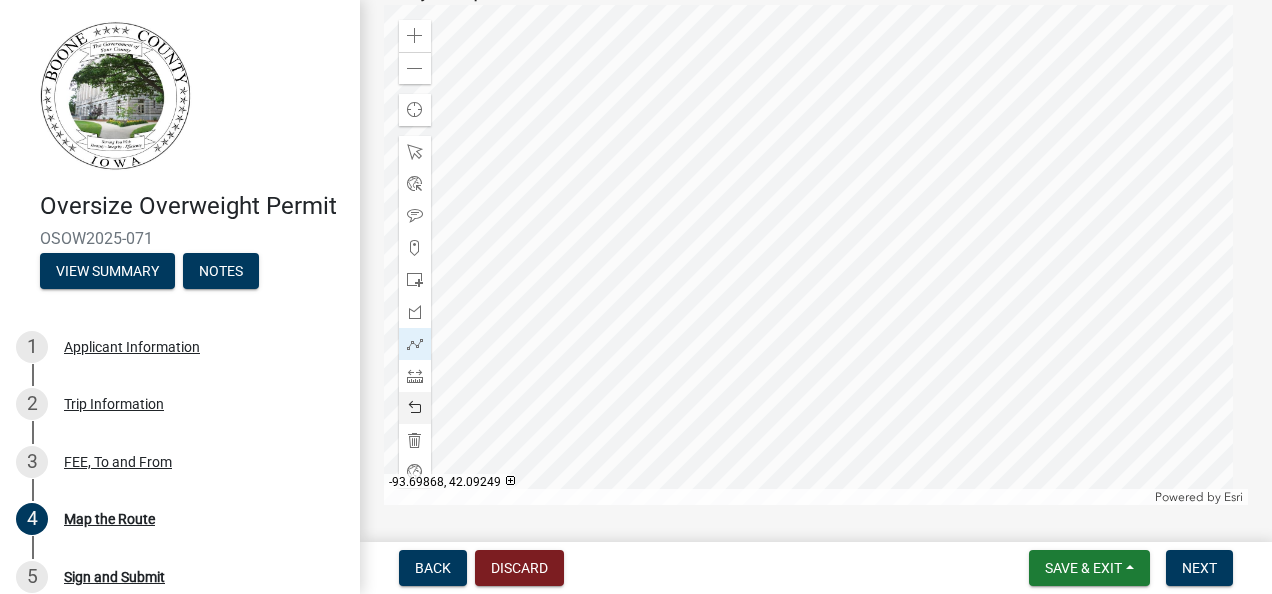 click 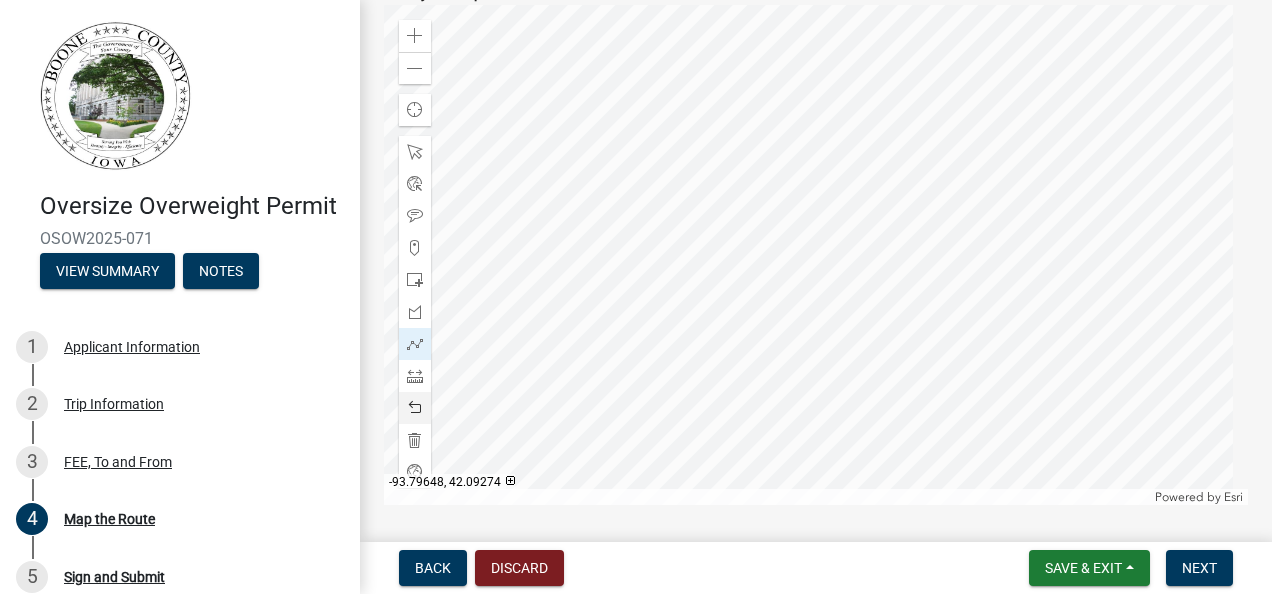click 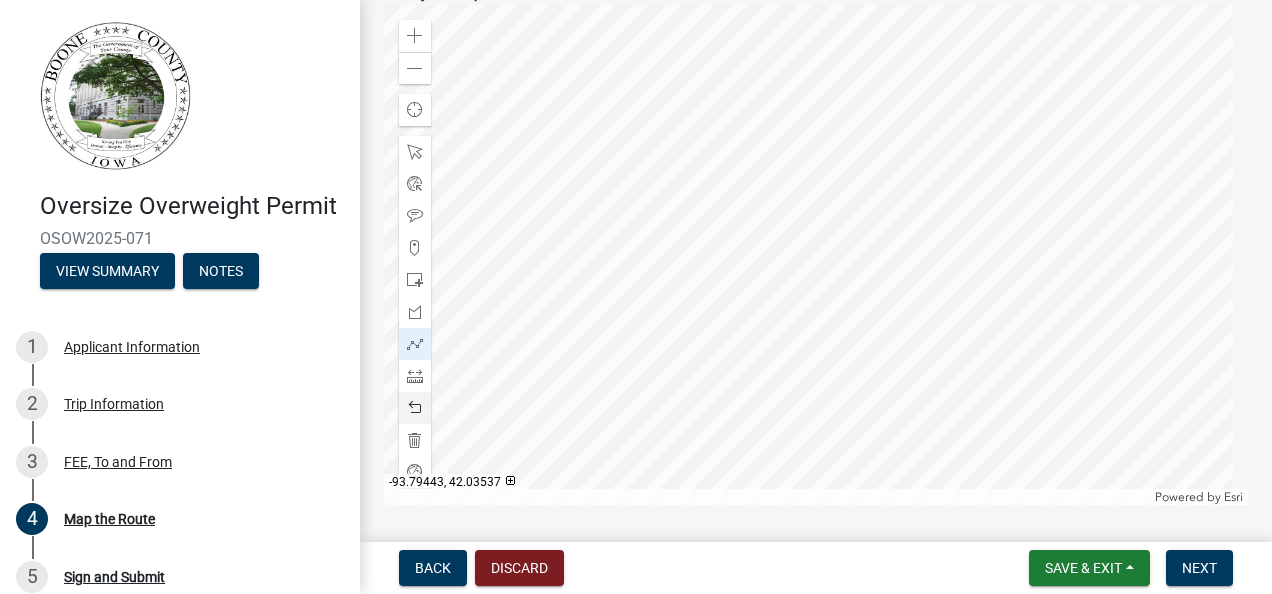 click 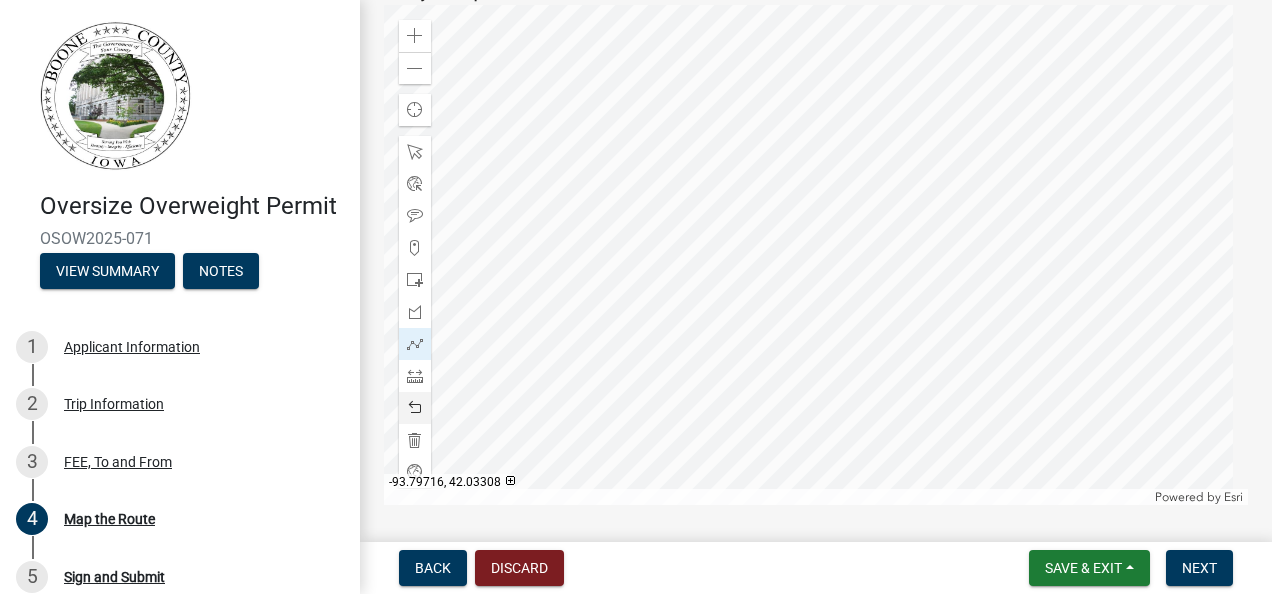 click 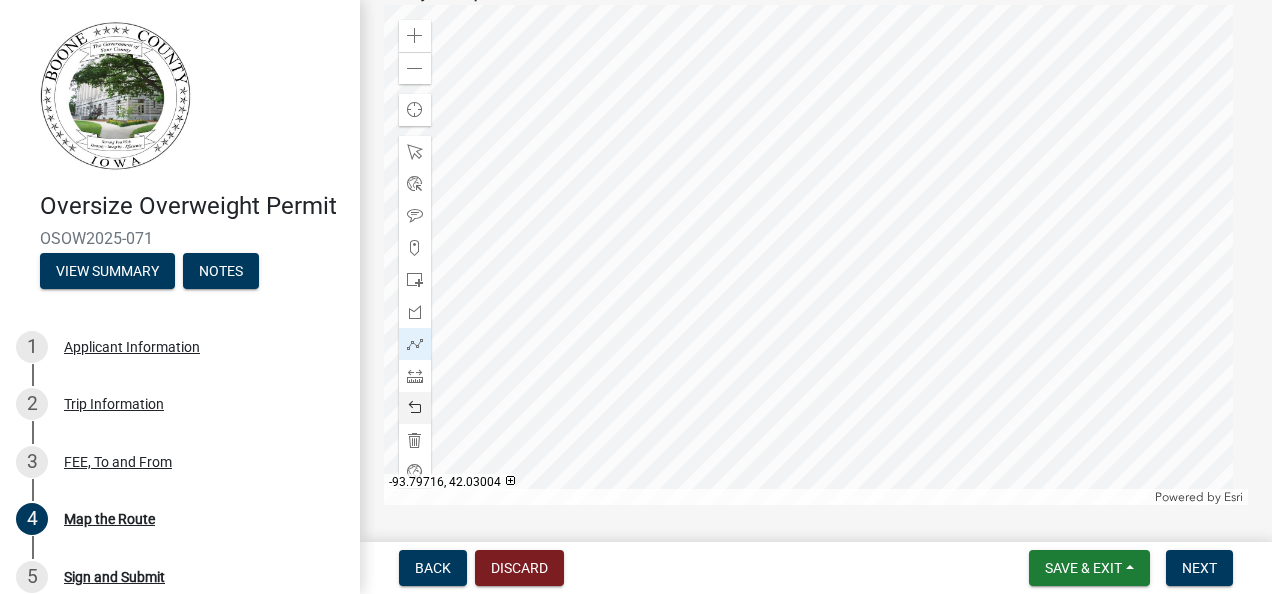 click 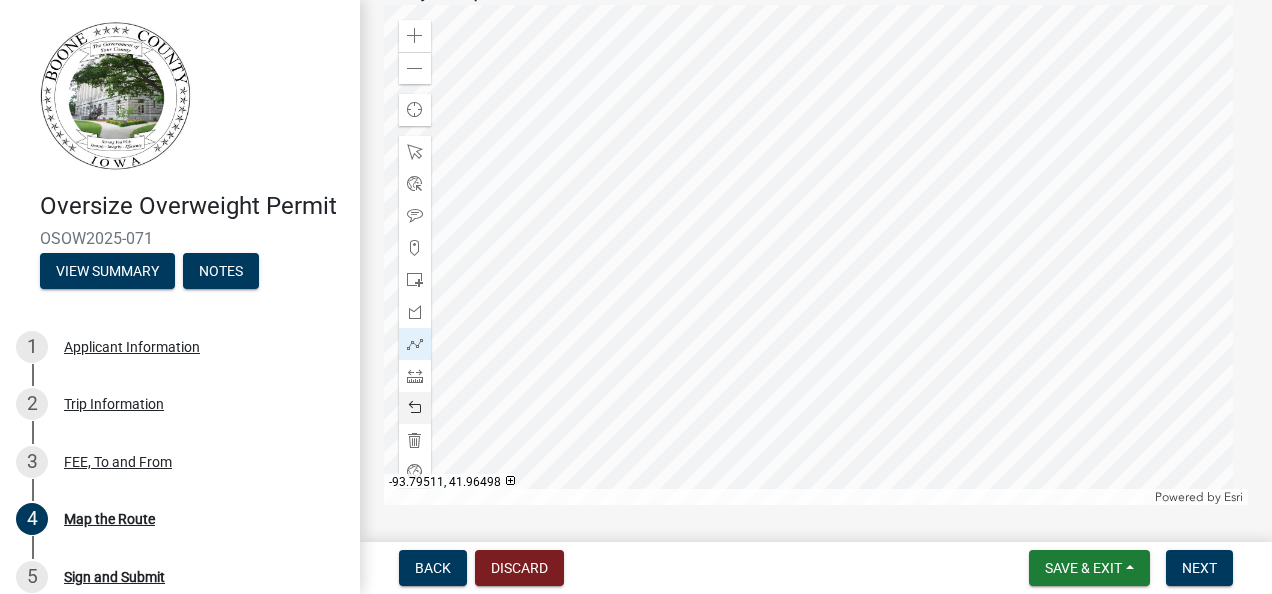 click 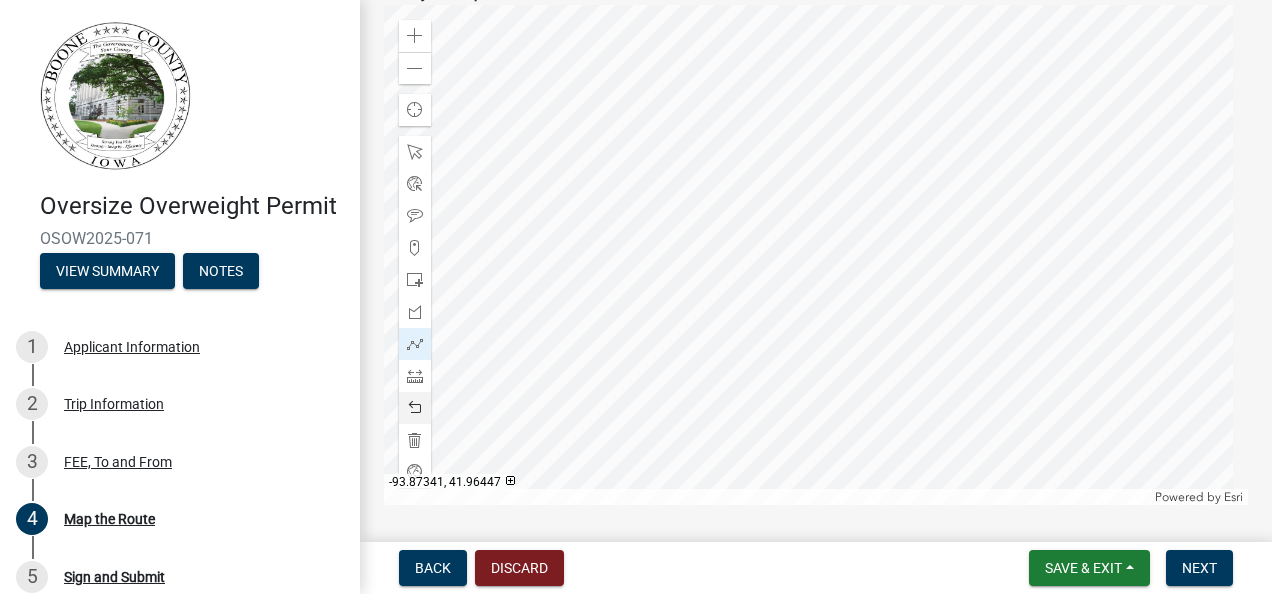click 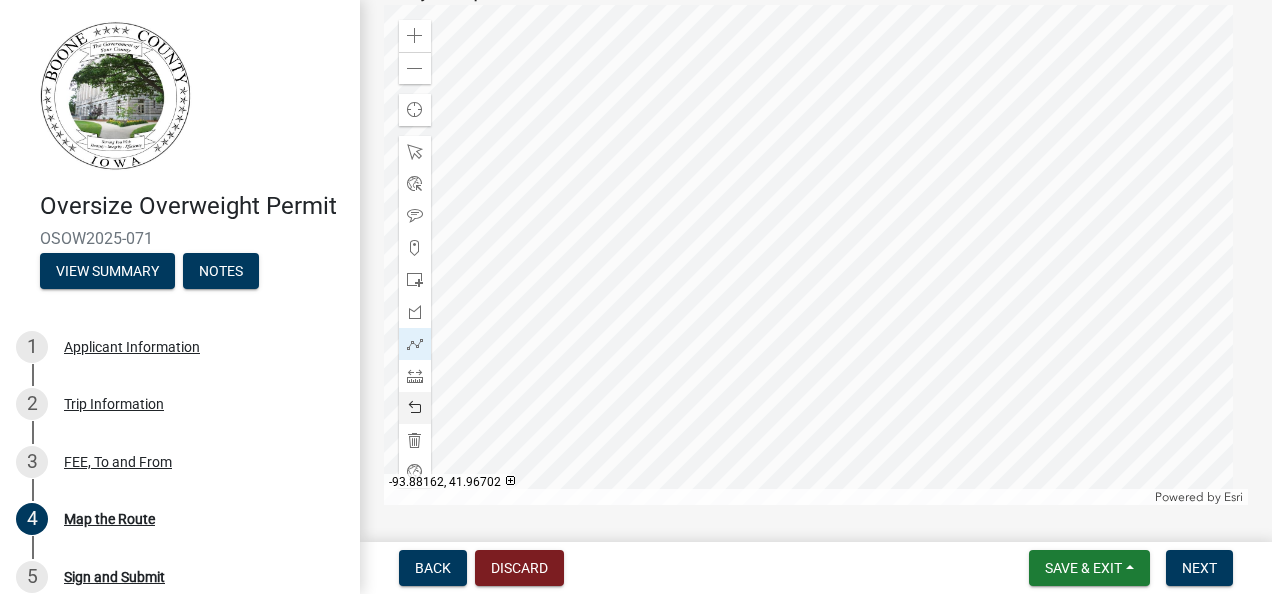 click 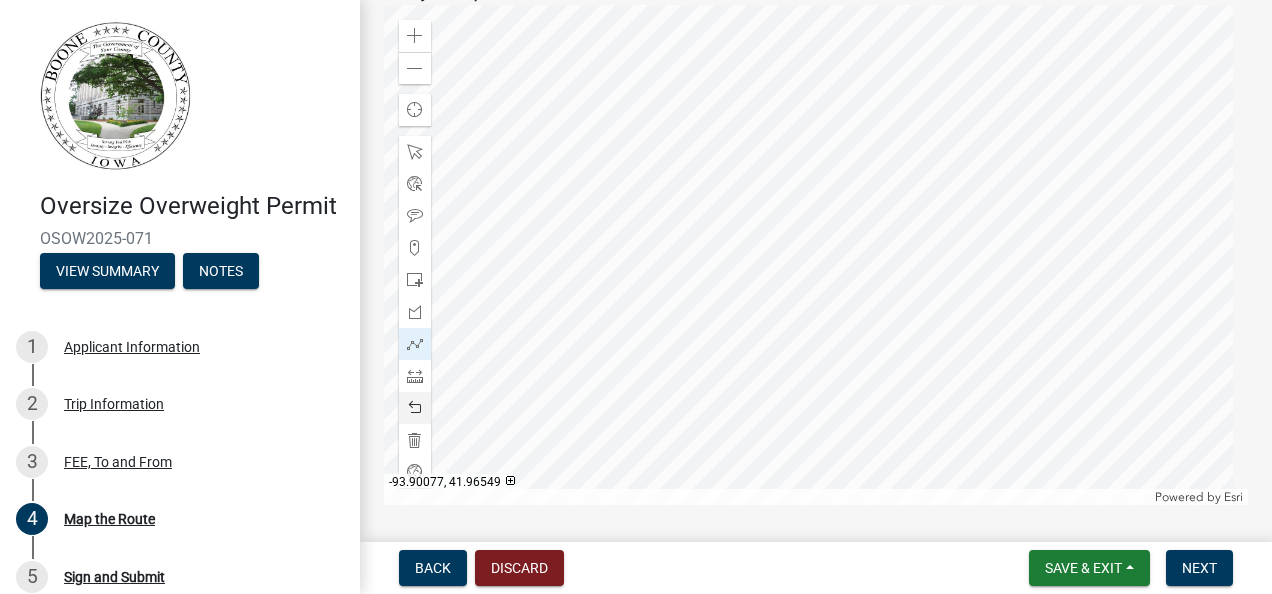 click 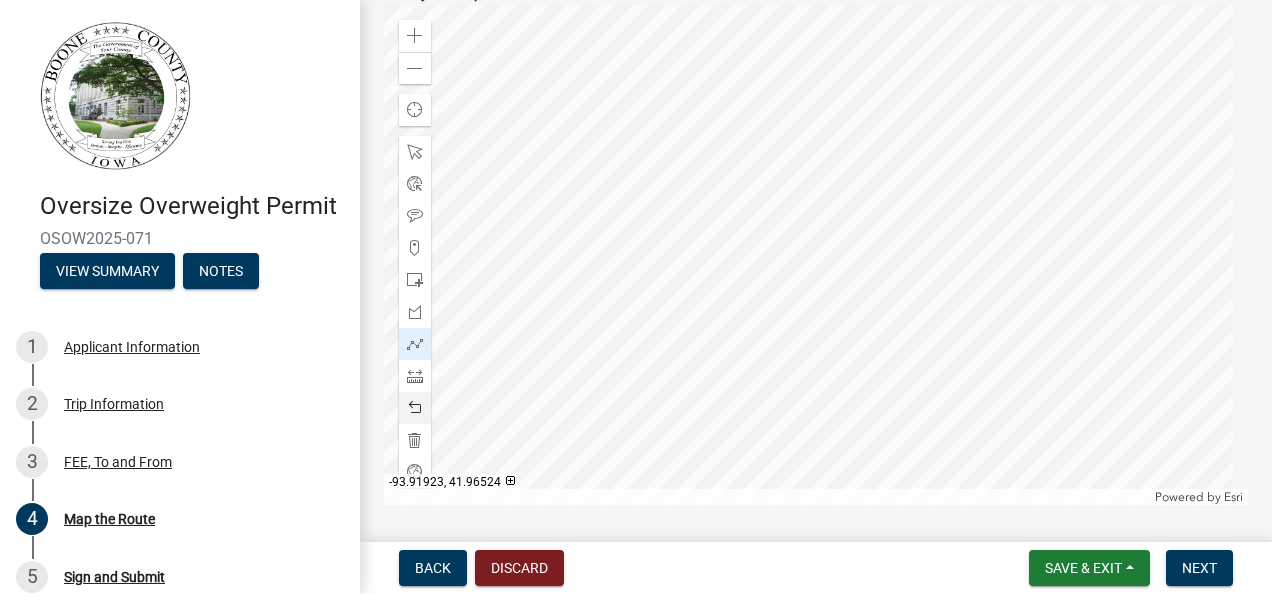click 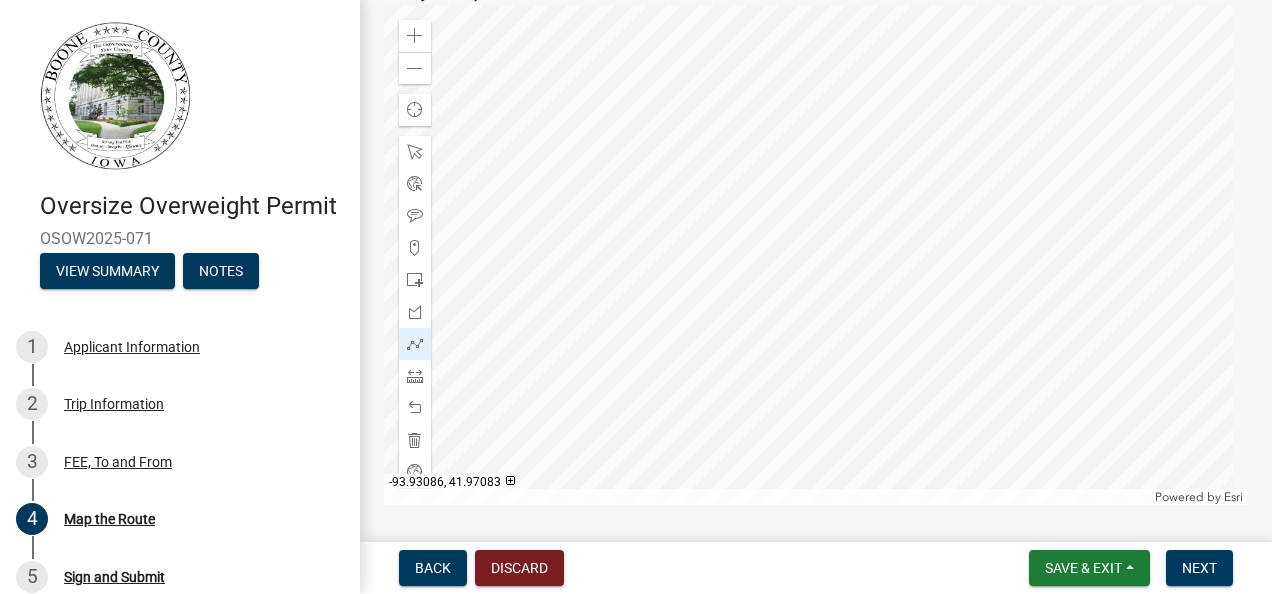 click 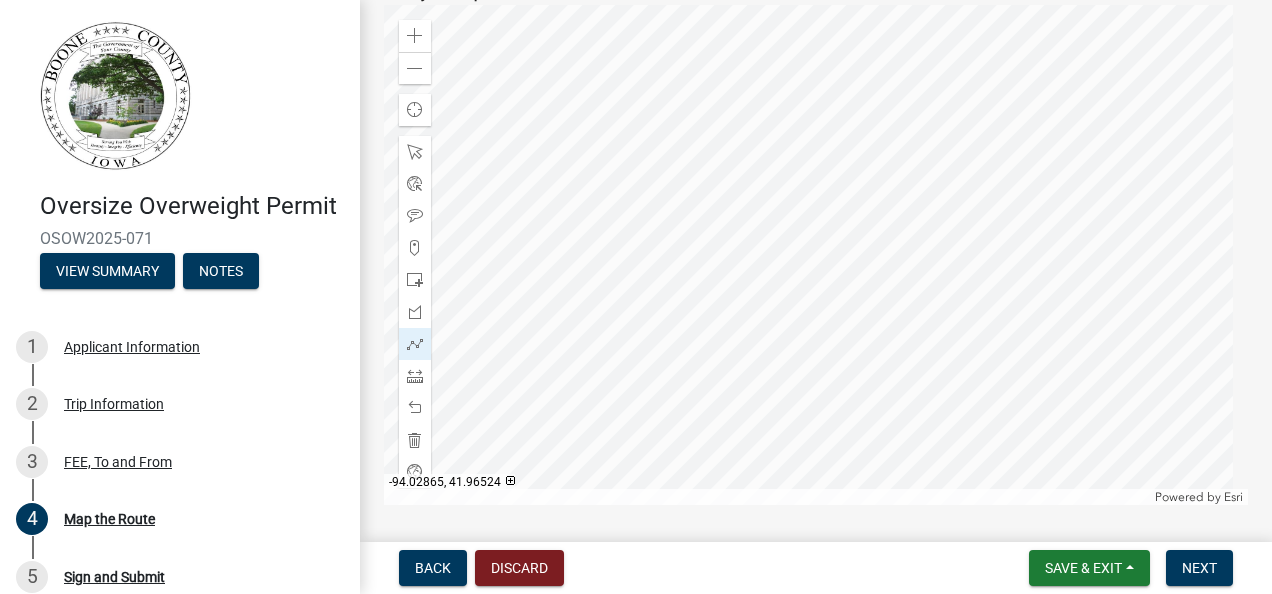 click 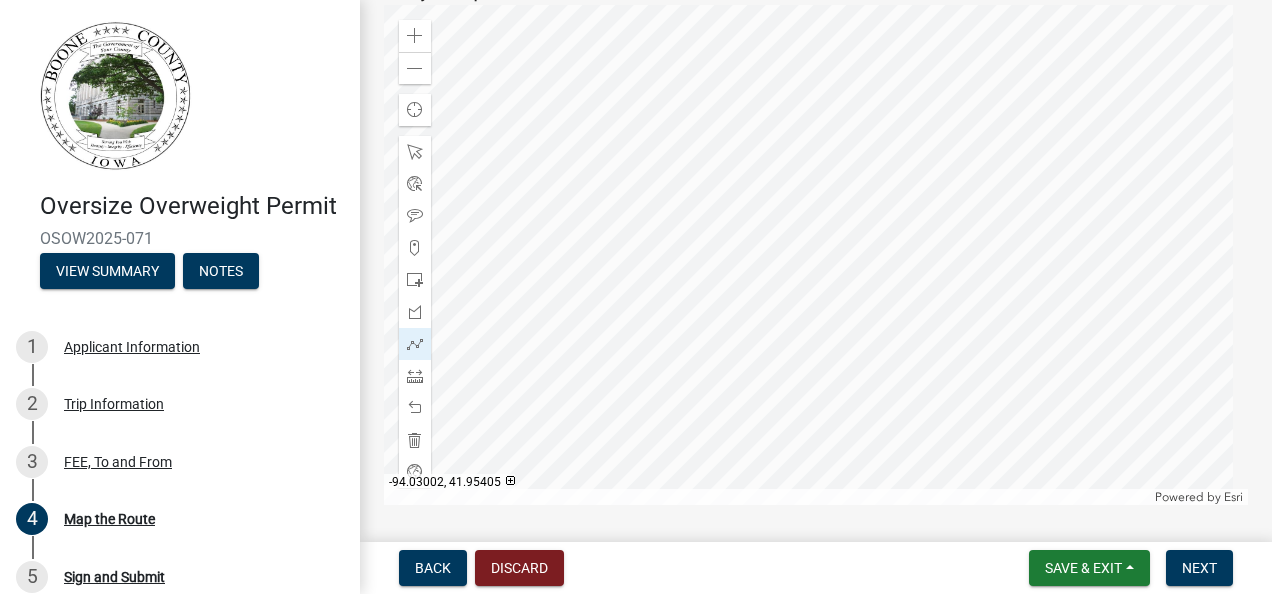 click 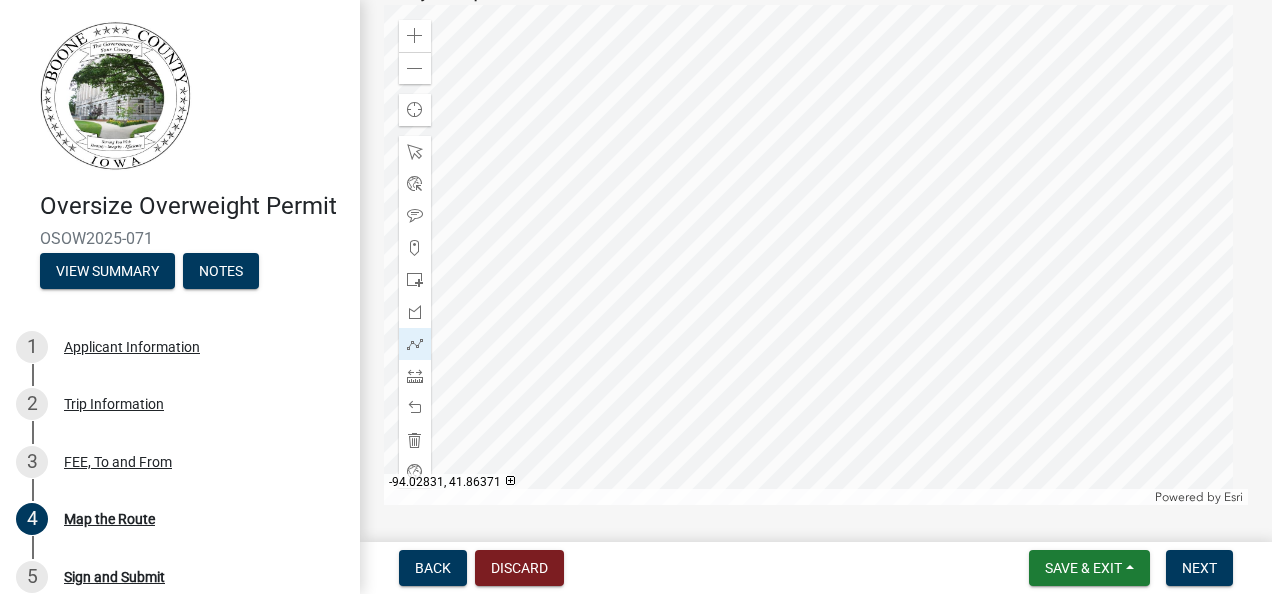 click 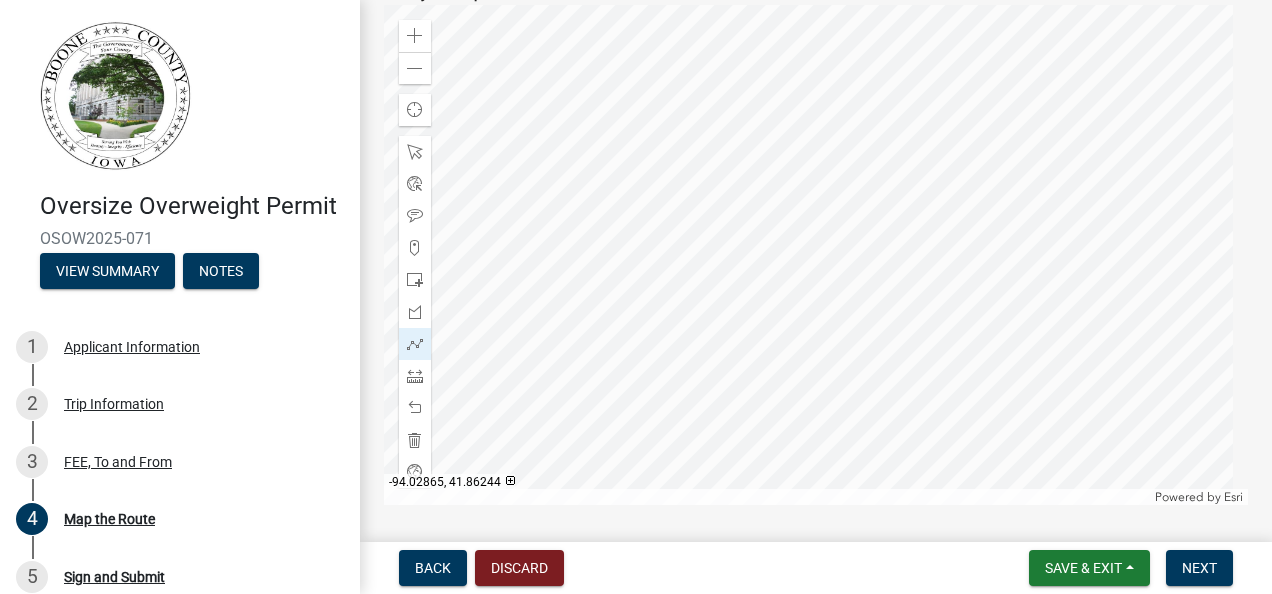 click 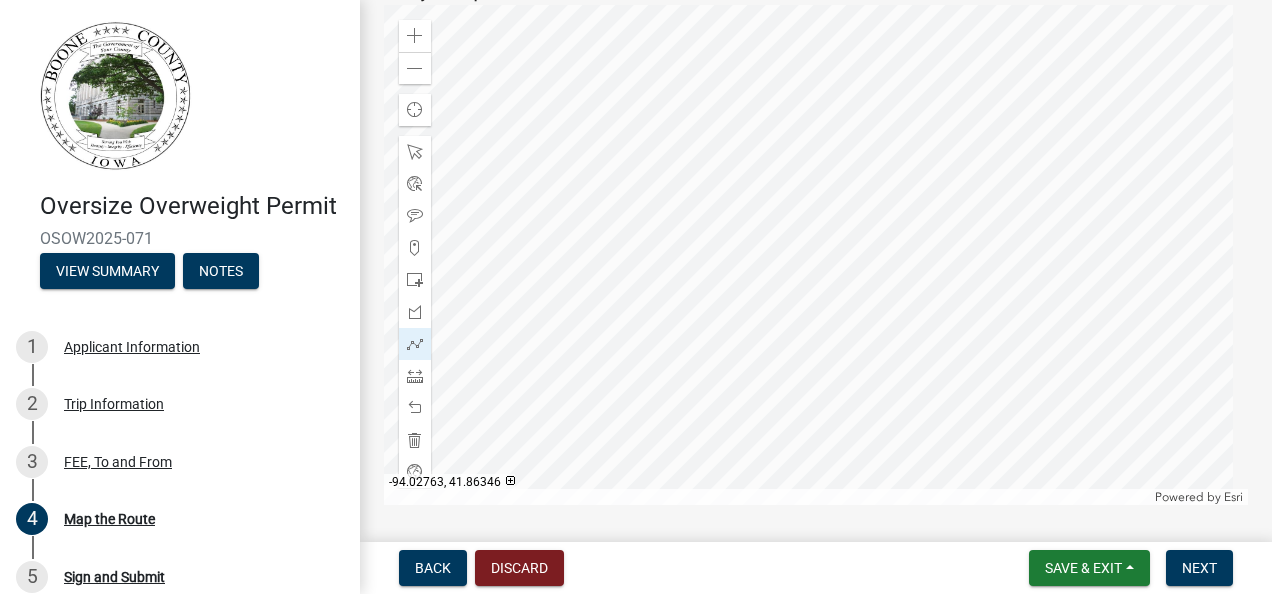 click 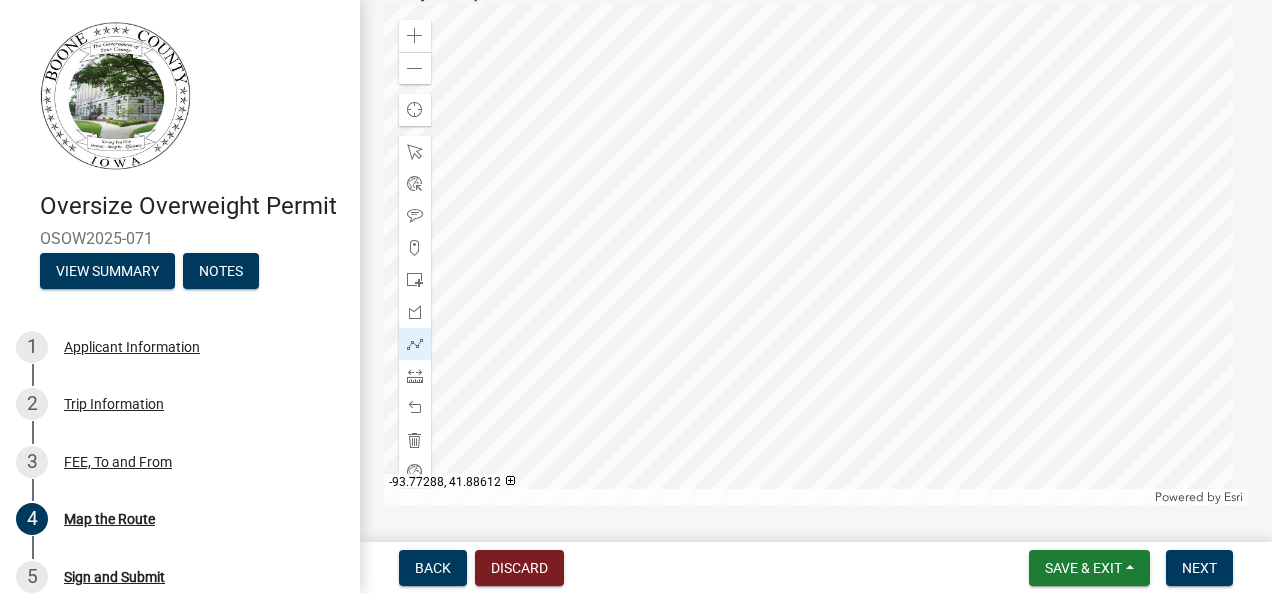 scroll, scrollTop: 1042, scrollLeft: 0, axis: vertical 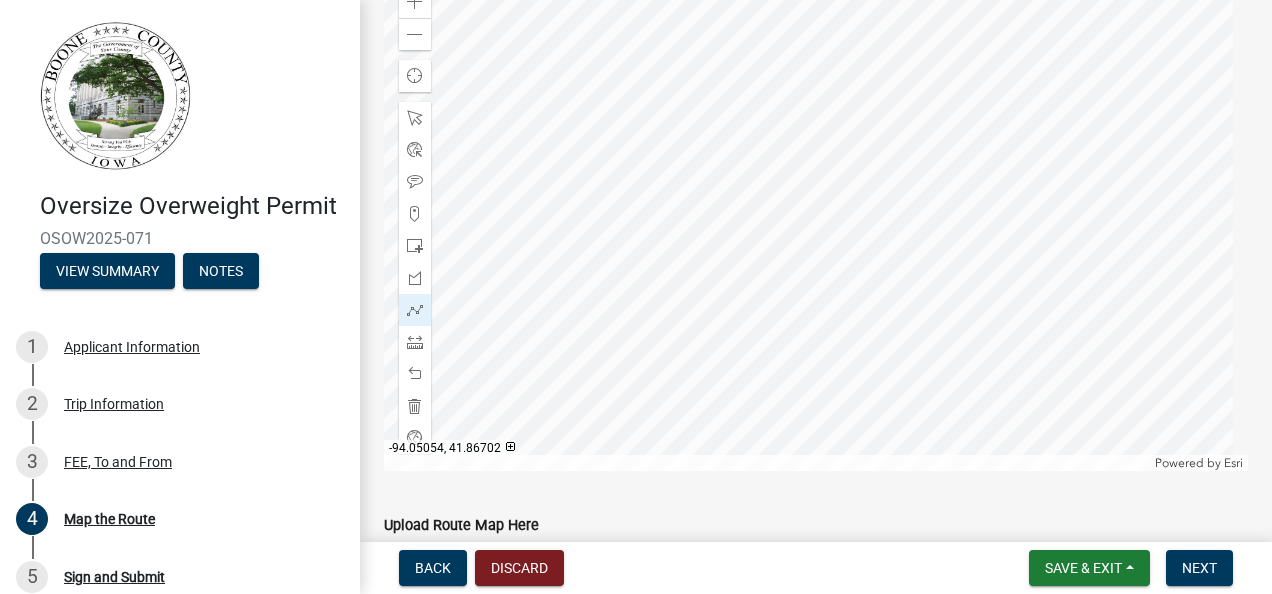 click 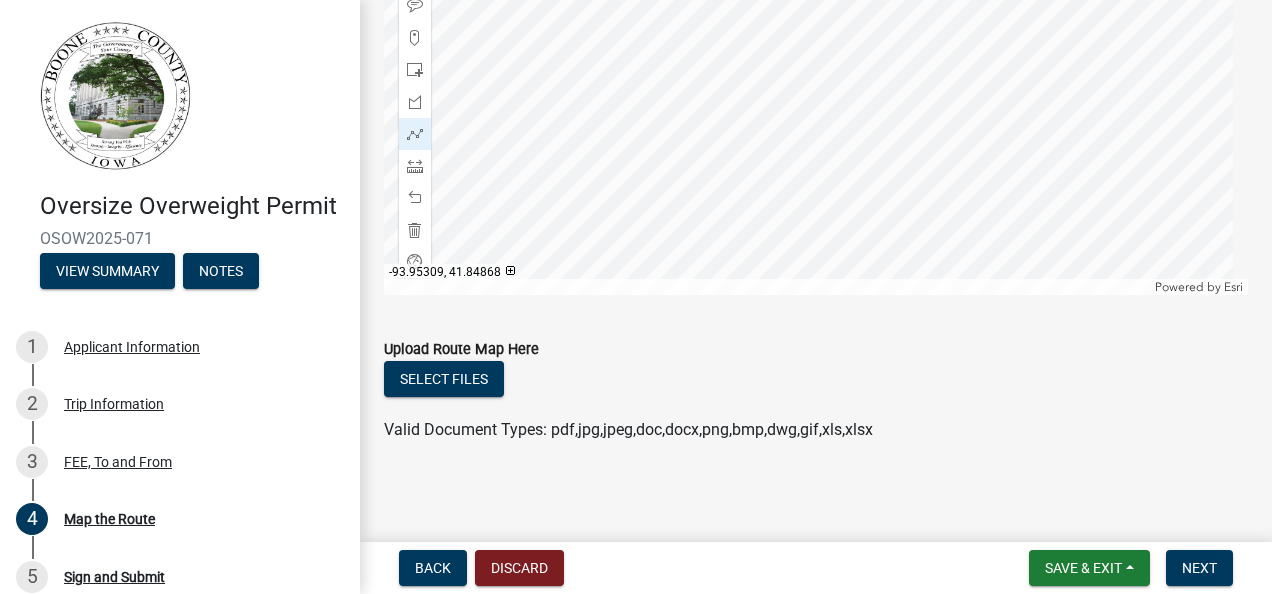 scroll, scrollTop: 1225, scrollLeft: 0, axis: vertical 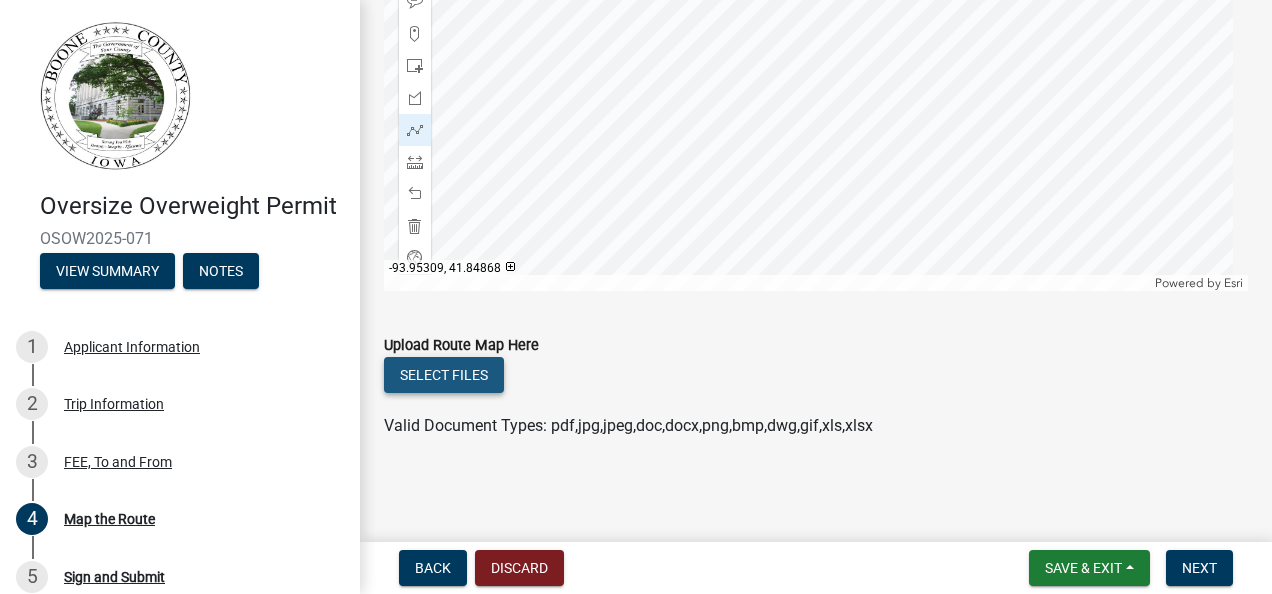 click on "Select files" 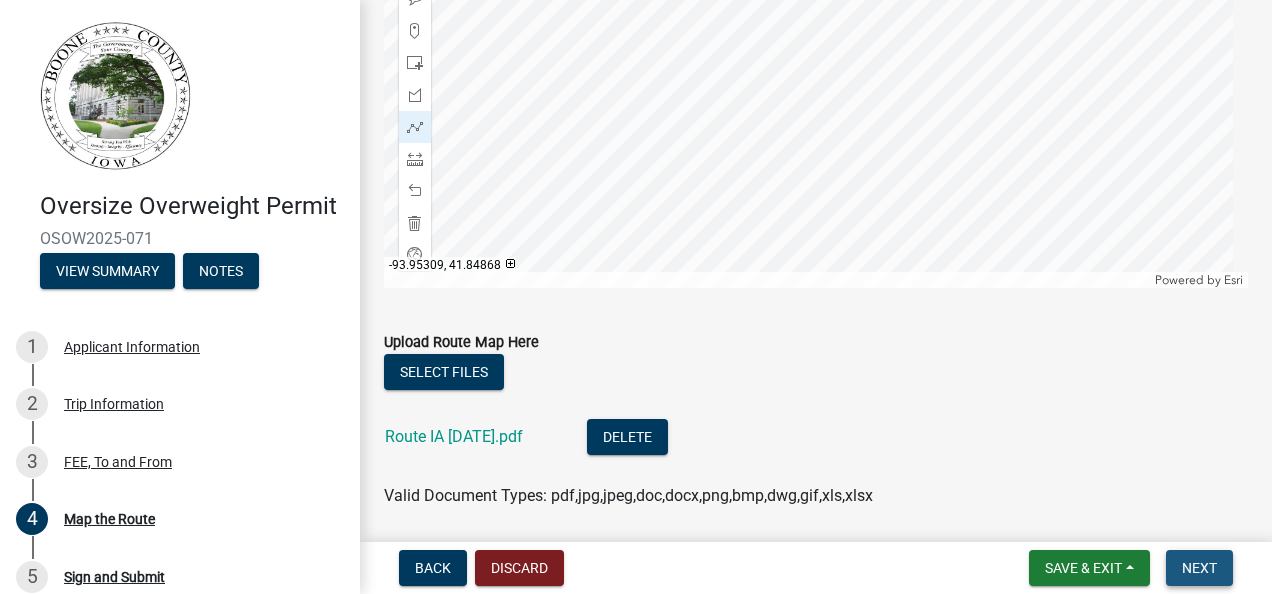 click on "Next" at bounding box center [1199, 568] 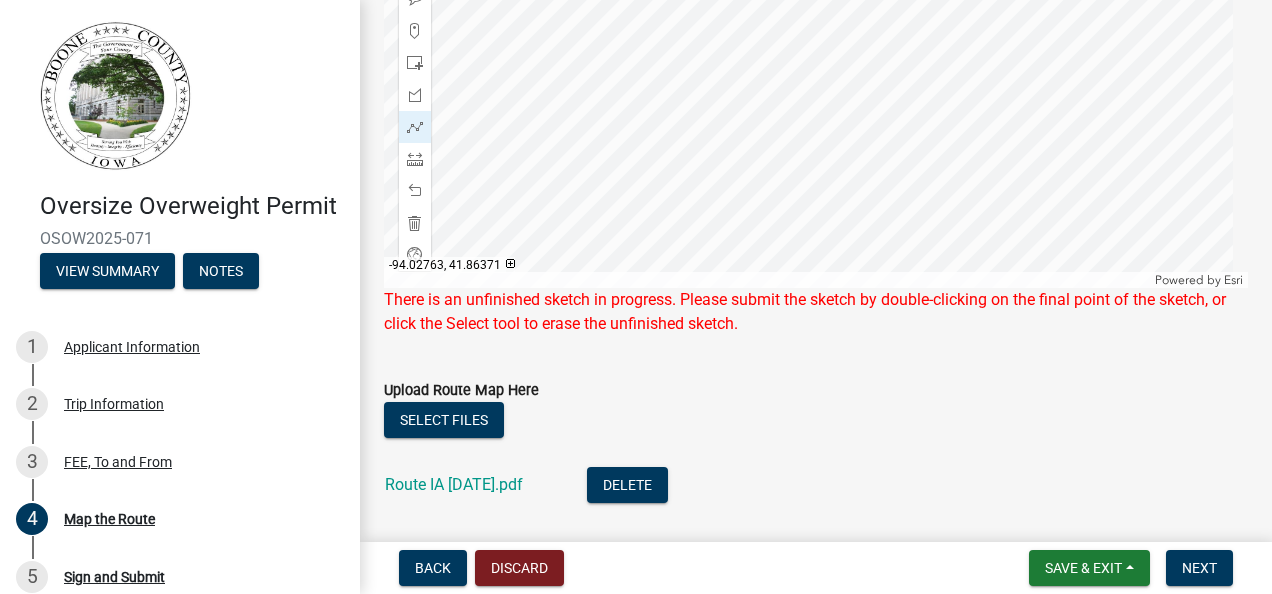 click 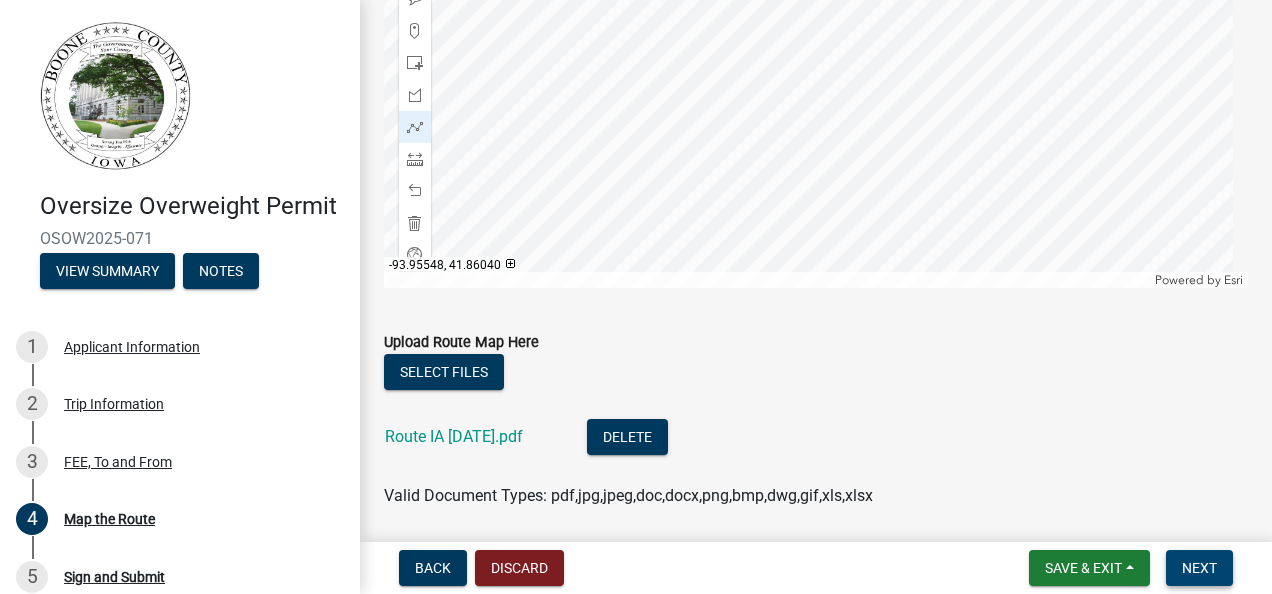 click on "Next" at bounding box center [1199, 568] 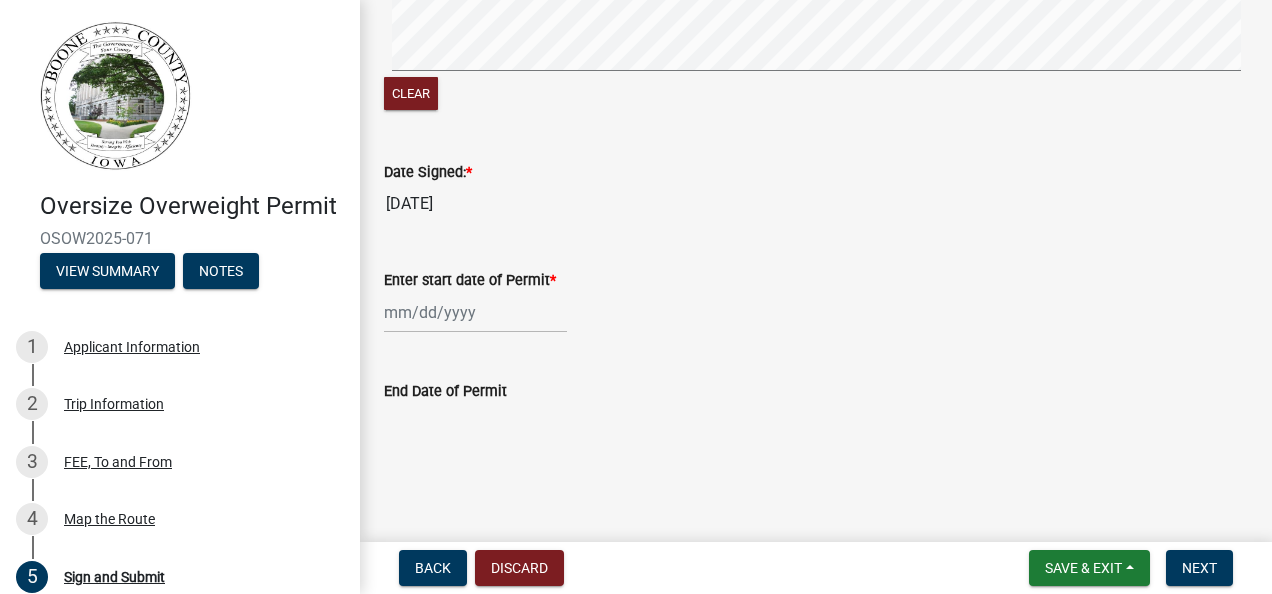 scroll, scrollTop: 348, scrollLeft: 0, axis: vertical 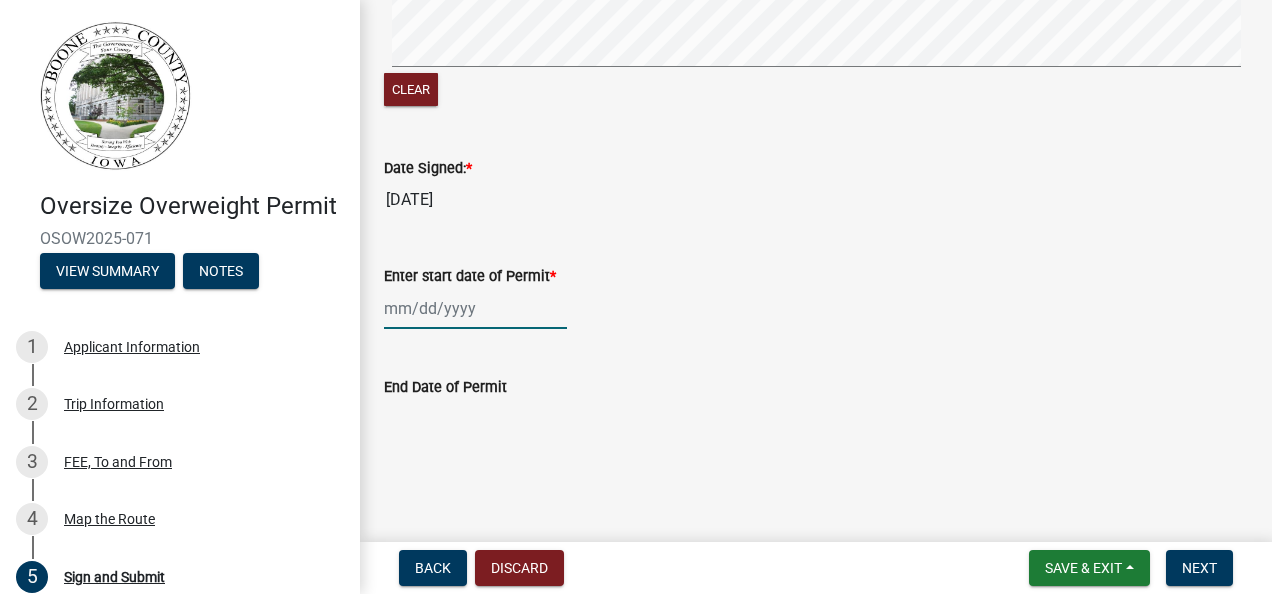 click 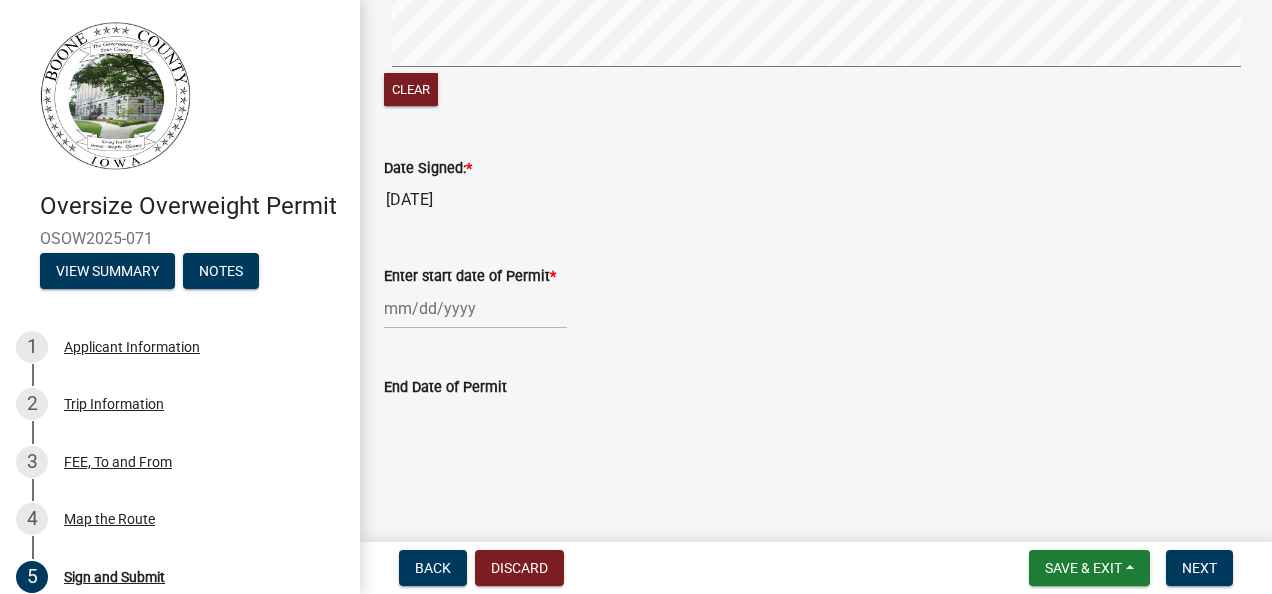 select on "7" 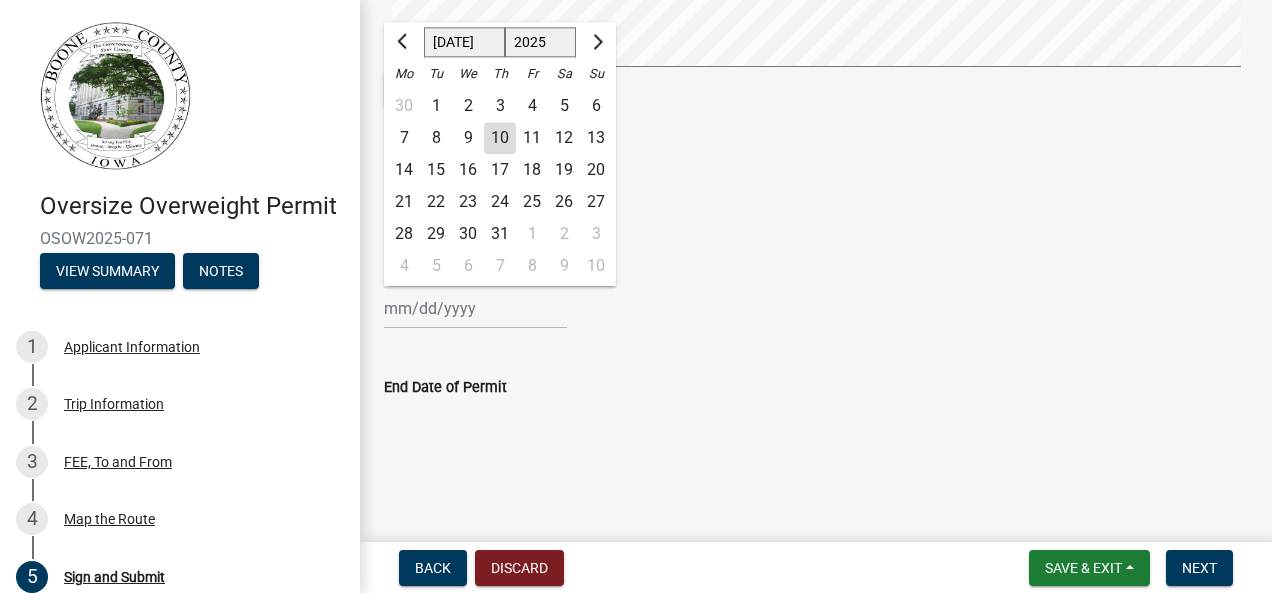 drag, startPoint x: 568, startPoint y: 131, endPoint x: 560, endPoint y: 142, distance: 13.601471 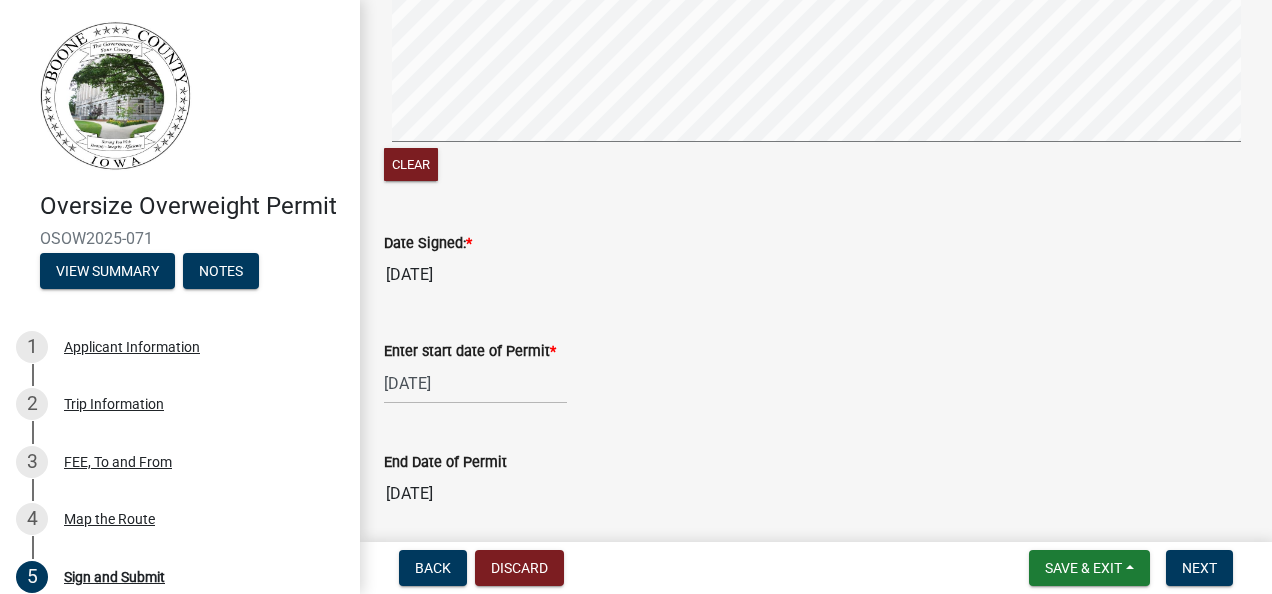 scroll, scrollTop: 348, scrollLeft: 0, axis: vertical 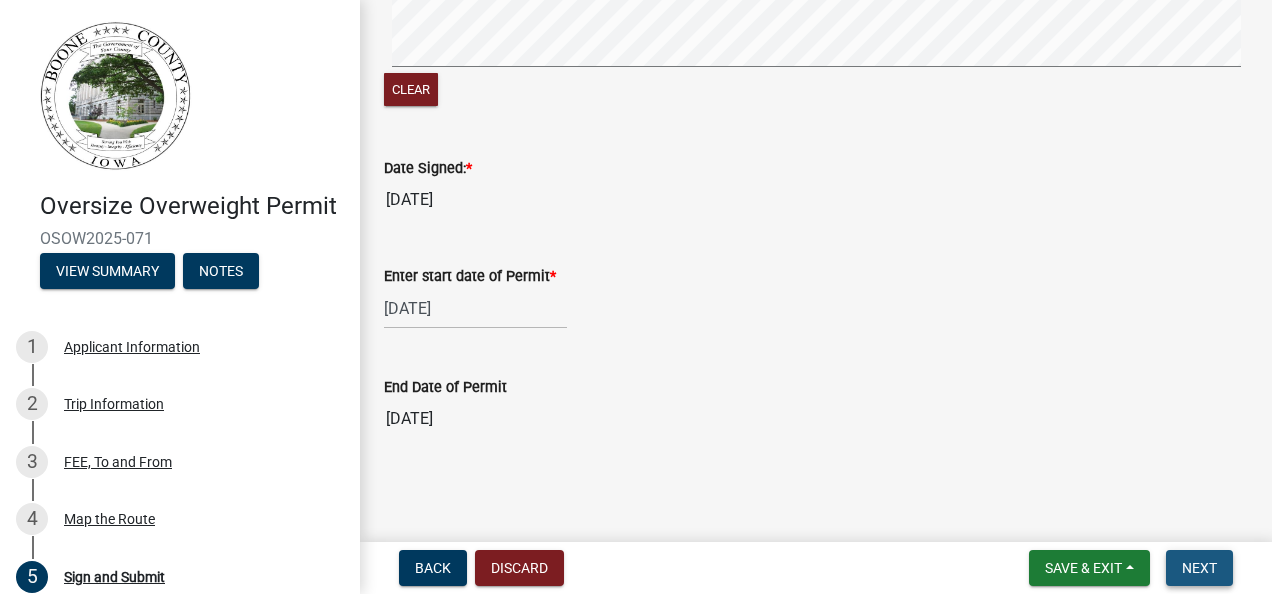 click on "Next" at bounding box center (1199, 568) 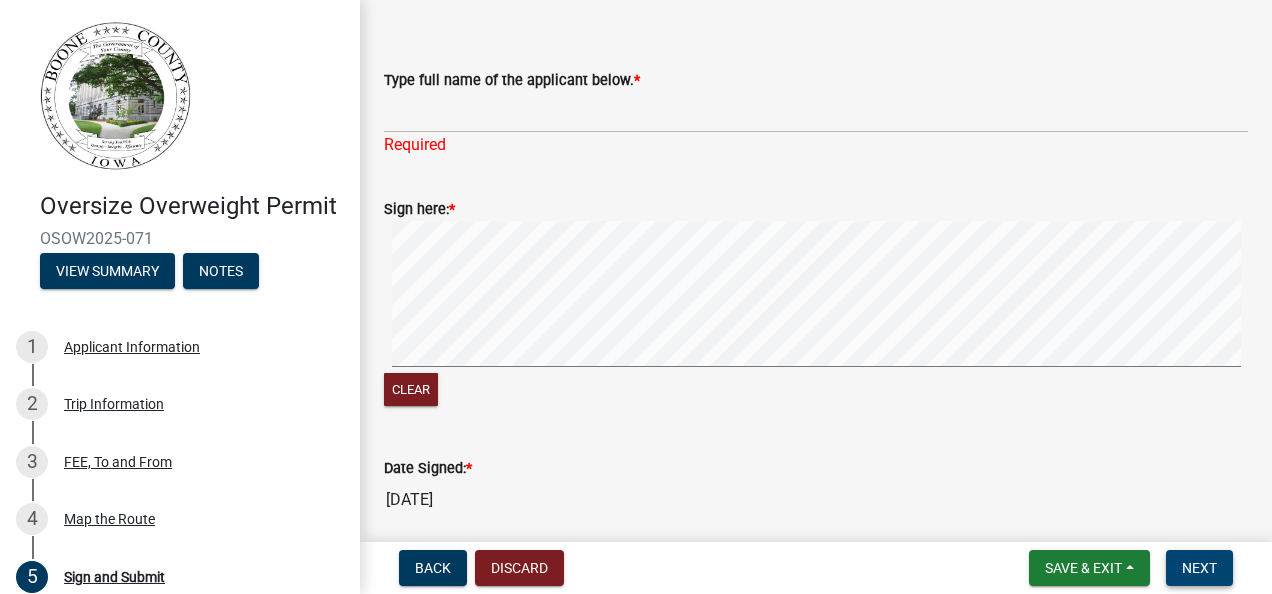 scroll, scrollTop: 0, scrollLeft: 0, axis: both 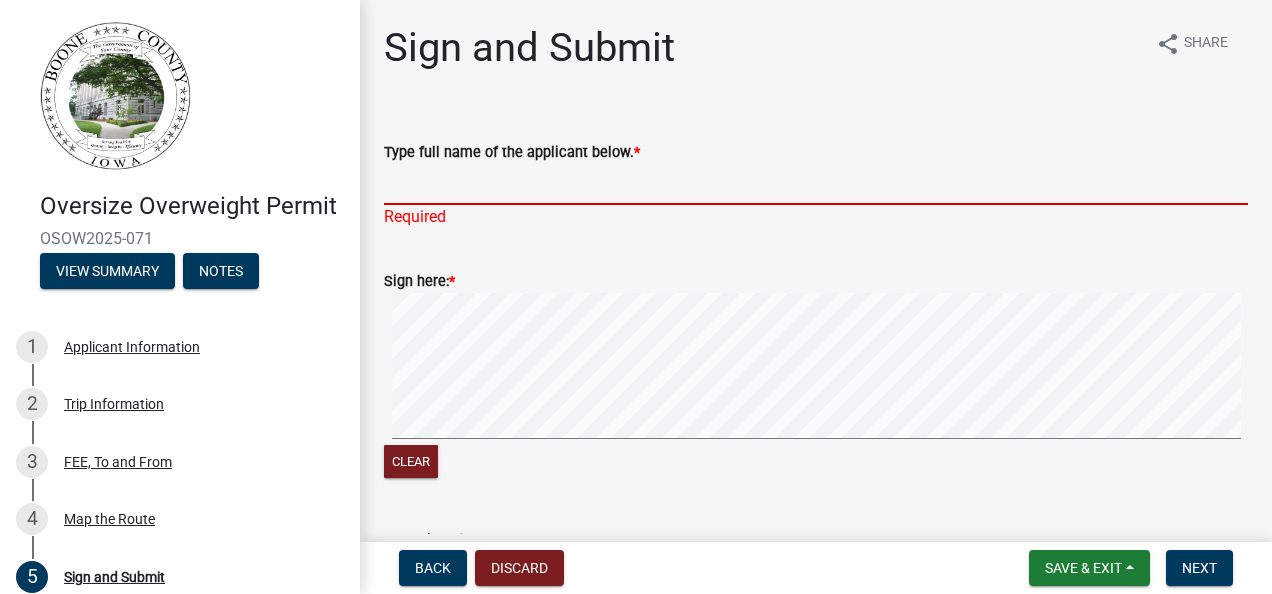 click on "Type full name of the applicant below.  *" at bounding box center [816, 184] 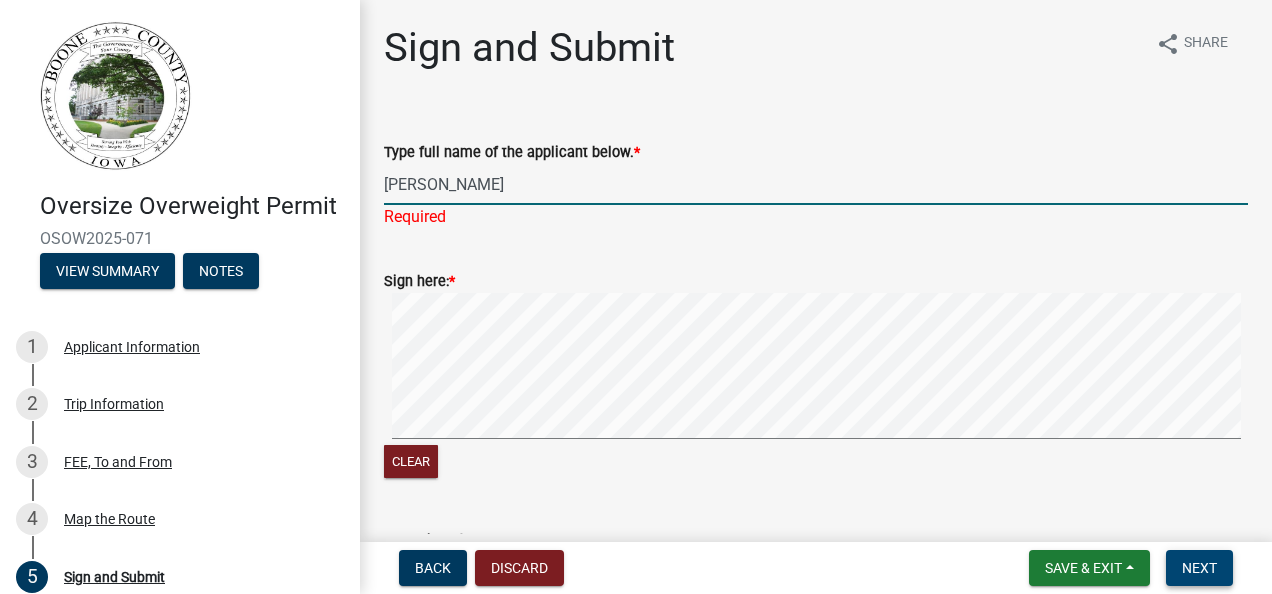 type on "[PERSON_NAME]" 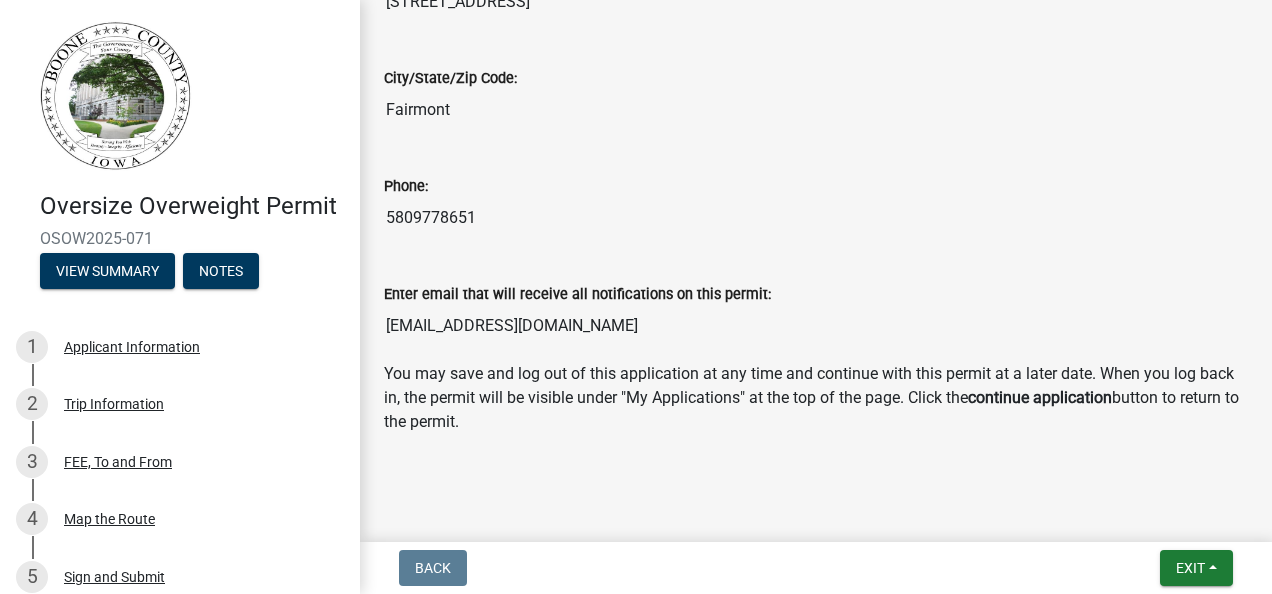 scroll, scrollTop: 731, scrollLeft: 0, axis: vertical 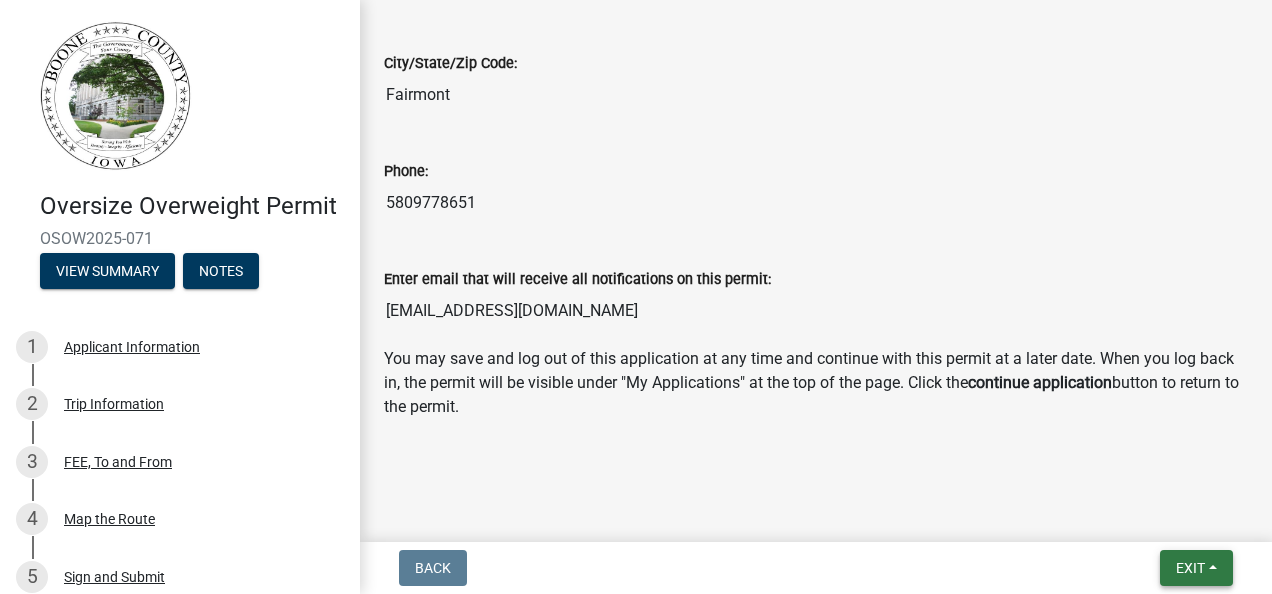 click on "Exit" at bounding box center (1190, 568) 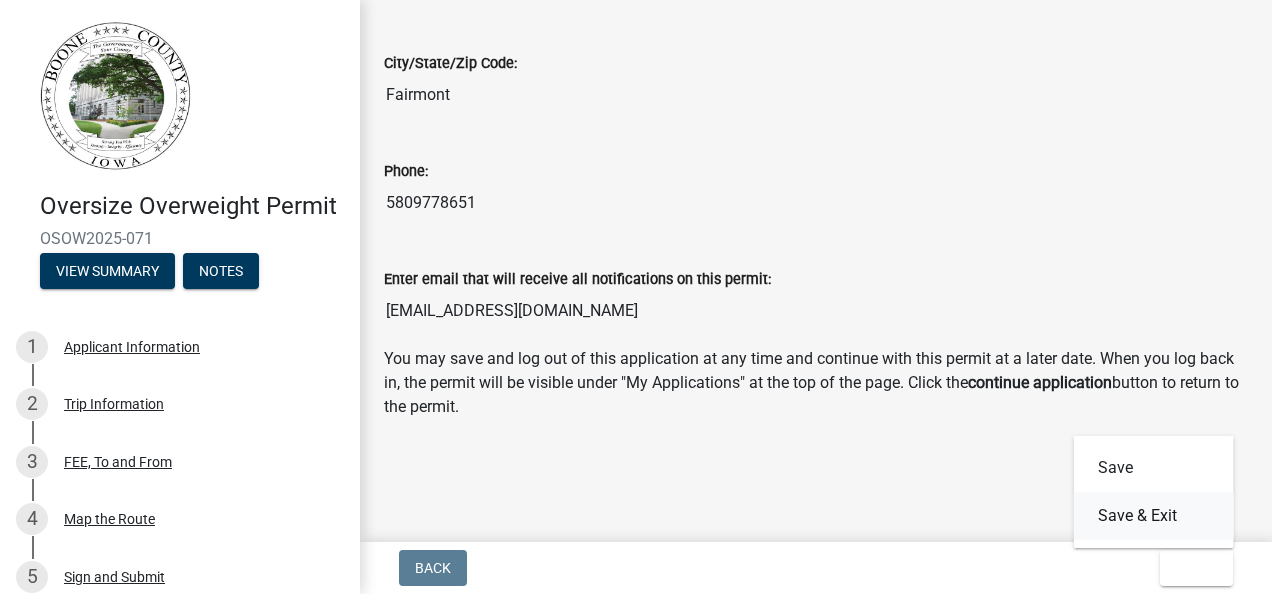 click on "Save & Exit" at bounding box center [1154, 516] 